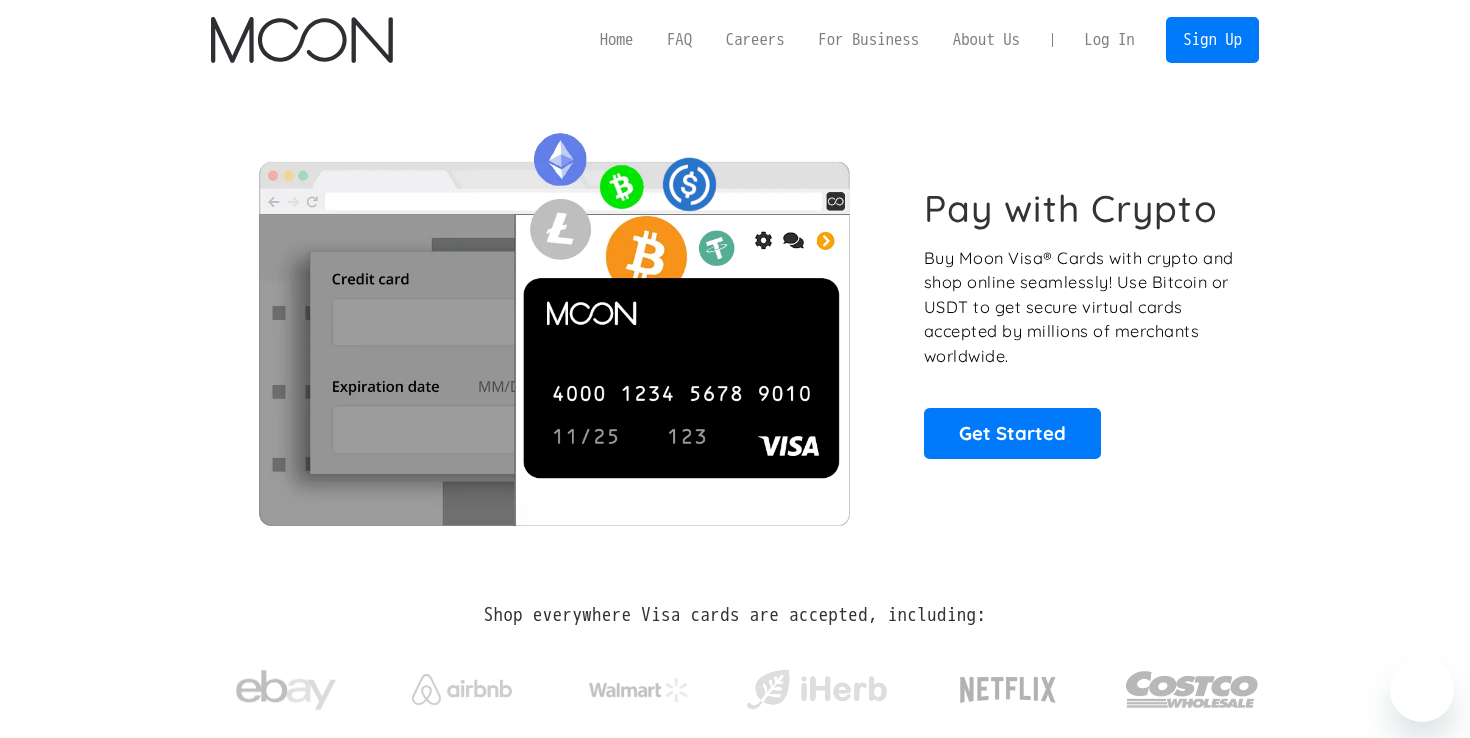 scroll, scrollTop: 0, scrollLeft: 0, axis: both 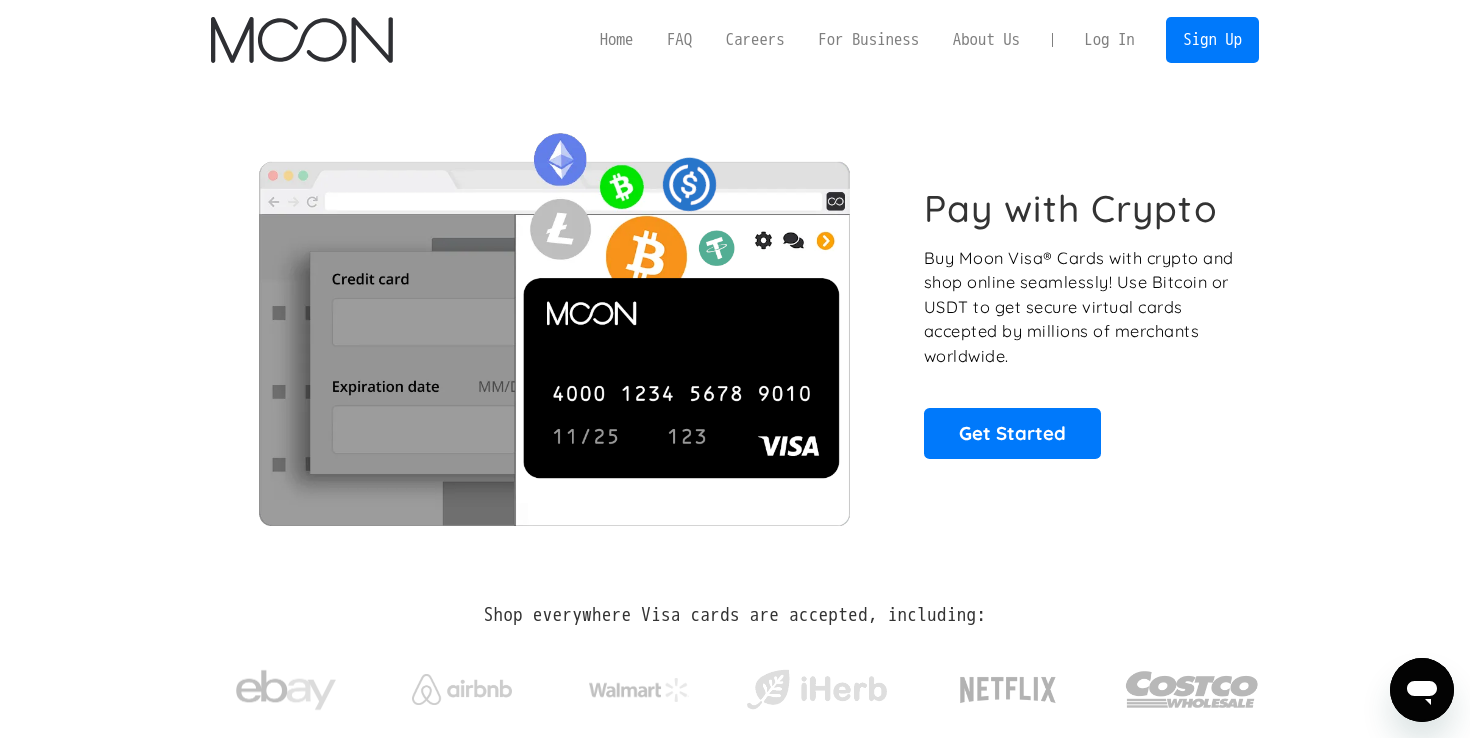 click on "Log In" at bounding box center (1109, 40) 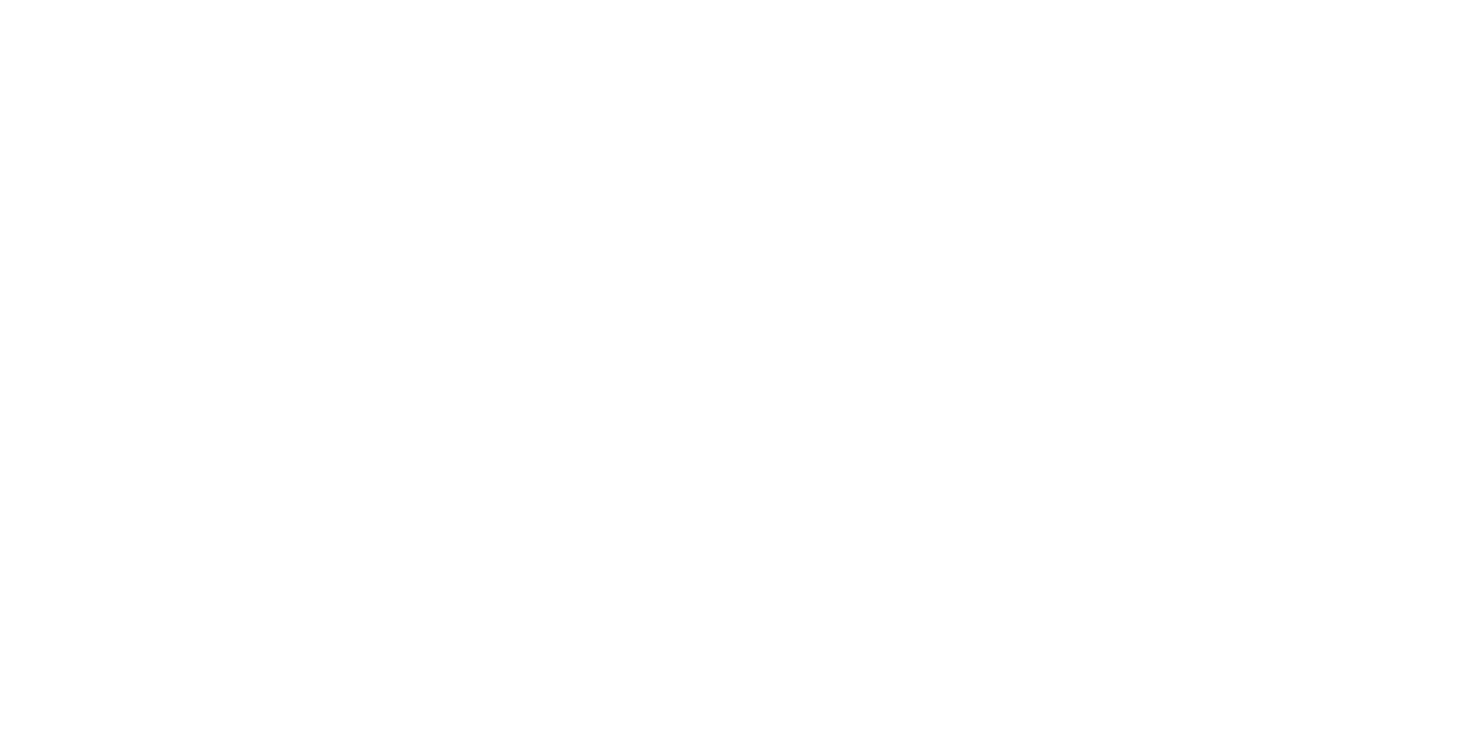 scroll, scrollTop: 0, scrollLeft: 0, axis: both 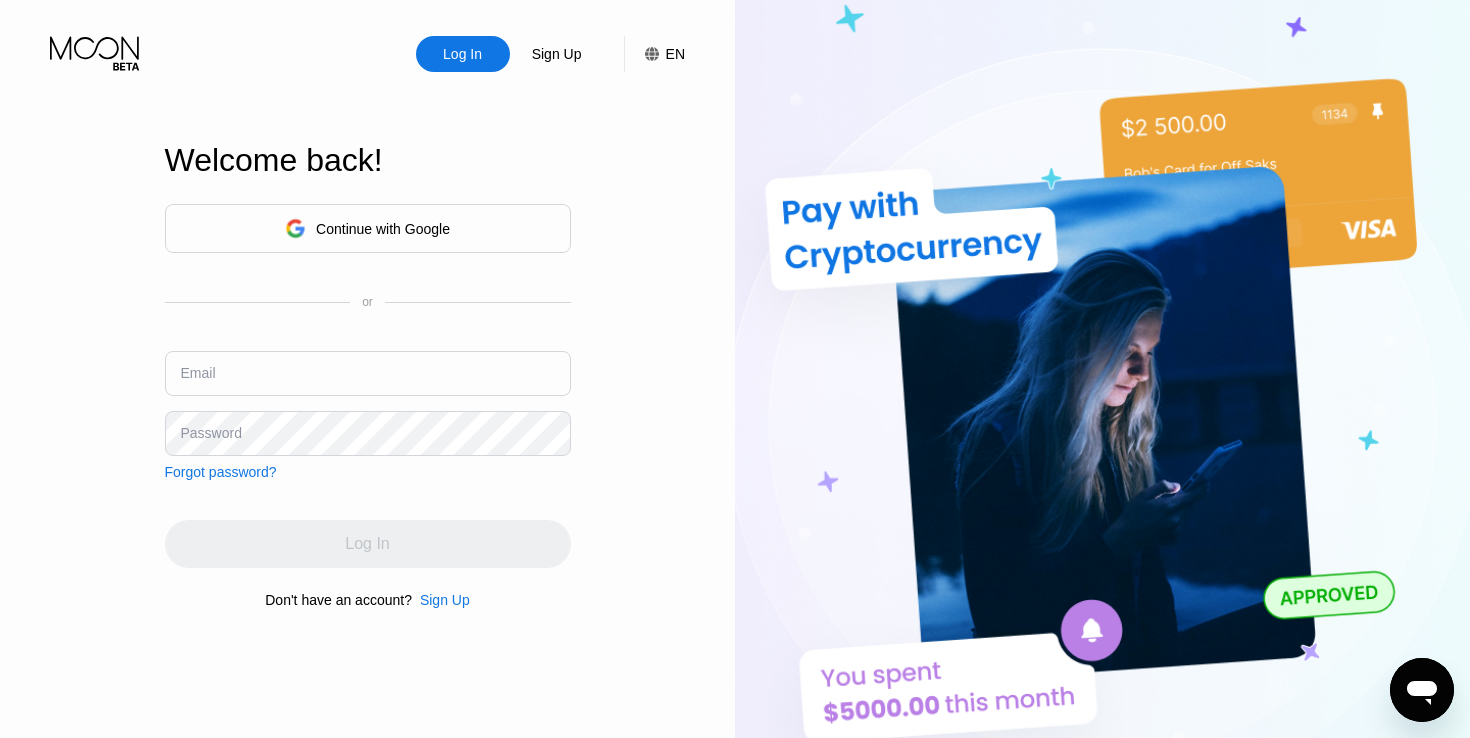 click on "Continue with Google" at bounding box center [383, 229] 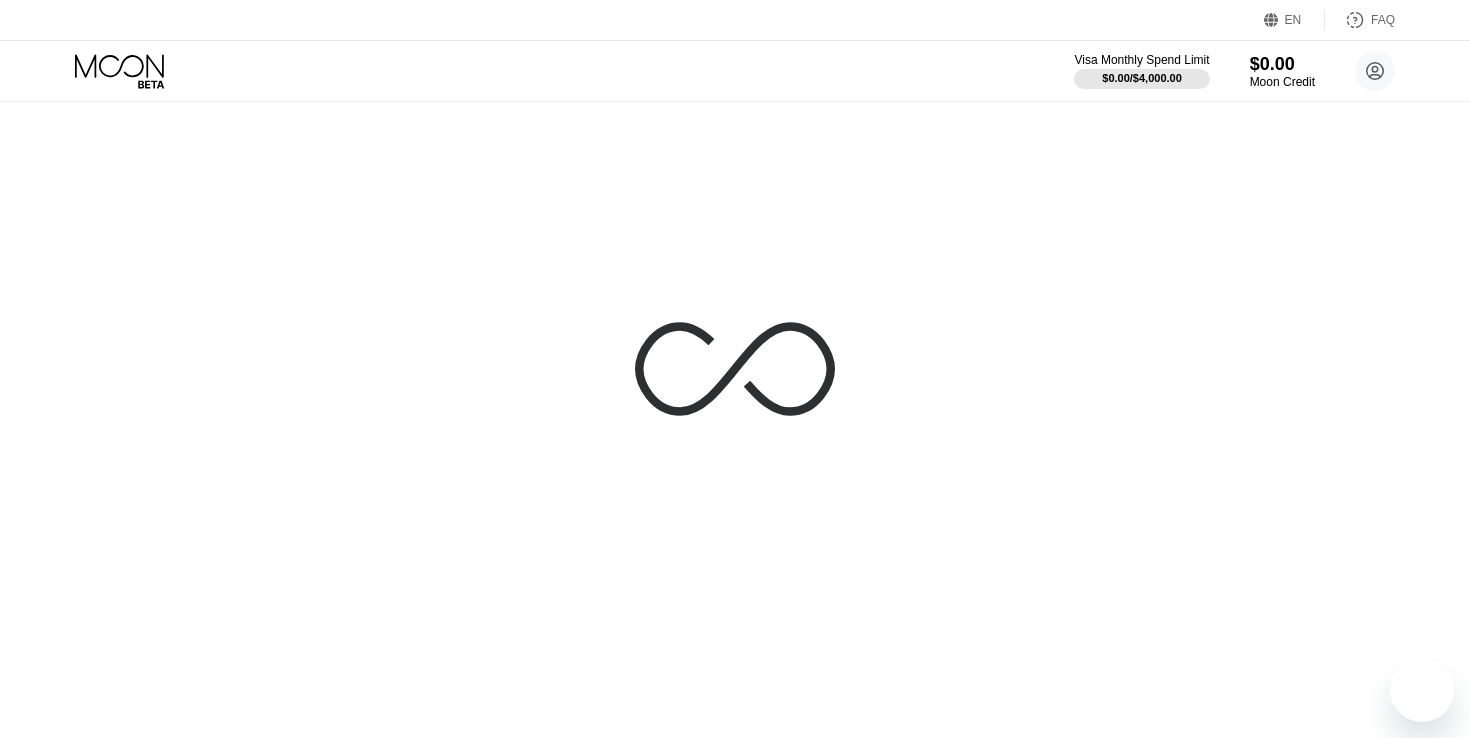 scroll, scrollTop: 0, scrollLeft: 0, axis: both 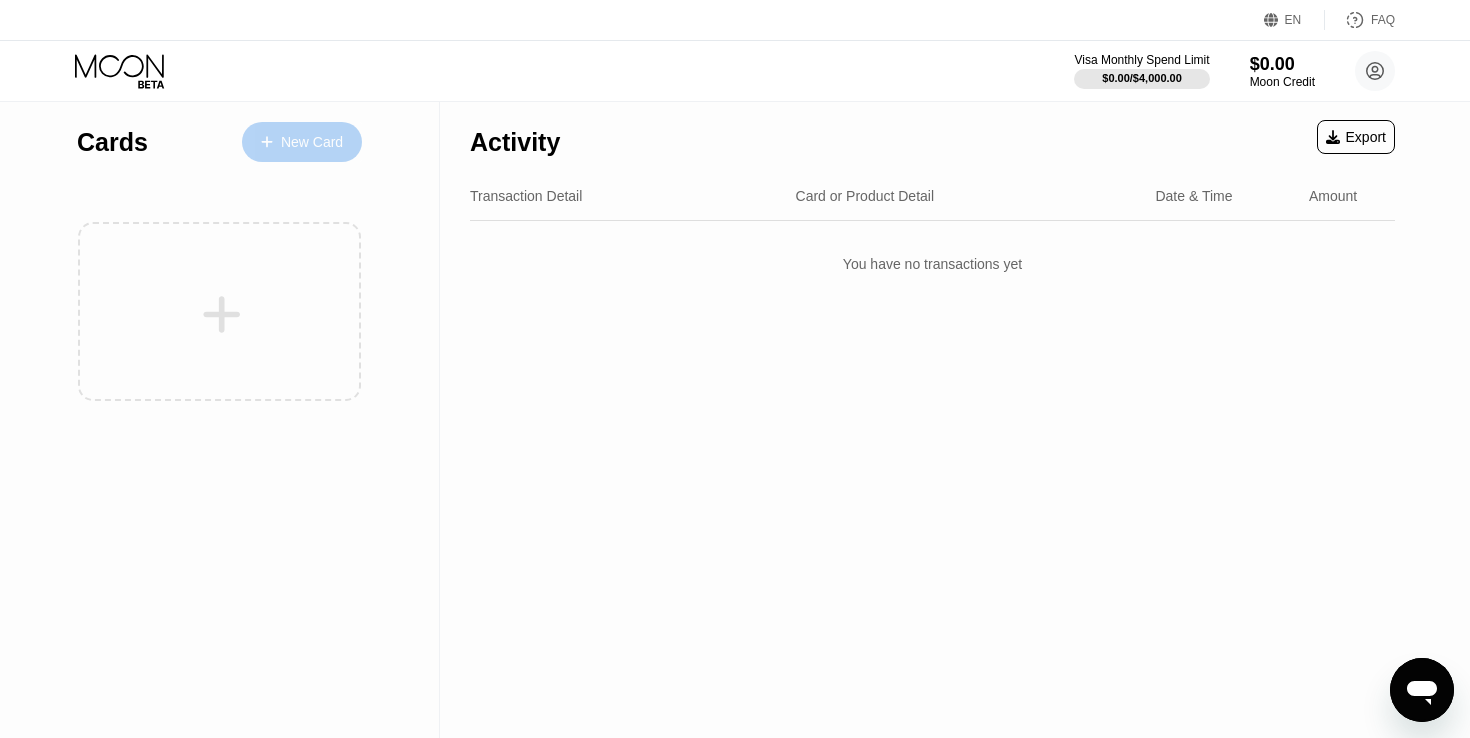 click on "New Card" at bounding box center (312, 142) 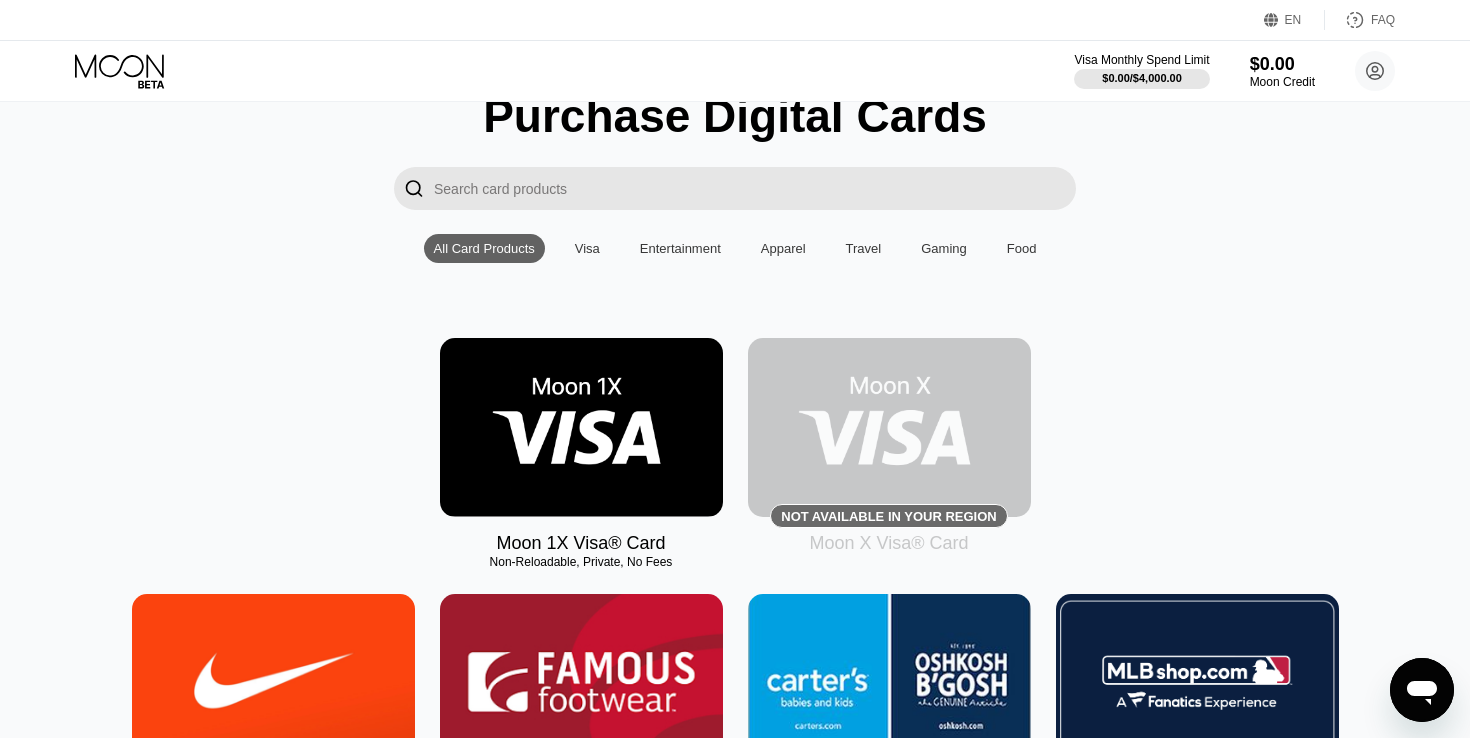 scroll, scrollTop: 216, scrollLeft: 0, axis: vertical 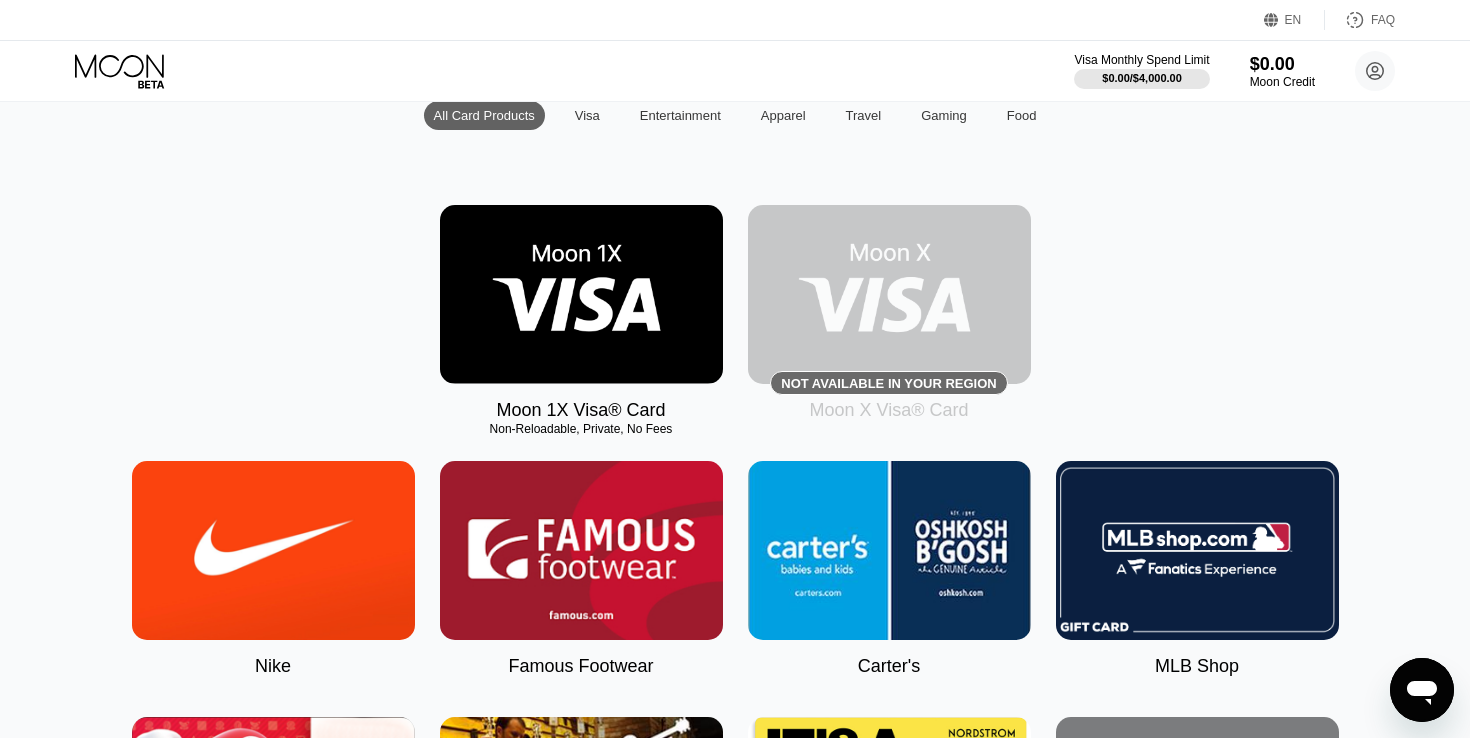 click at bounding box center [889, 294] 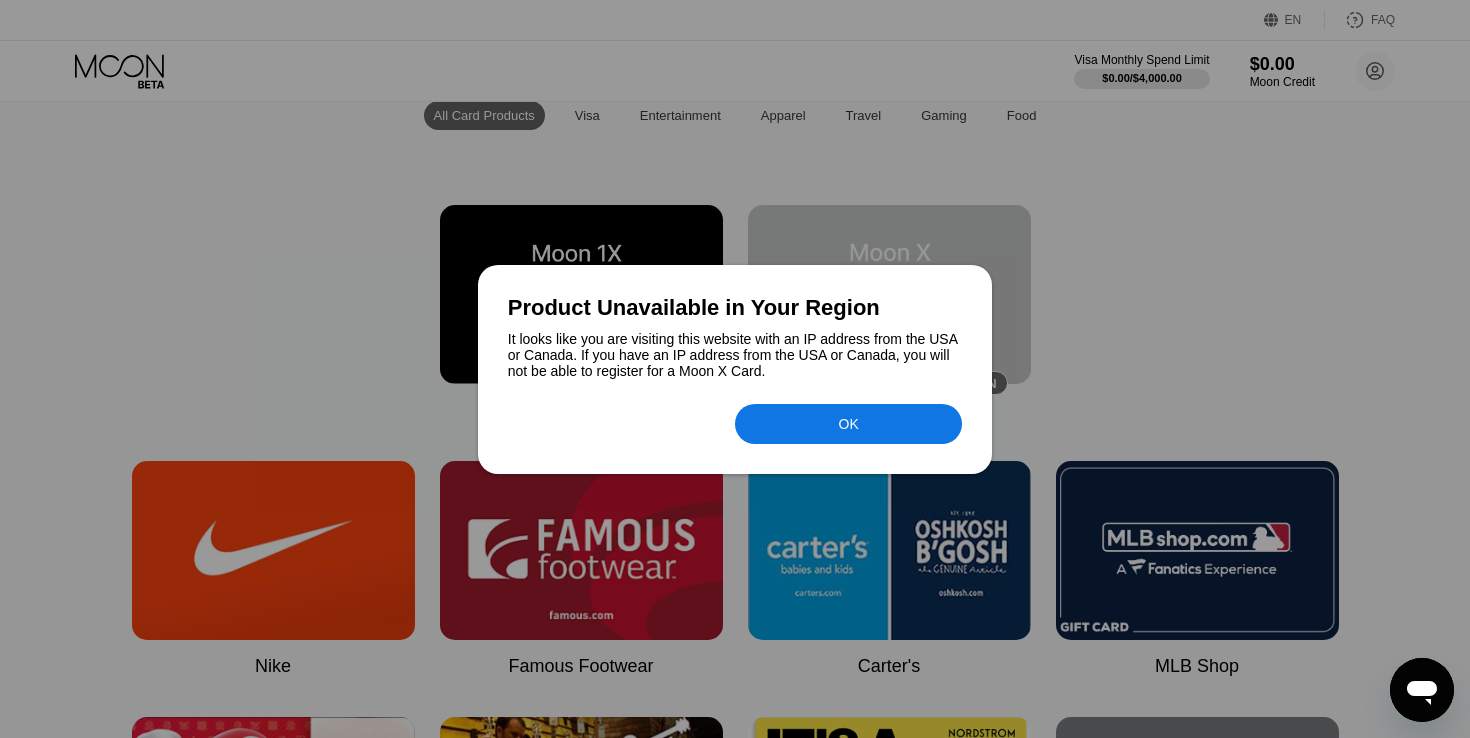 click on "It looks like you are visiting this website with an IP address from the USA or Canada. If you have an IP address from the USA or Canada, you will not be able to register for a Moon X Card." at bounding box center [735, 355] 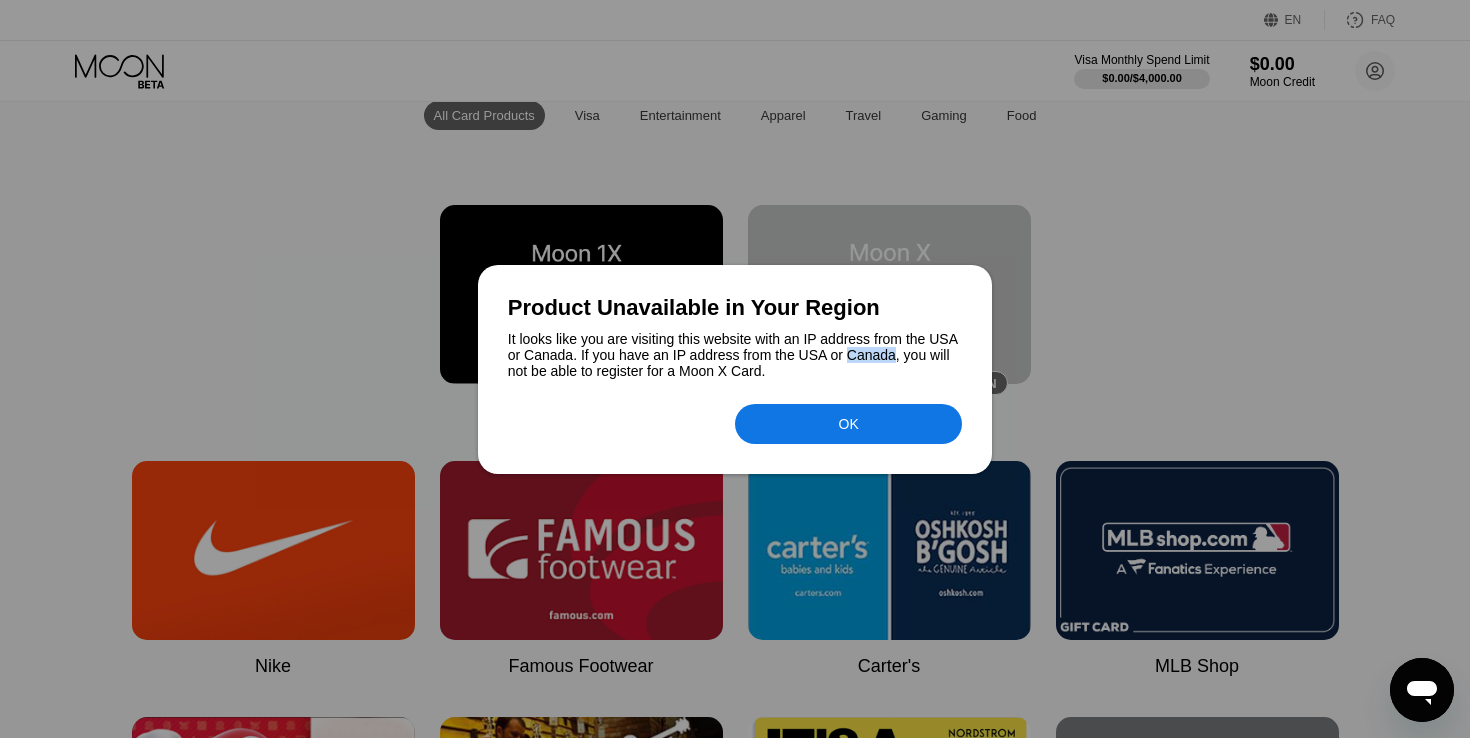 click on "It looks like you are visiting this website with an IP address from the USA or Canada. If you have an IP address from the USA or Canada, you will not be able to register for a Moon X Card." at bounding box center (735, 355) 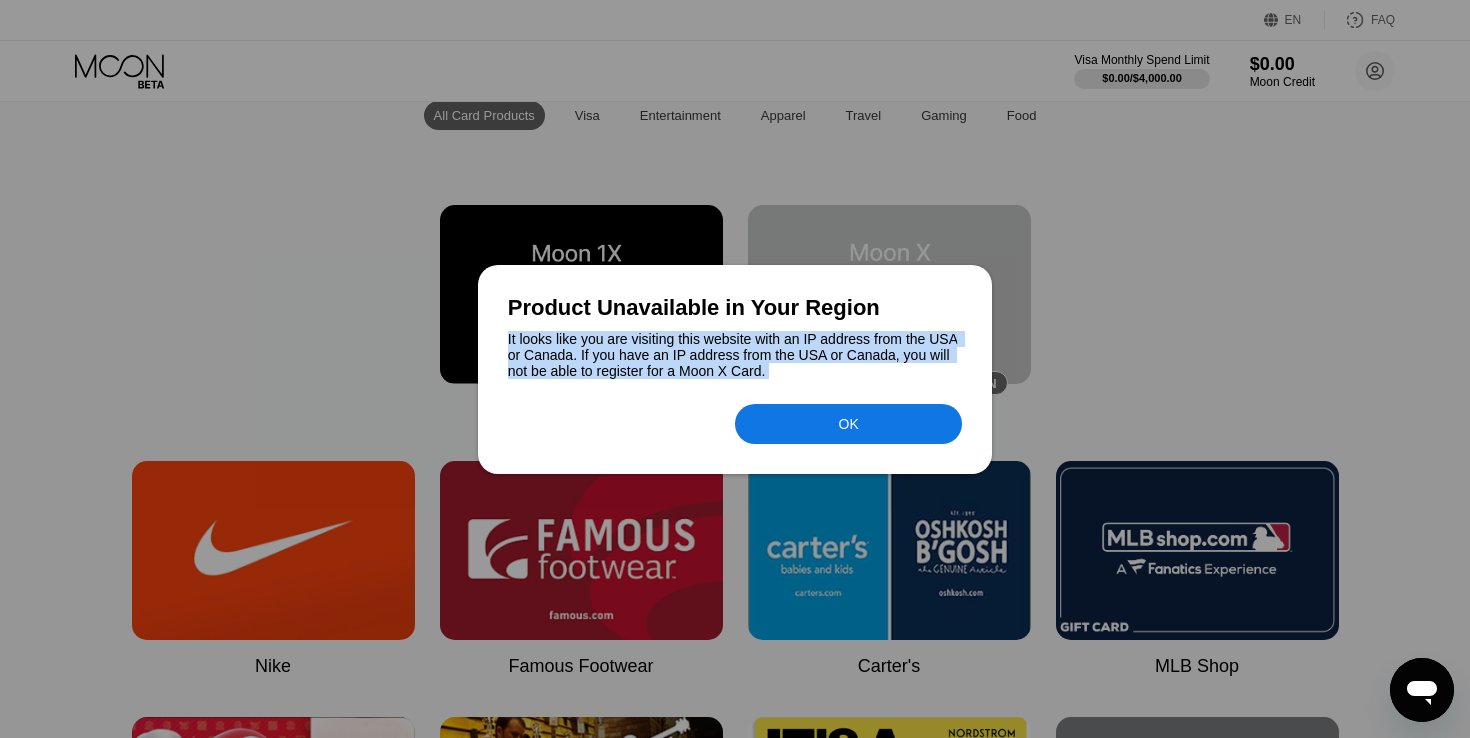 click on "It looks like you are visiting this website with an IP address from the USA or Canada. If you have an IP address from the USA or Canada, you will not be able to register for a Moon X Card." at bounding box center [735, 355] 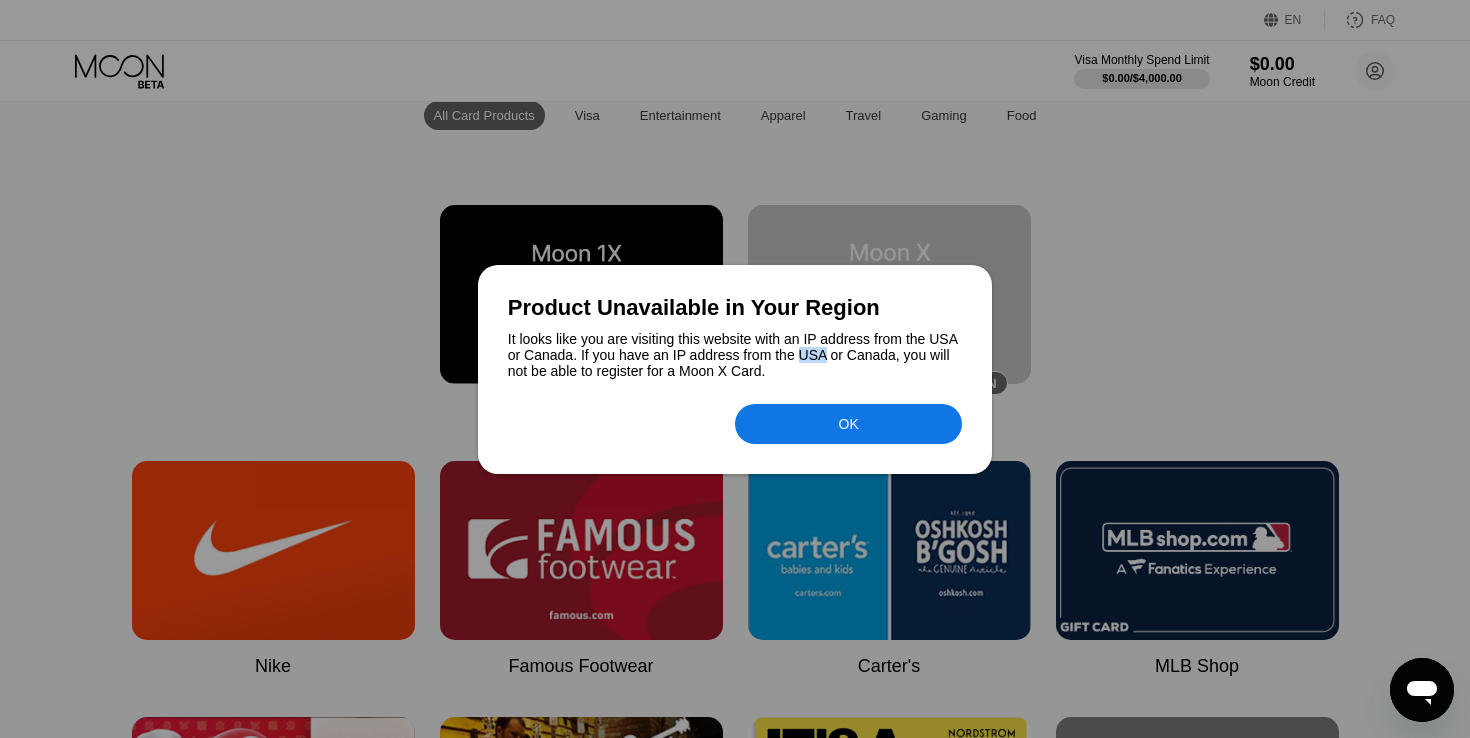 click on "It looks like you are visiting this website with an IP address from the USA or Canada. If you have an IP address from the USA or Canada, you will not be able to register for a Moon X Card." at bounding box center [735, 355] 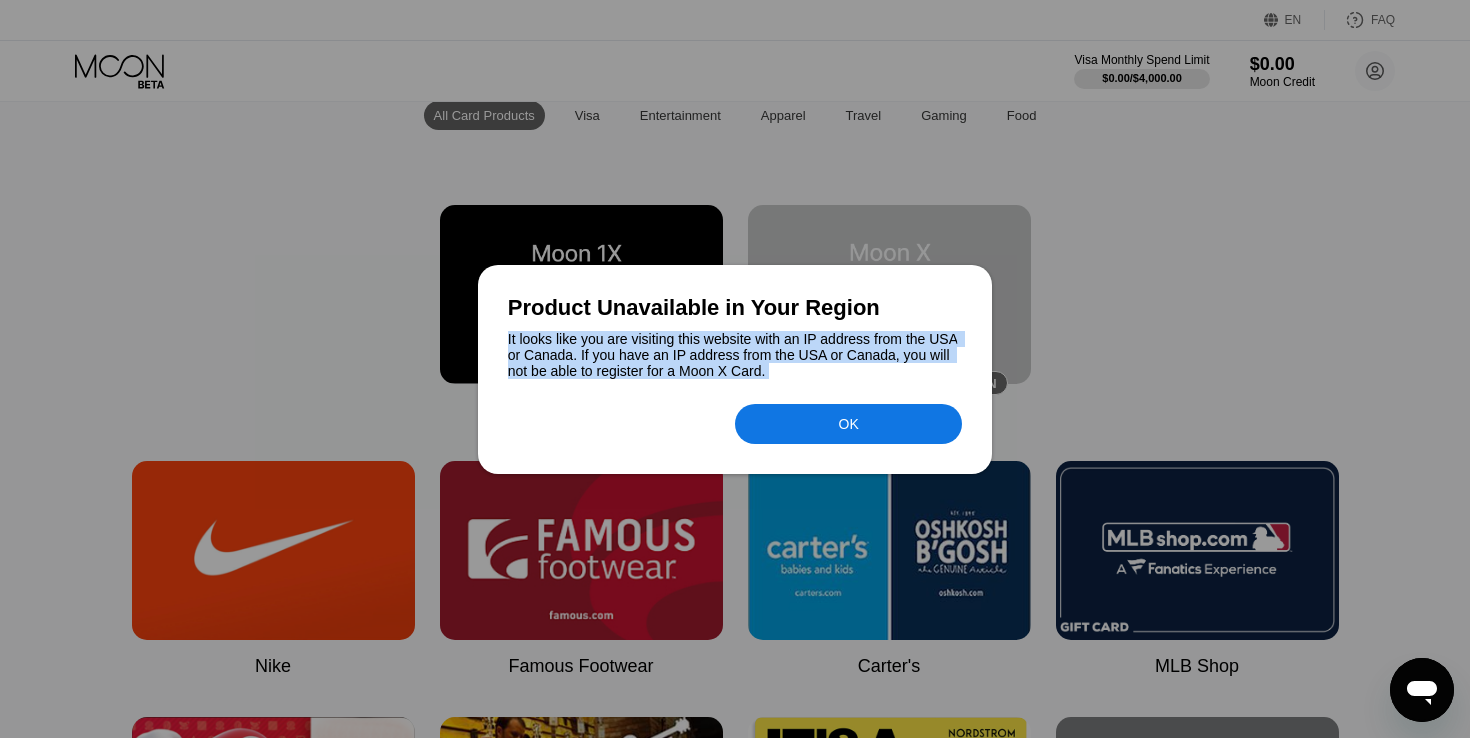 click on "OK" at bounding box center [848, 424] 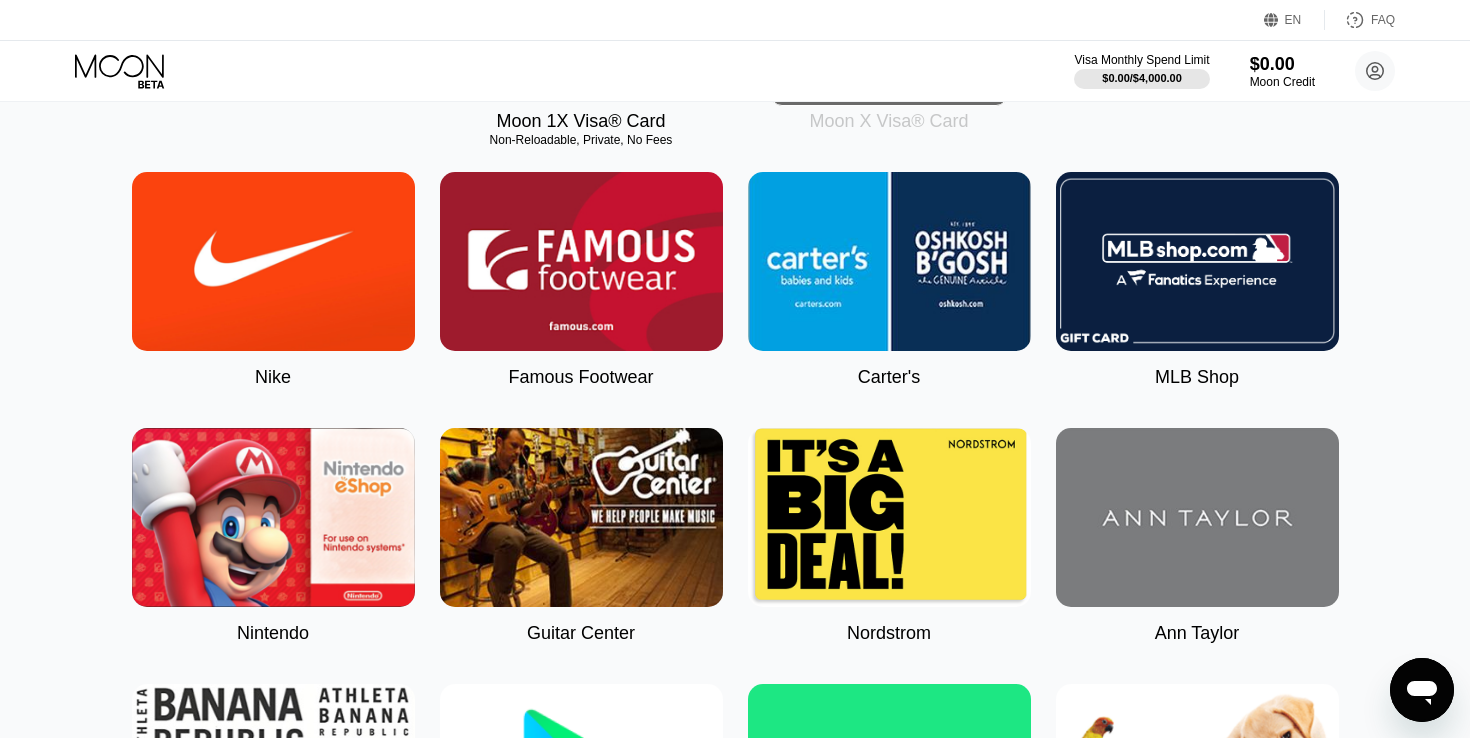scroll, scrollTop: 0, scrollLeft: 0, axis: both 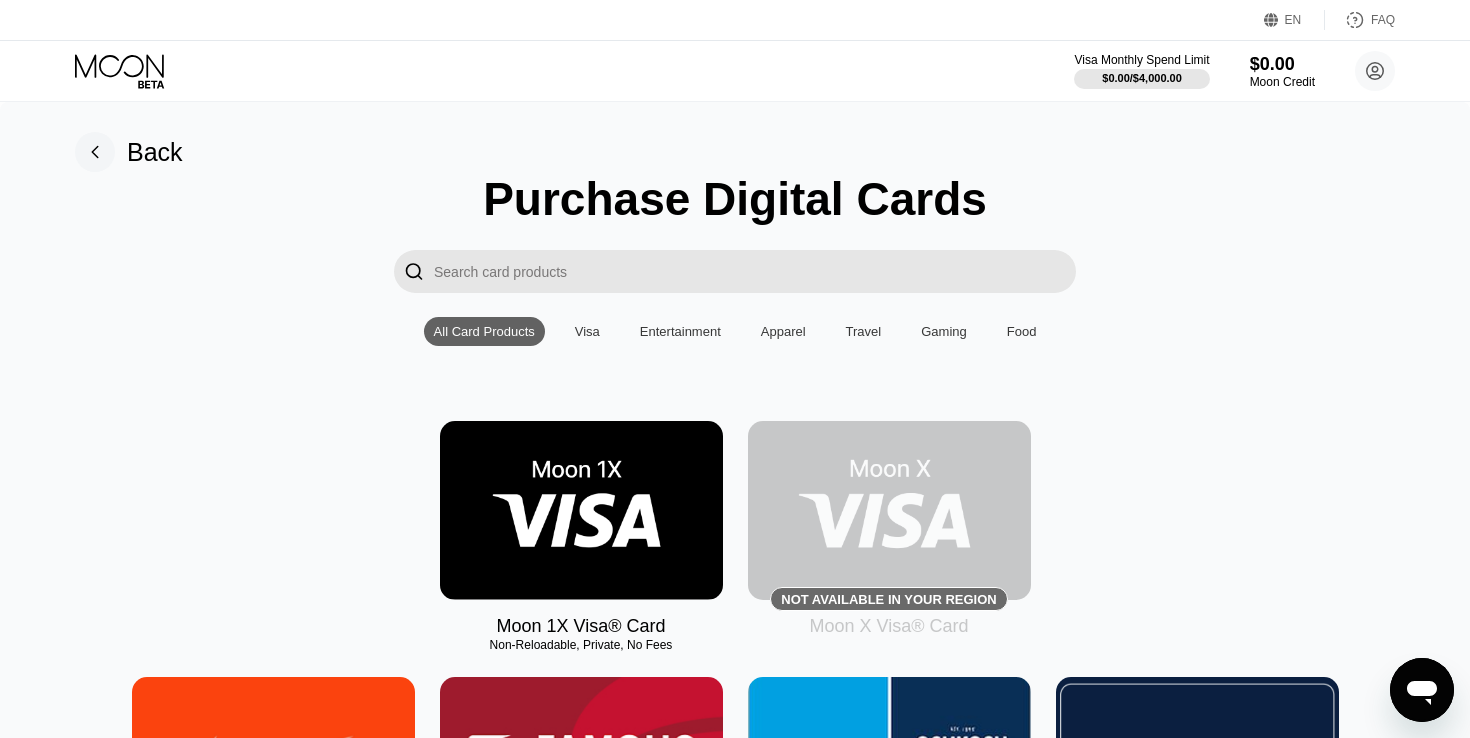 click at bounding box center (755, 271) 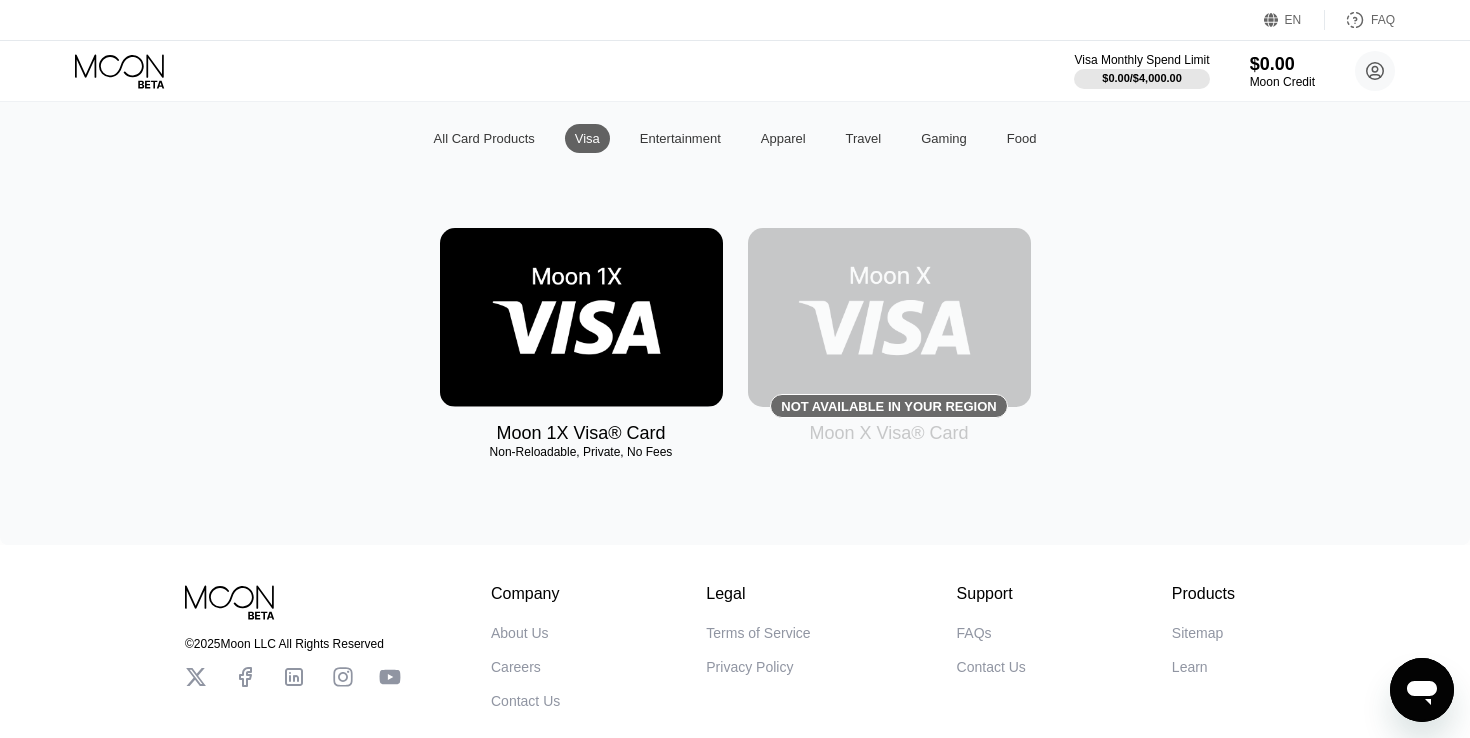 scroll, scrollTop: 295, scrollLeft: 0, axis: vertical 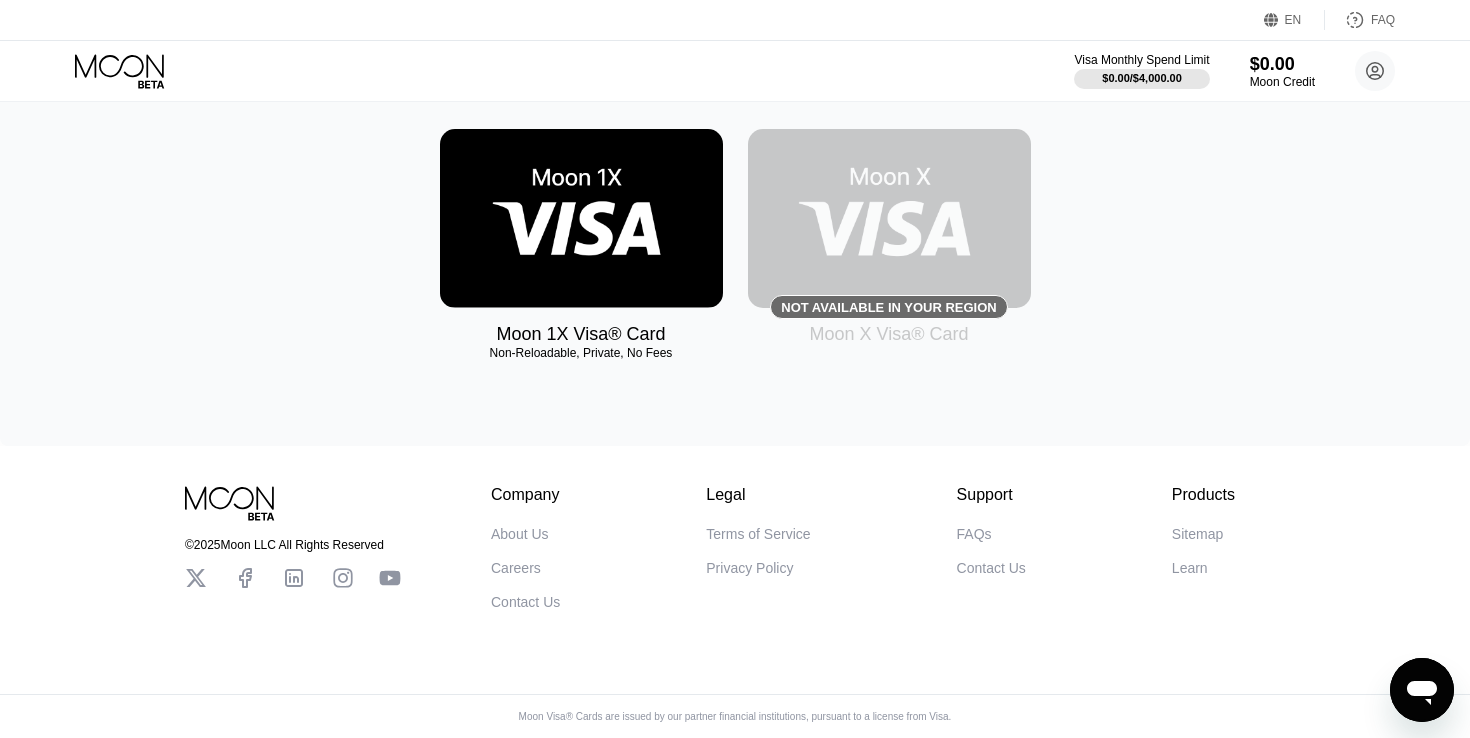 click at bounding box center (581, 218) 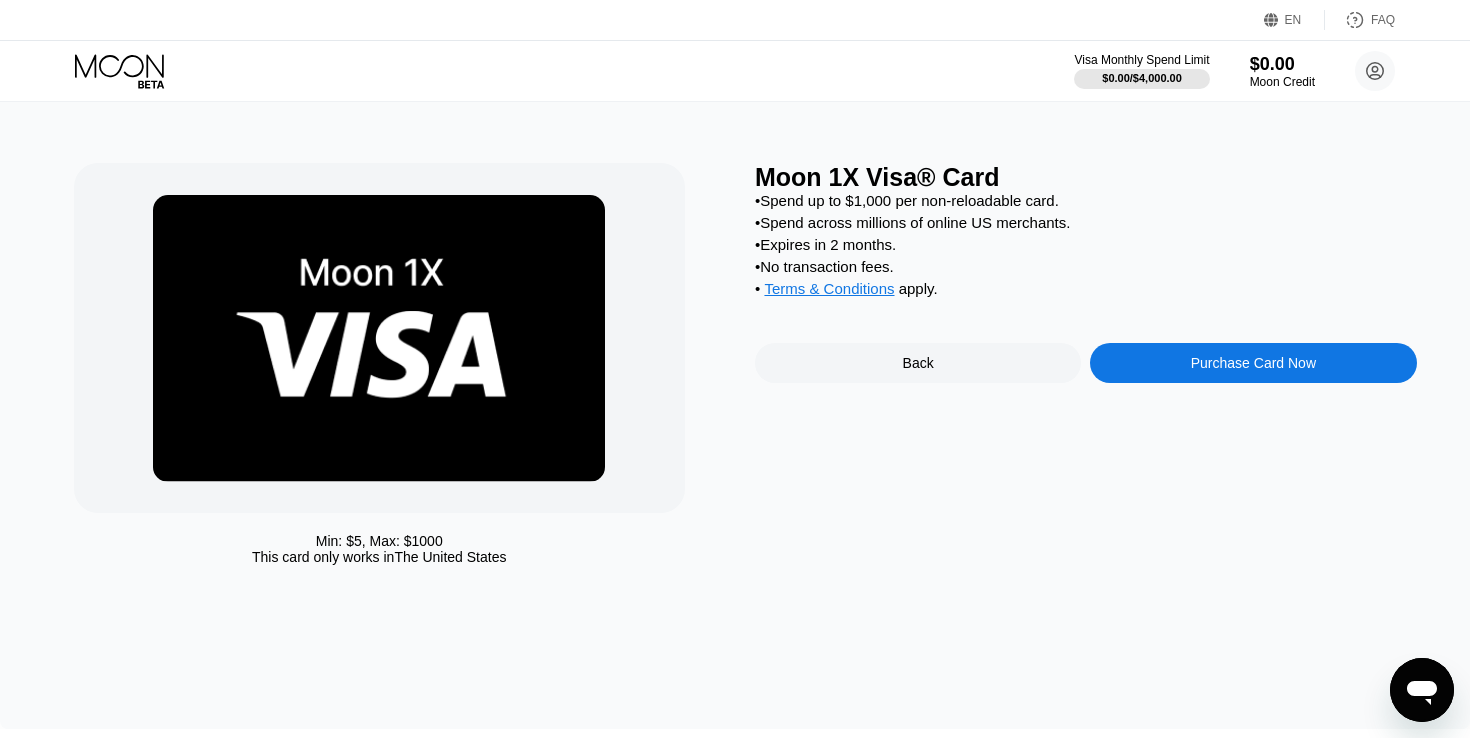 scroll, scrollTop: 10, scrollLeft: 0, axis: vertical 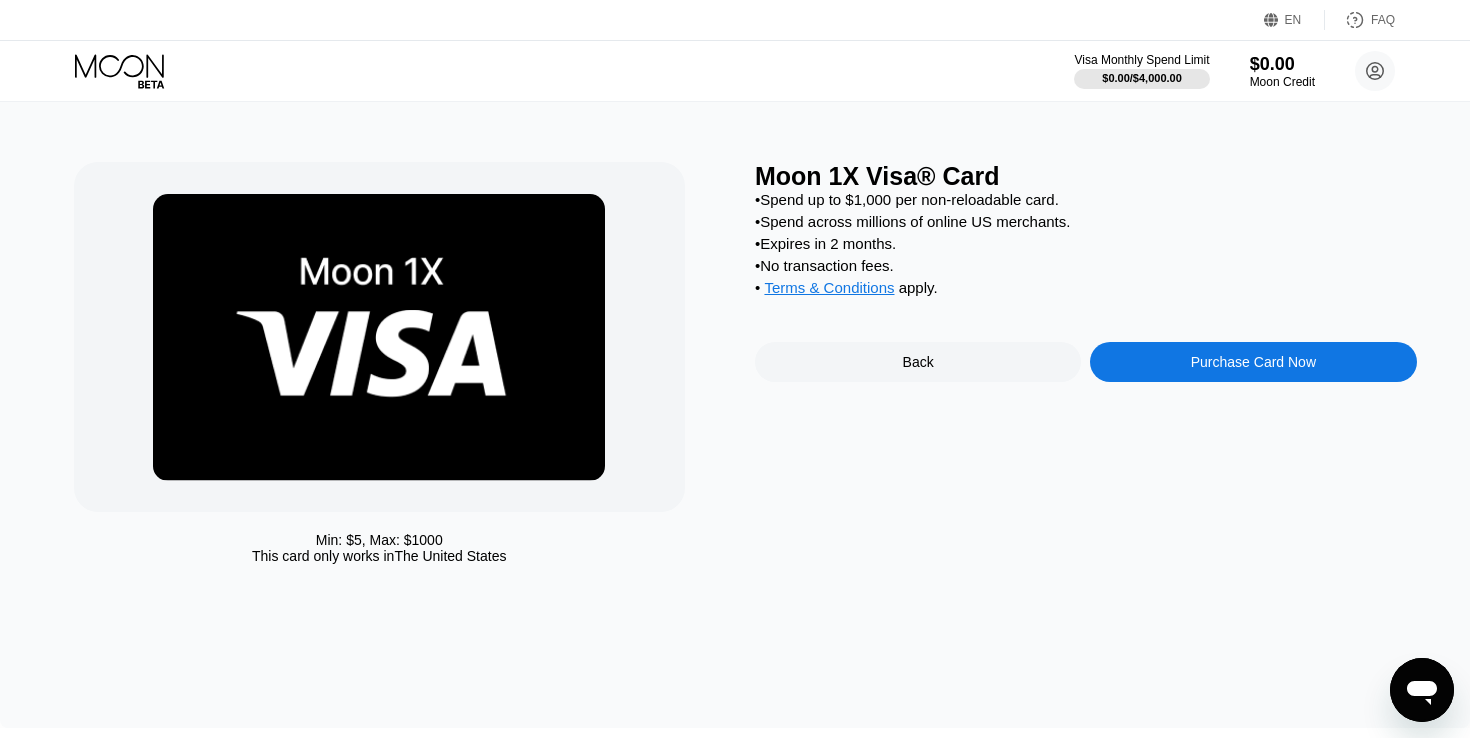 click on "•  Spend up to $1,000 per non-reloadable card." at bounding box center [1086, 199] 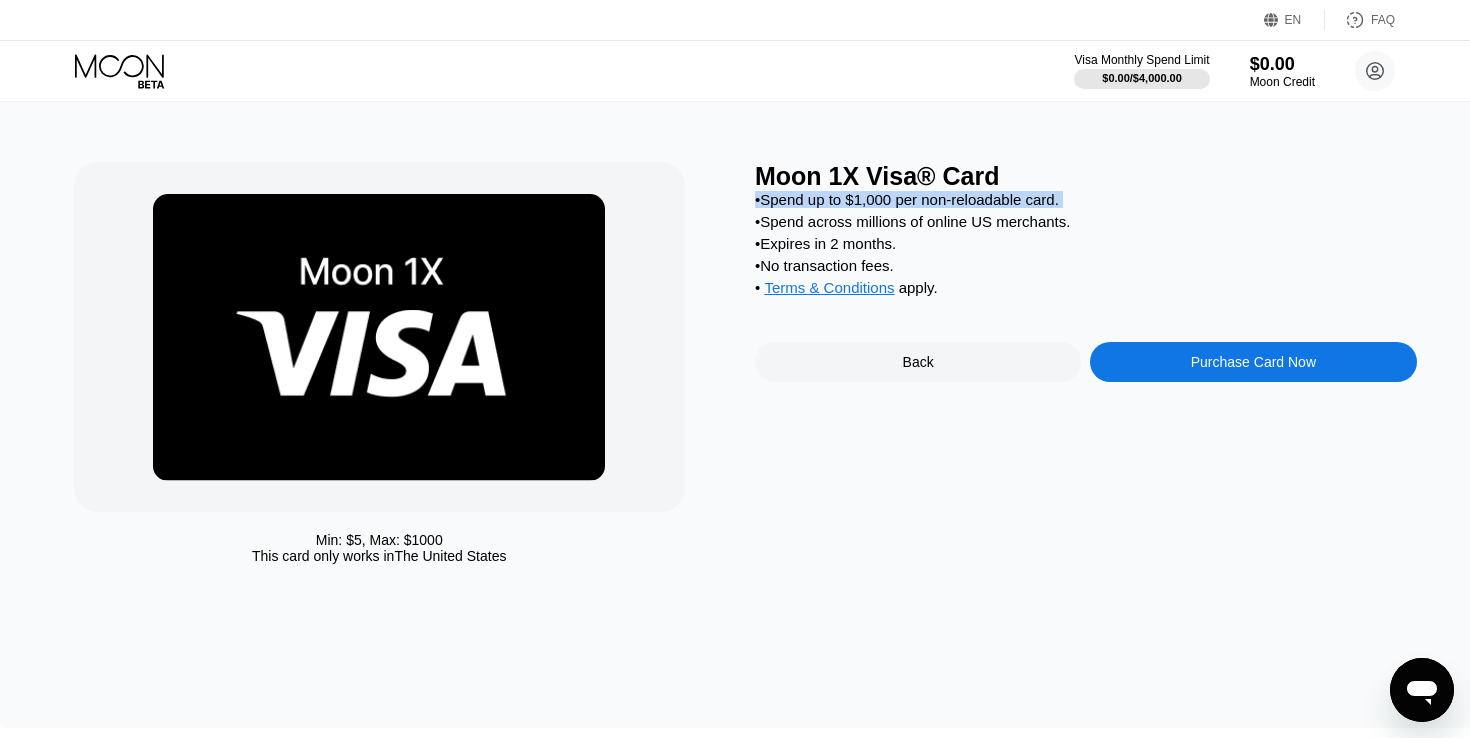 click on "•  Spend up to $1,000 per non-reloadable card." at bounding box center [1086, 199] 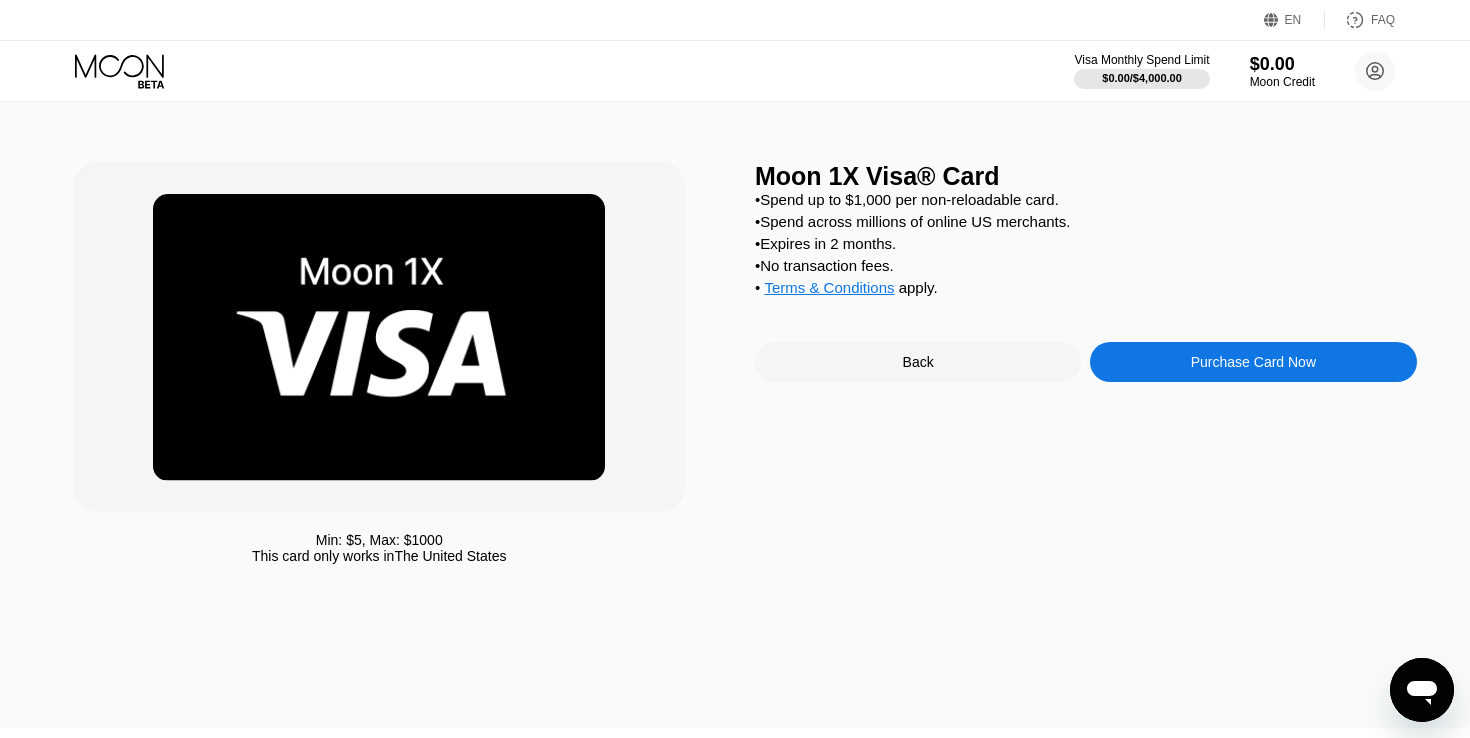 click on "•  Spend across millions of online US merchants." at bounding box center [1086, 221] 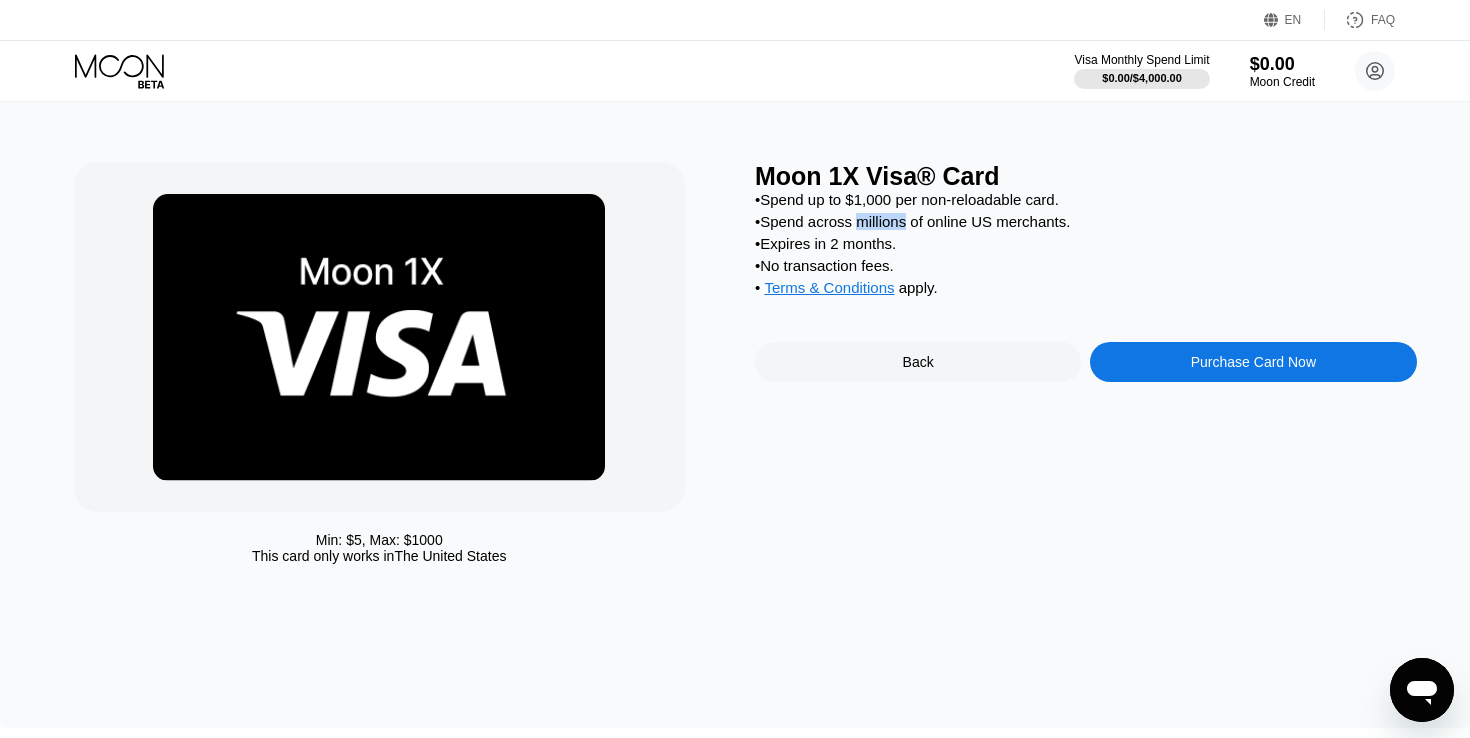 click on "•  Spend across millions of online US merchants." at bounding box center [1086, 221] 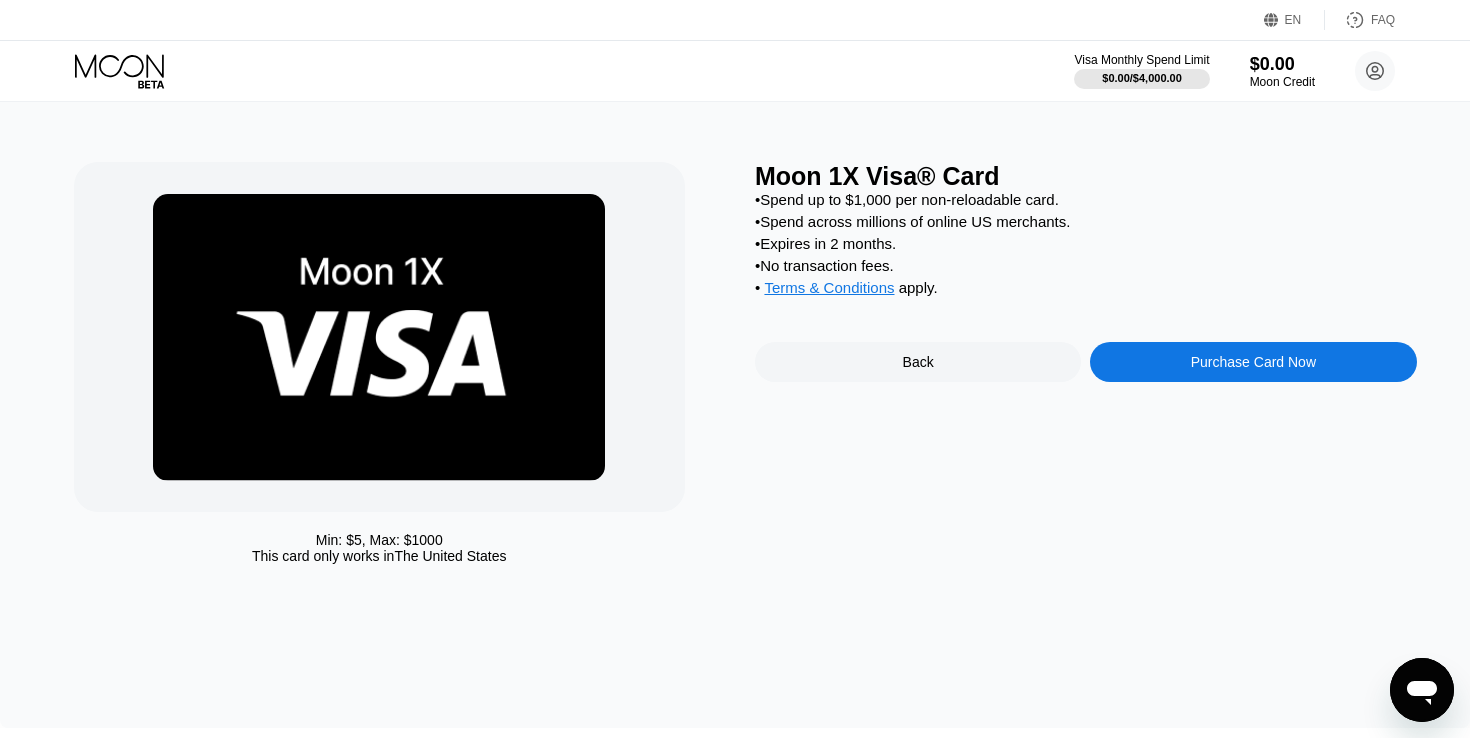 click on "•  Expires in 2 months." at bounding box center (1086, 243) 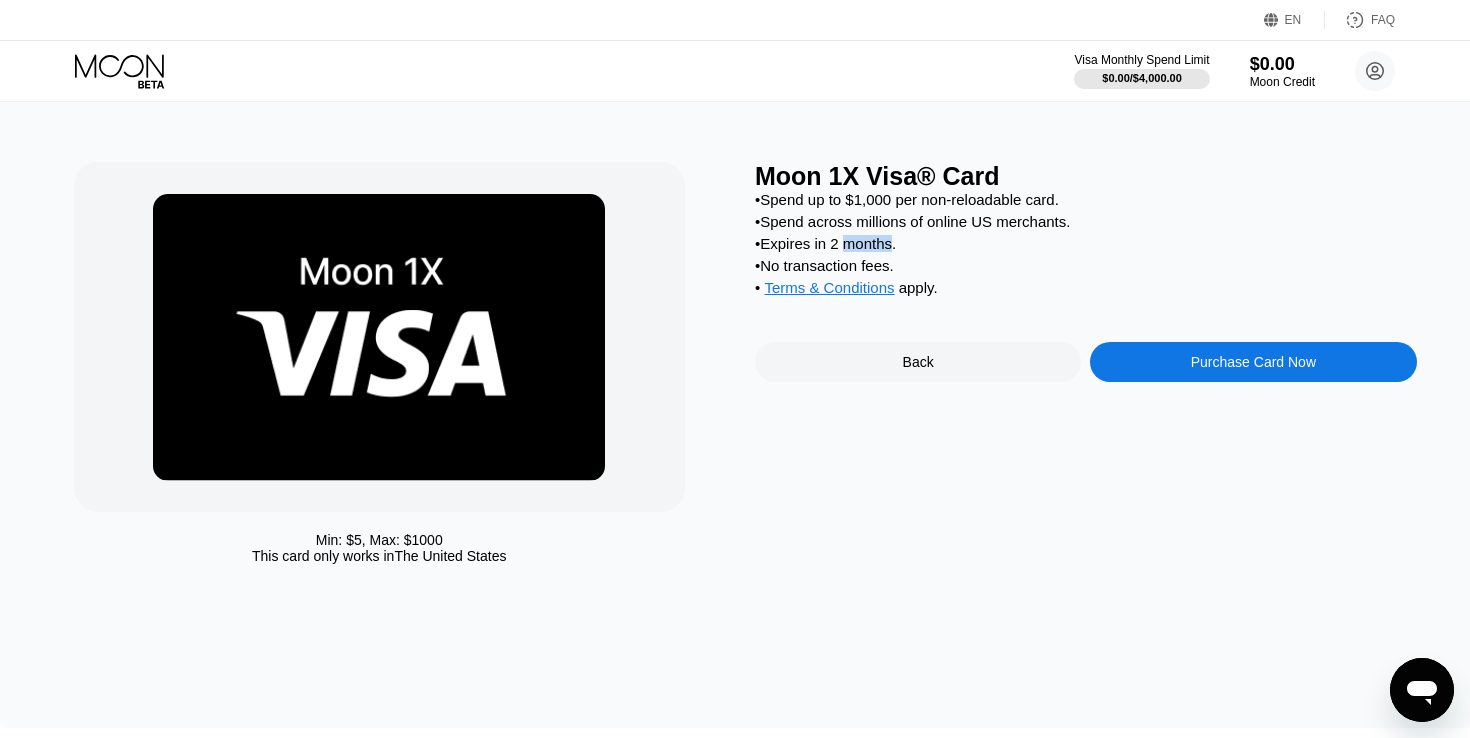 click on "•  Expires in 2 months." at bounding box center [1086, 243] 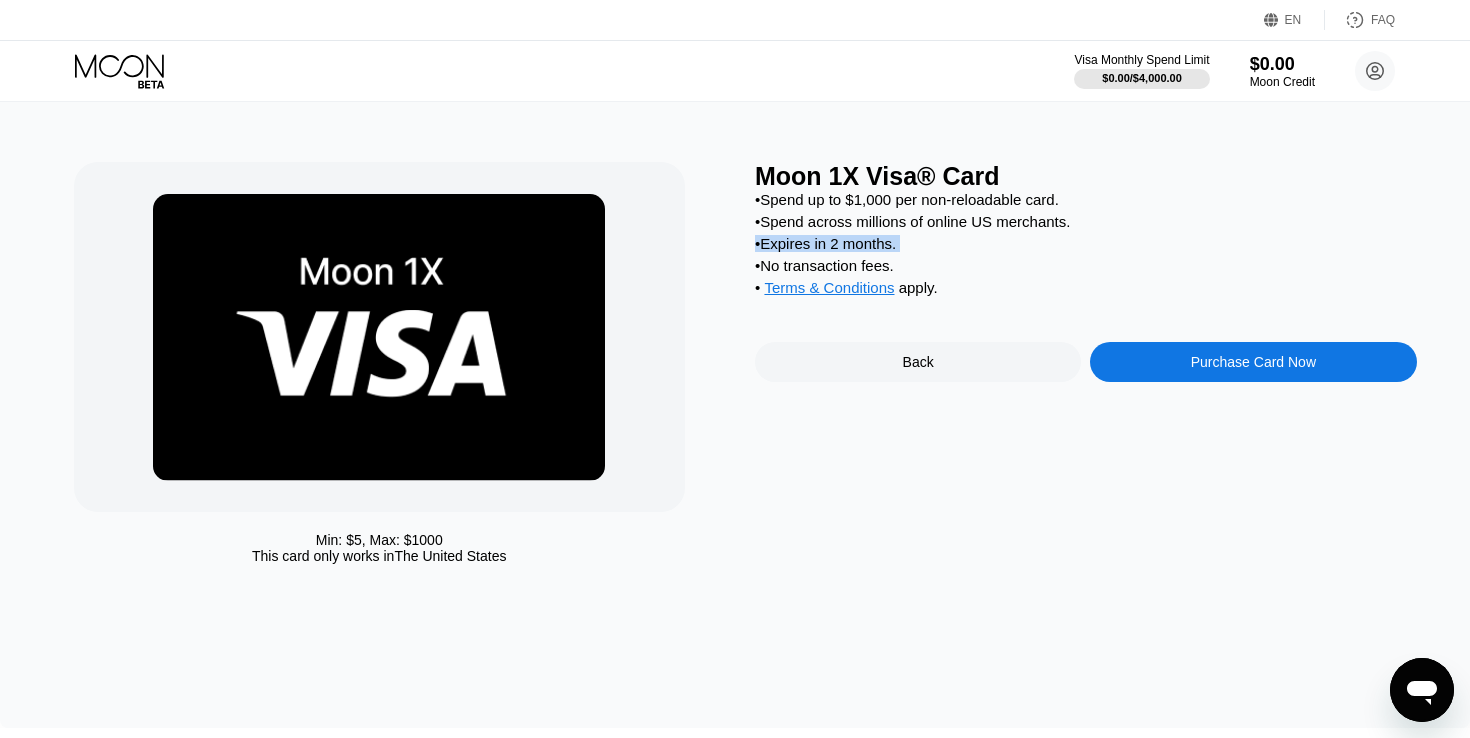 click on "•  Expires in 2 months." at bounding box center [1086, 243] 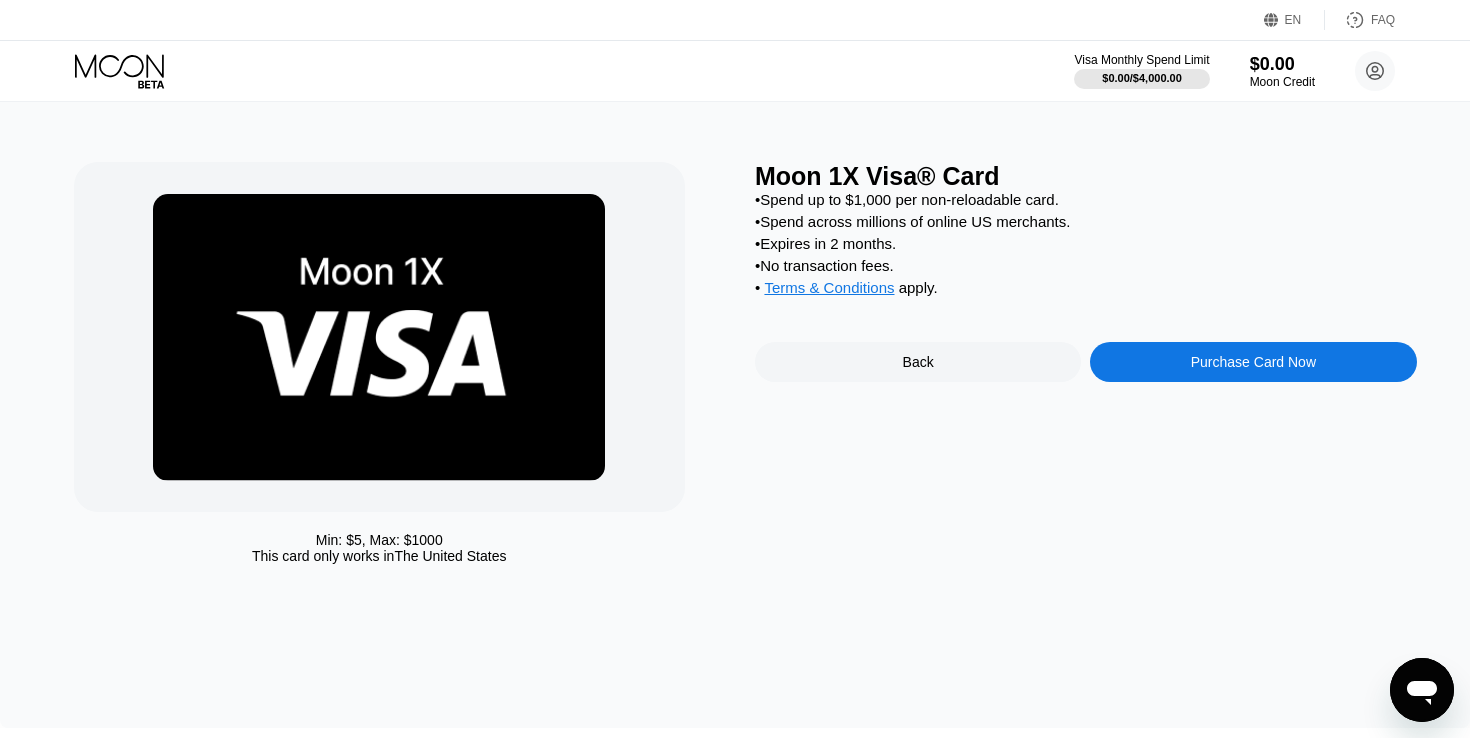 click on "•  Spend up to $1,000 per non-reloadable card." at bounding box center (1086, 199) 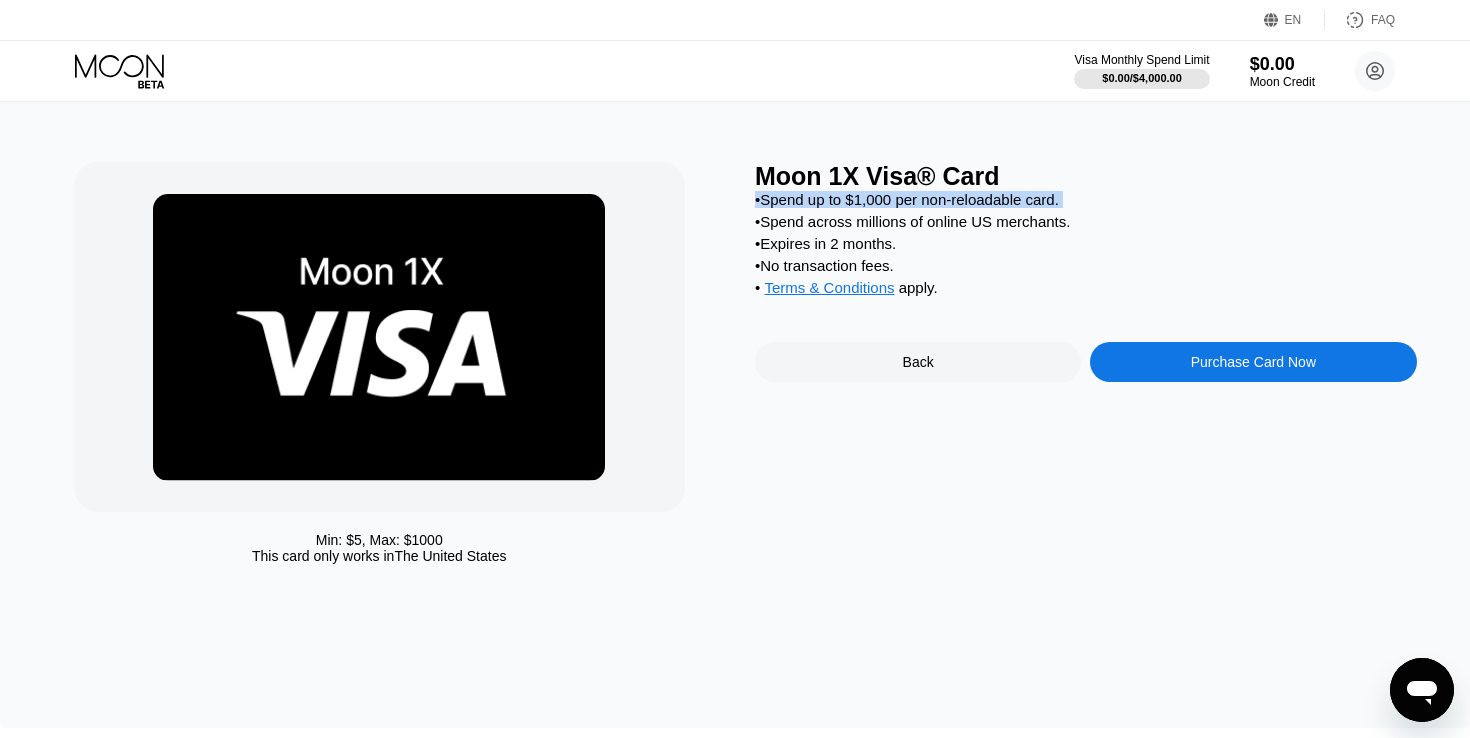click on "•  Spend up to $1,000 per non-reloadable card." at bounding box center (1086, 199) 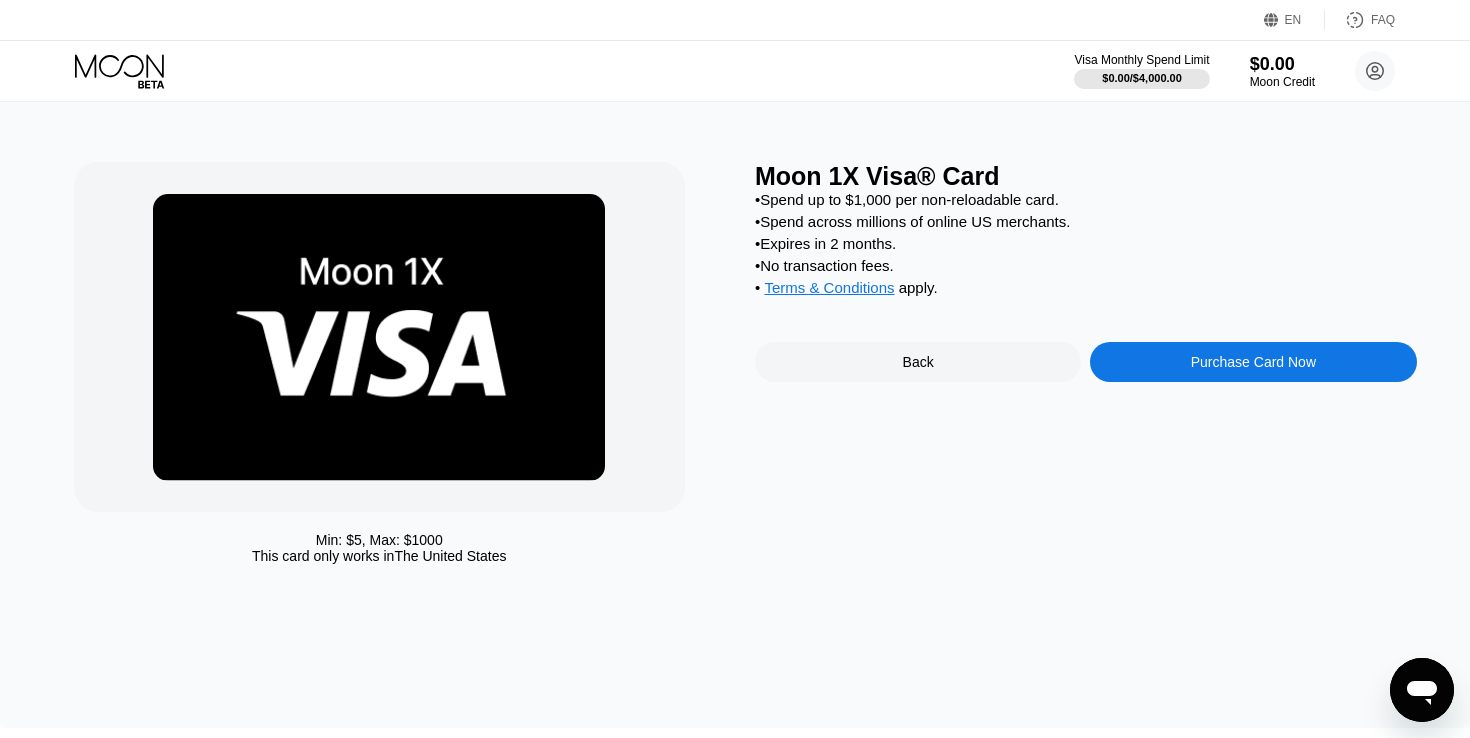 click on "•  Spend across millions of online US merchants." at bounding box center [1086, 221] 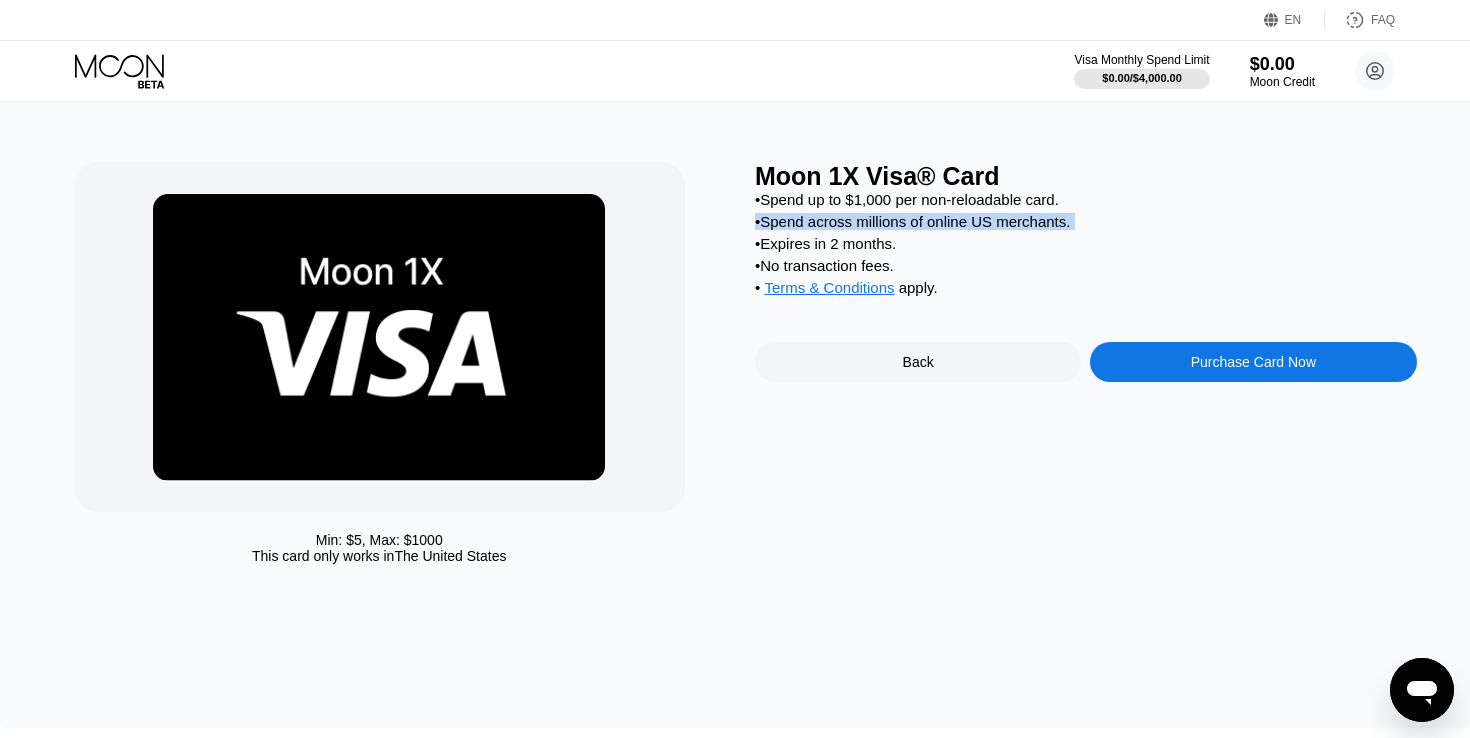 click on "•  Spend across millions of online US merchants." at bounding box center [1086, 221] 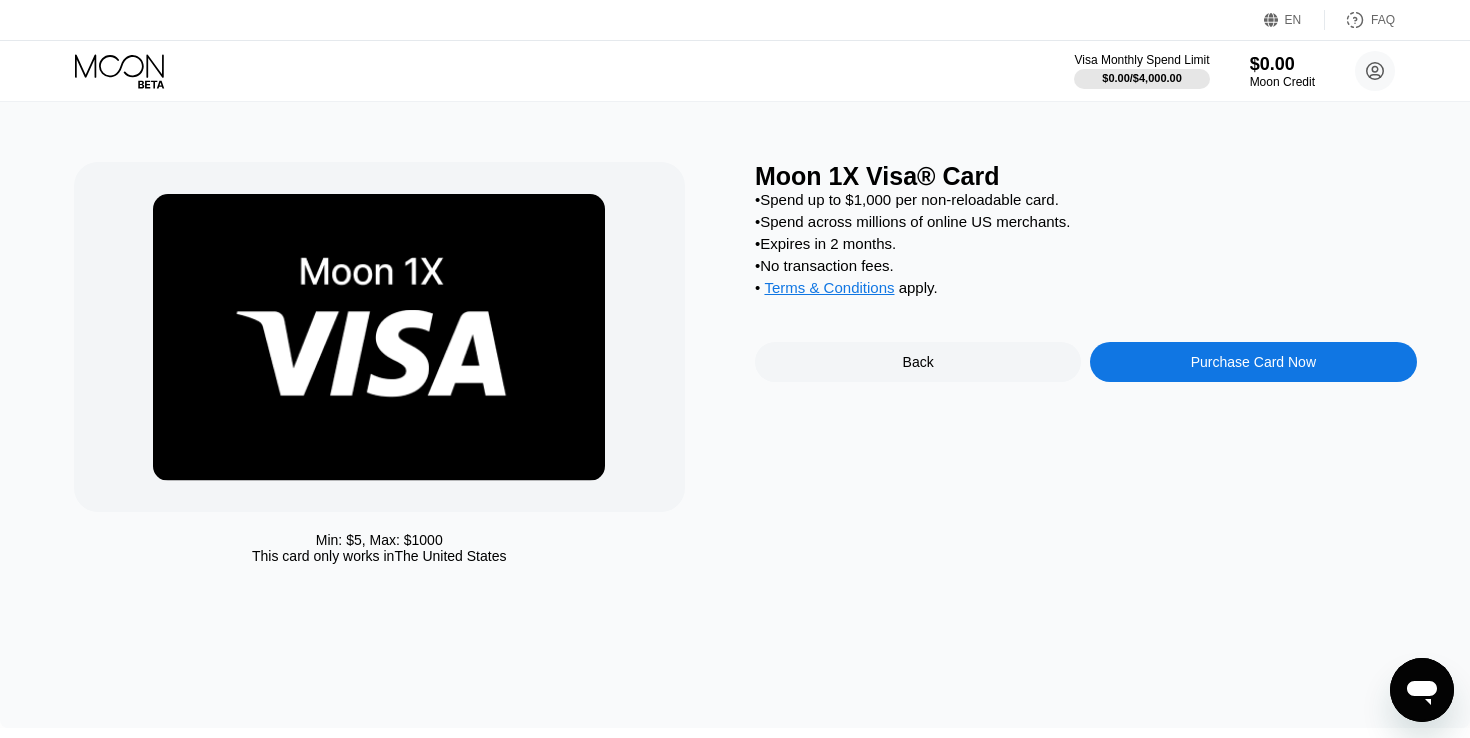 click on "•  Expires in 2 months." at bounding box center (1086, 243) 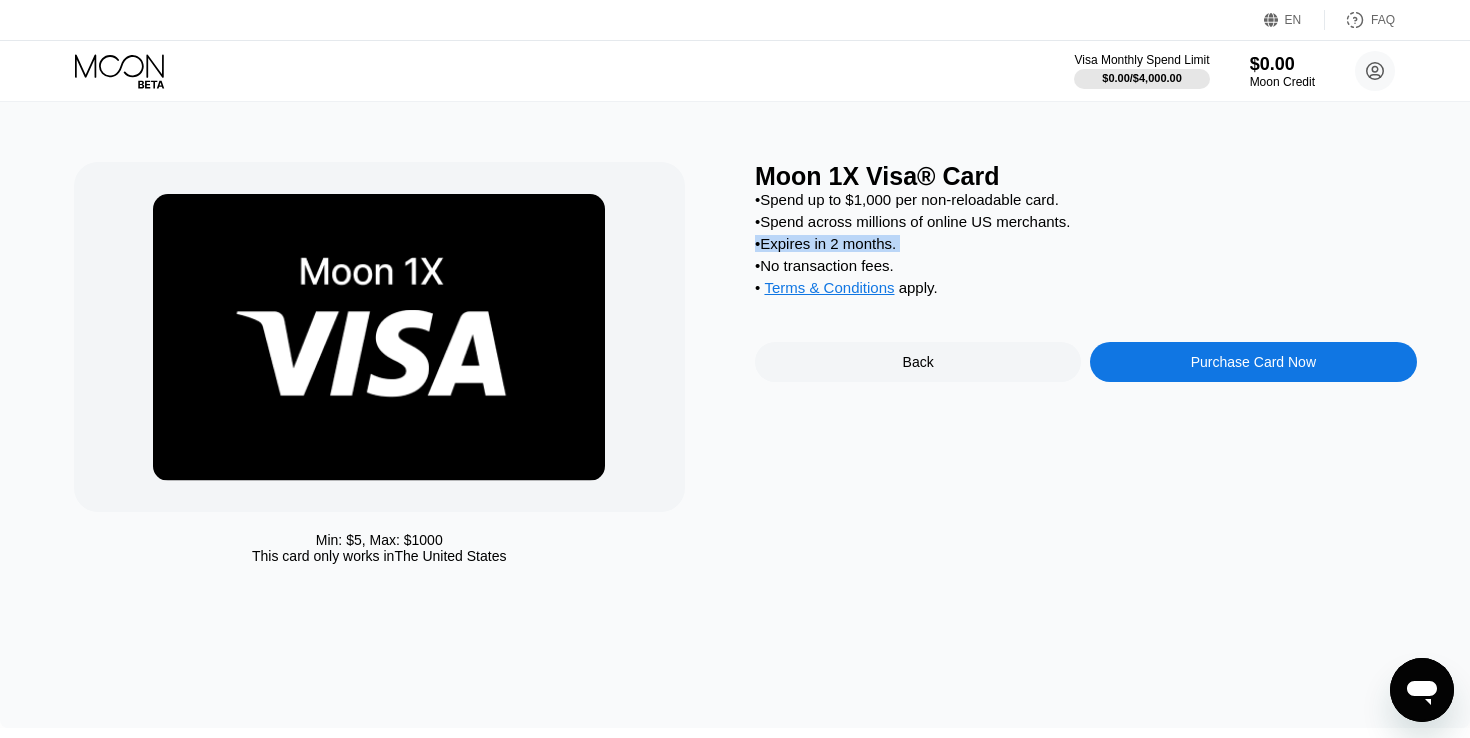 click on "•  Expires in 2 months." at bounding box center [1086, 243] 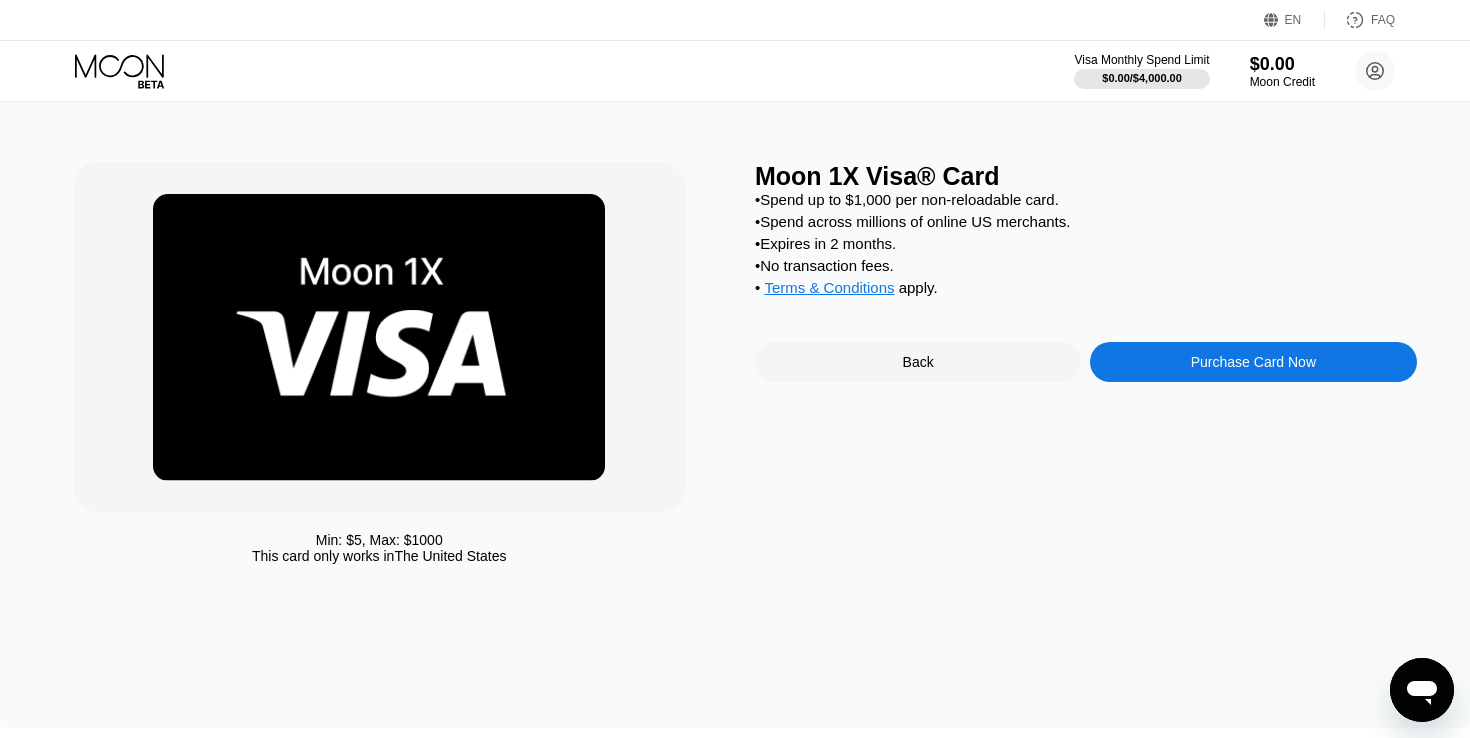 click on "•  Spend across millions of online US merchants." at bounding box center [1086, 221] 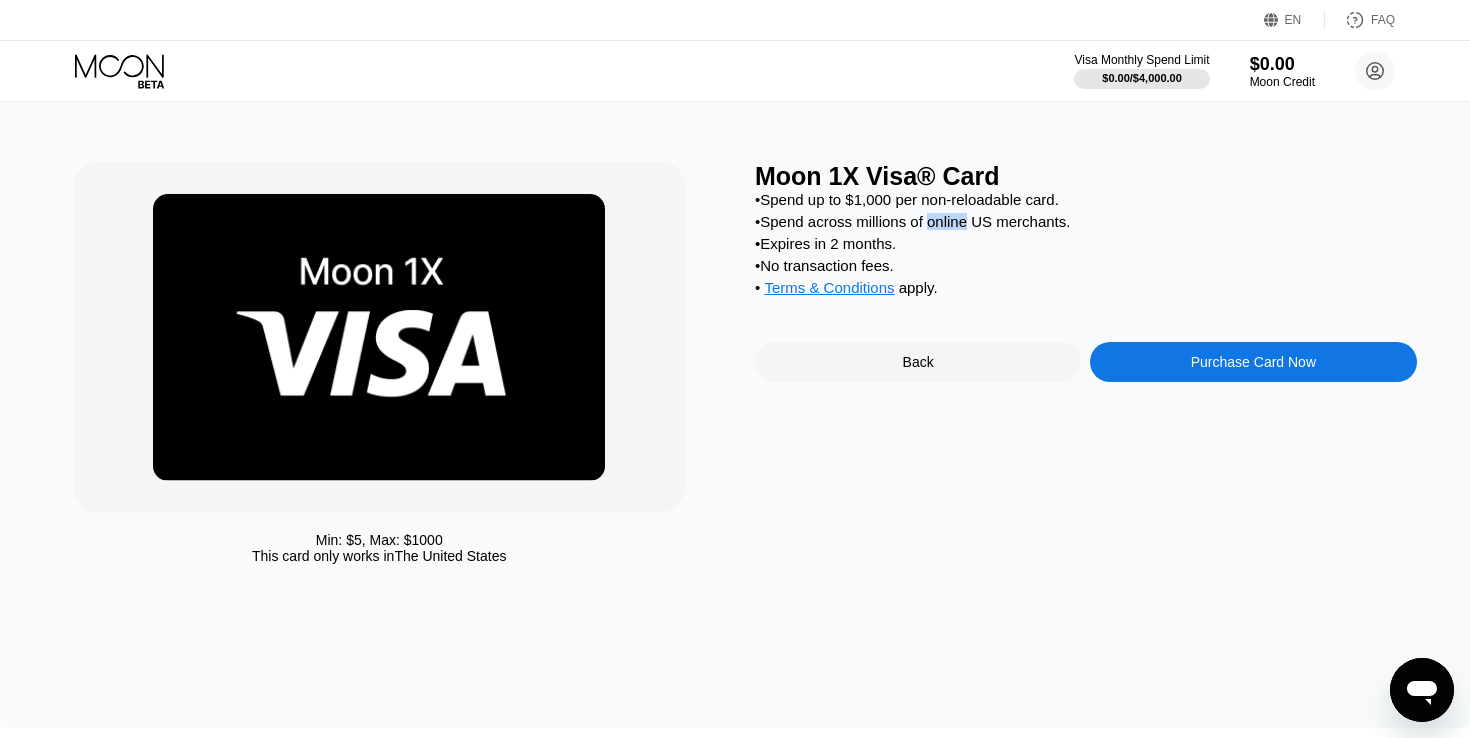 click on "•  Spend across millions of online US merchants." at bounding box center [1086, 221] 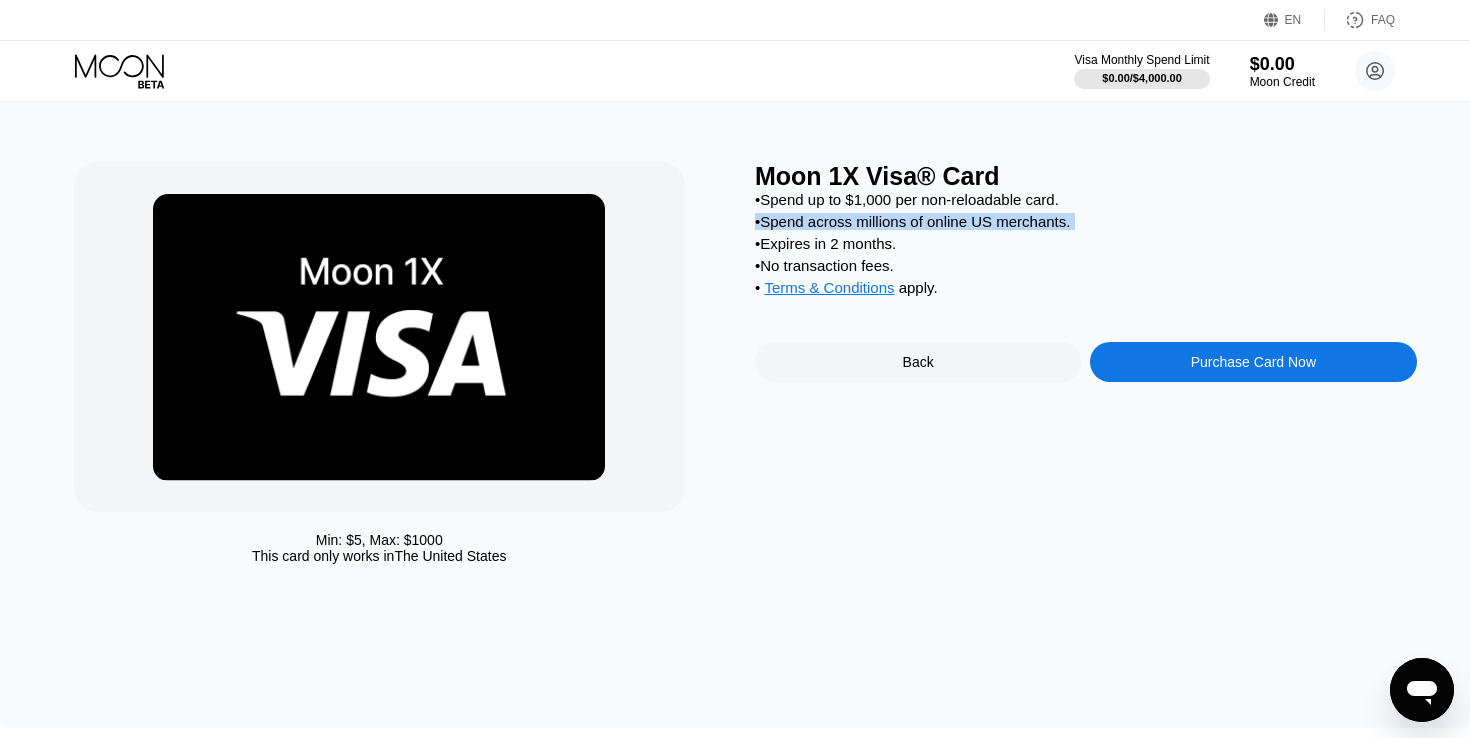 click on "•  Spend across millions of online US merchants." at bounding box center (1086, 221) 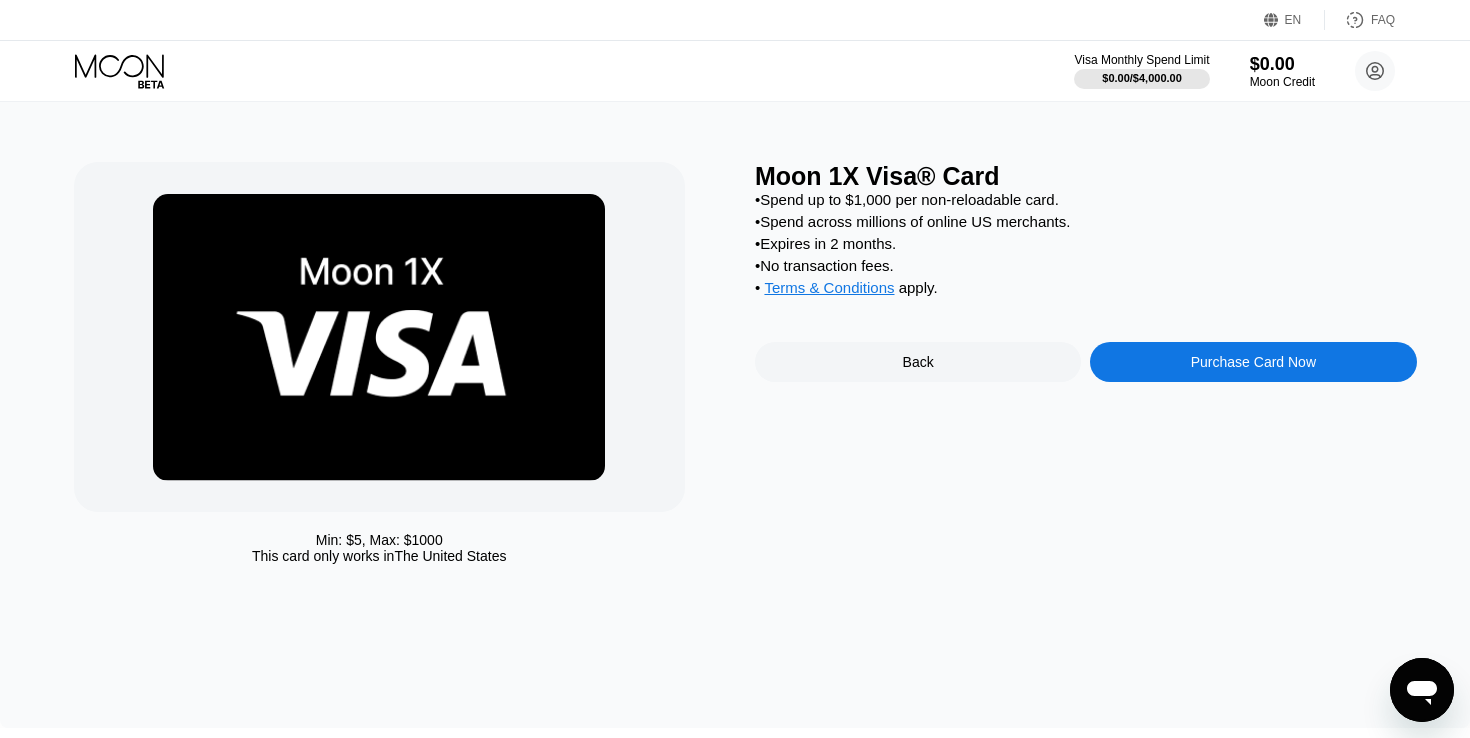 click on "•  Expires in 2 months." at bounding box center [1086, 243] 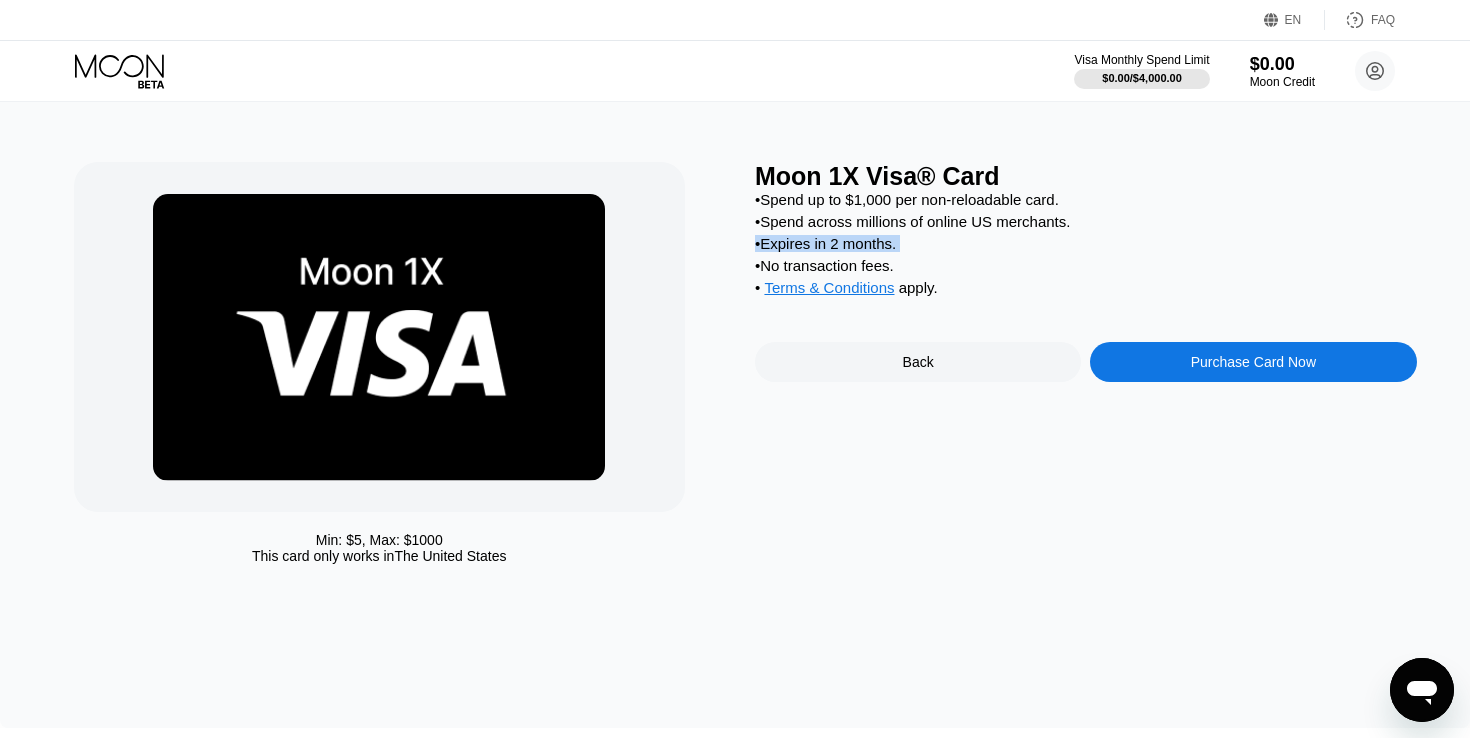click on "•  Expires in 2 months." at bounding box center (1086, 243) 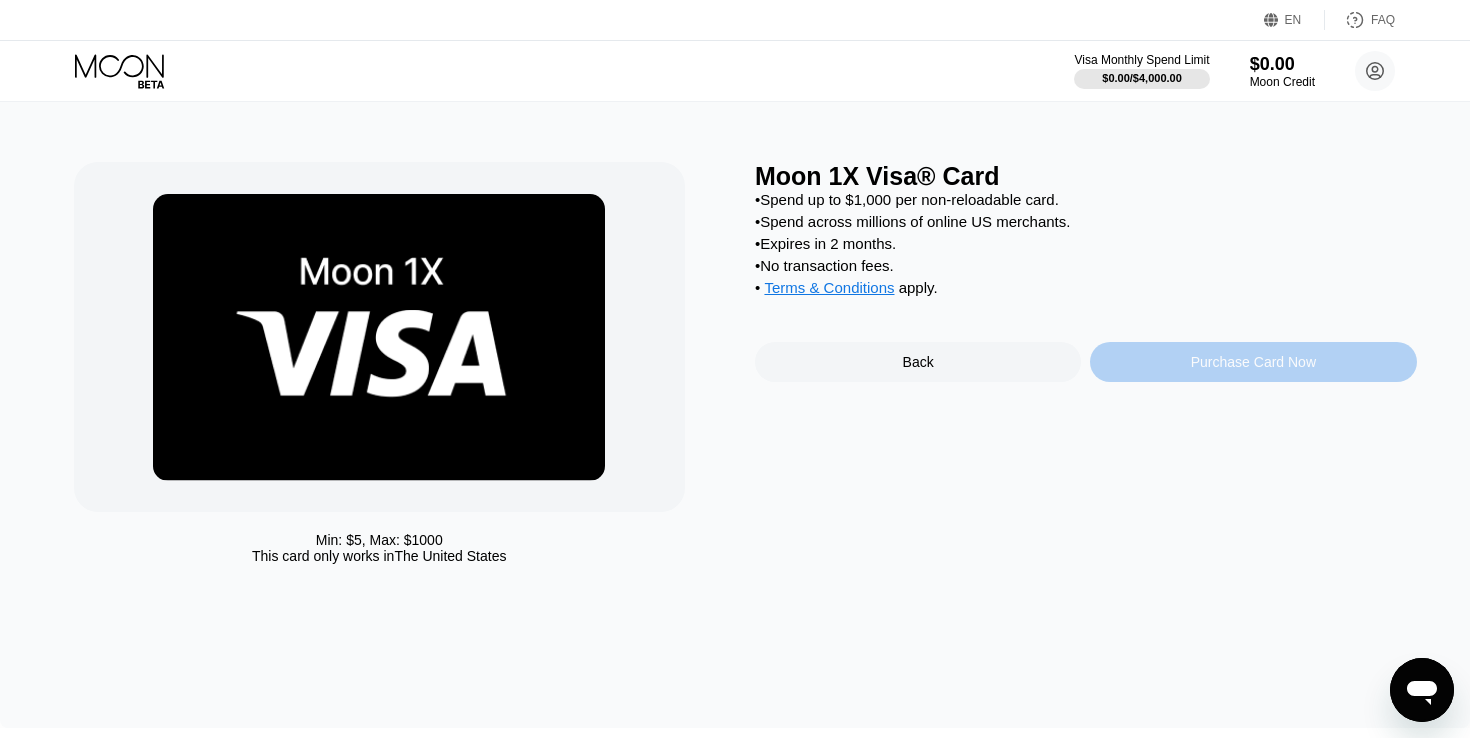 click on "Purchase Card Now" at bounding box center (1253, 362) 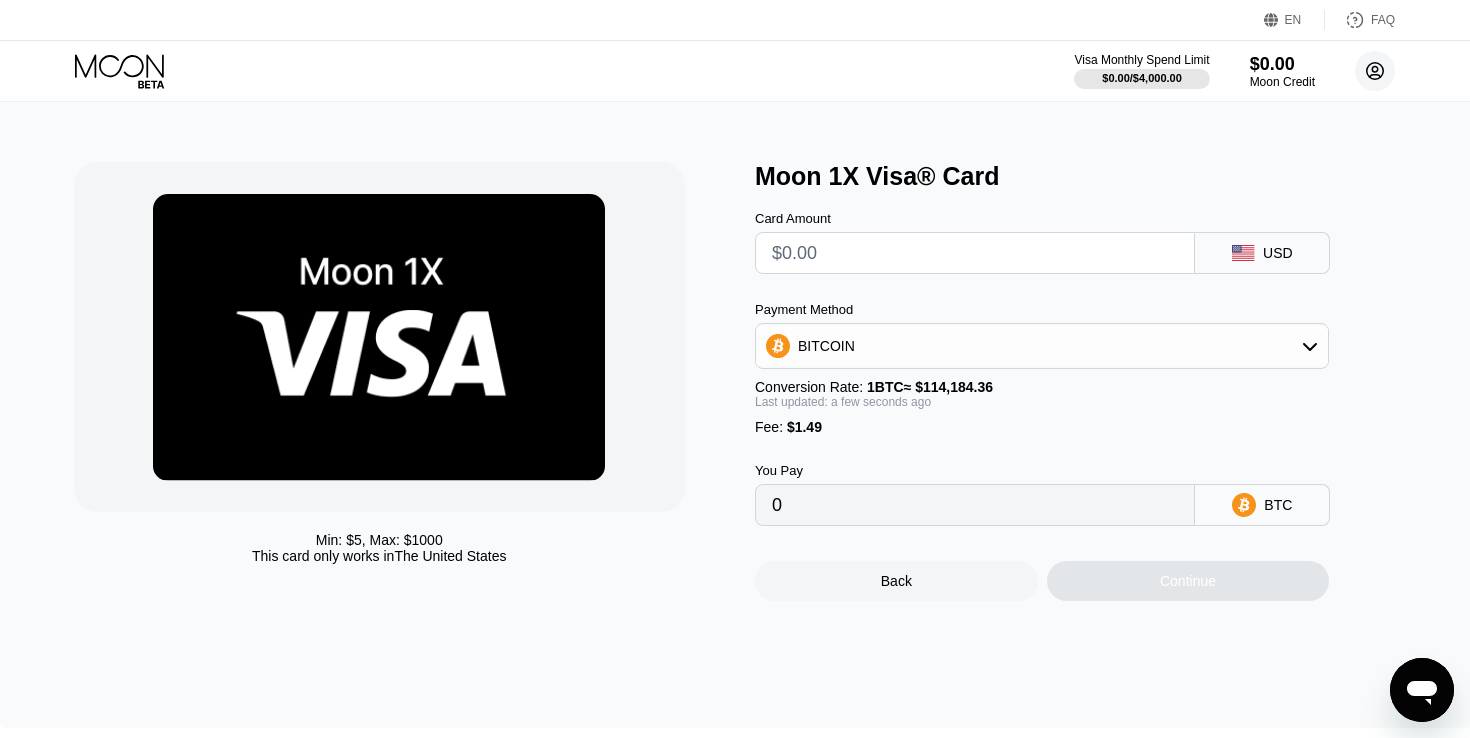 click 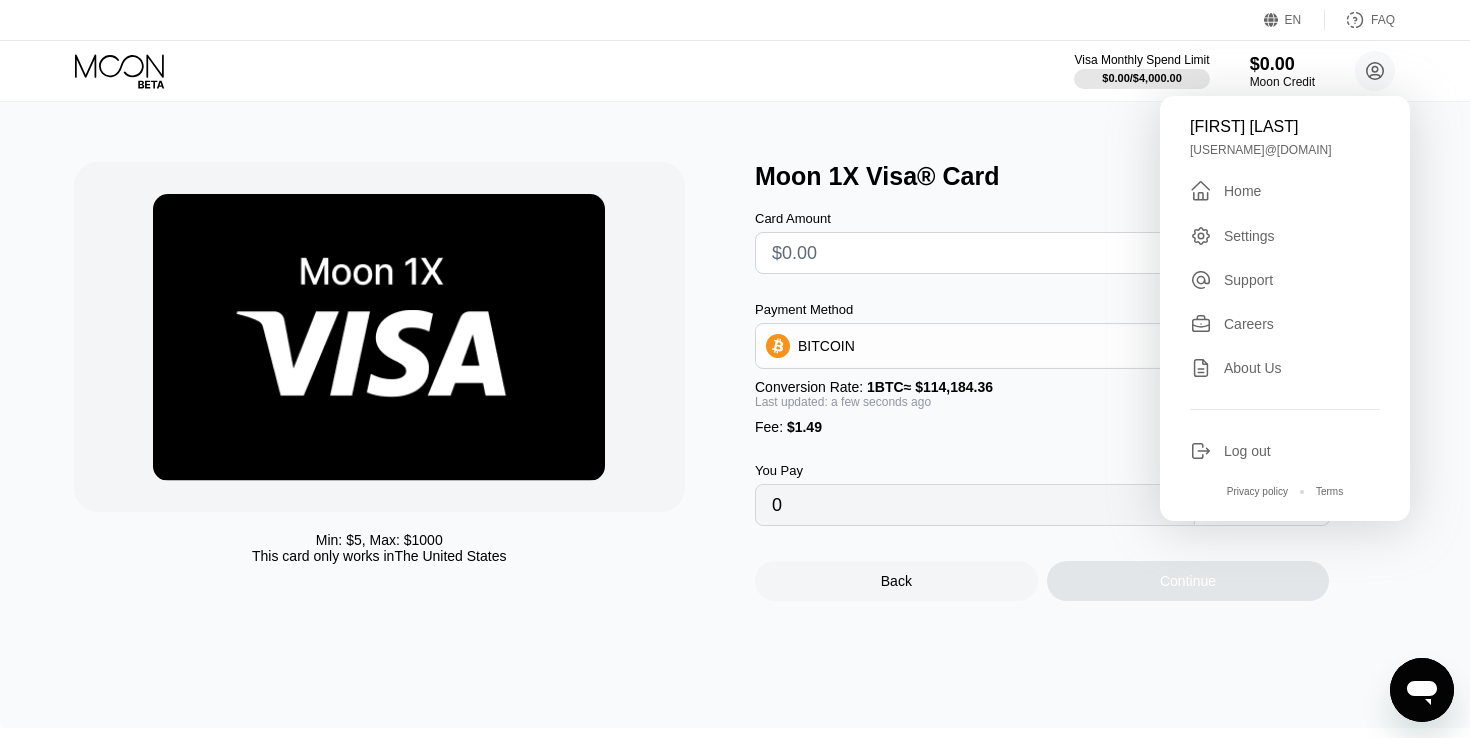 click on "Payment Method" at bounding box center [1042, 309] 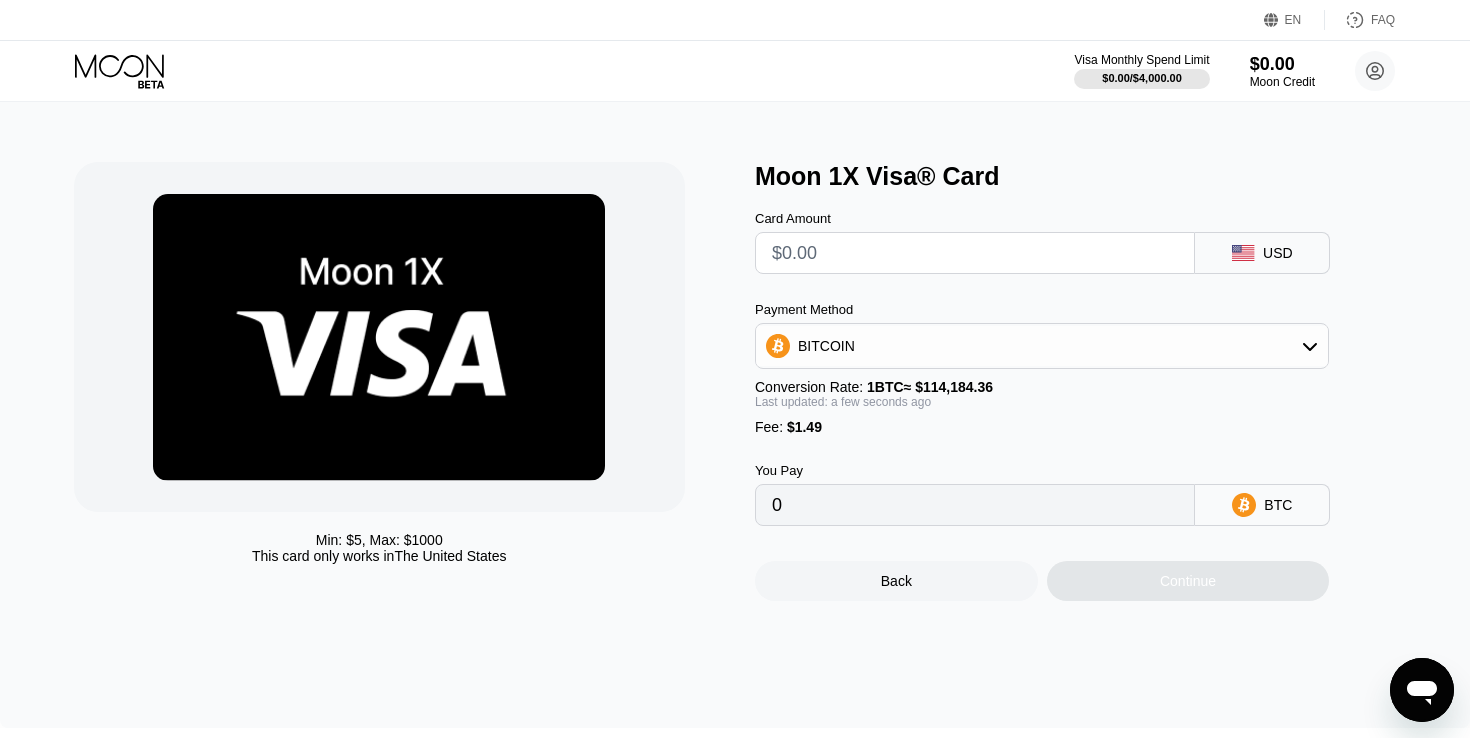 click at bounding box center (975, 253) 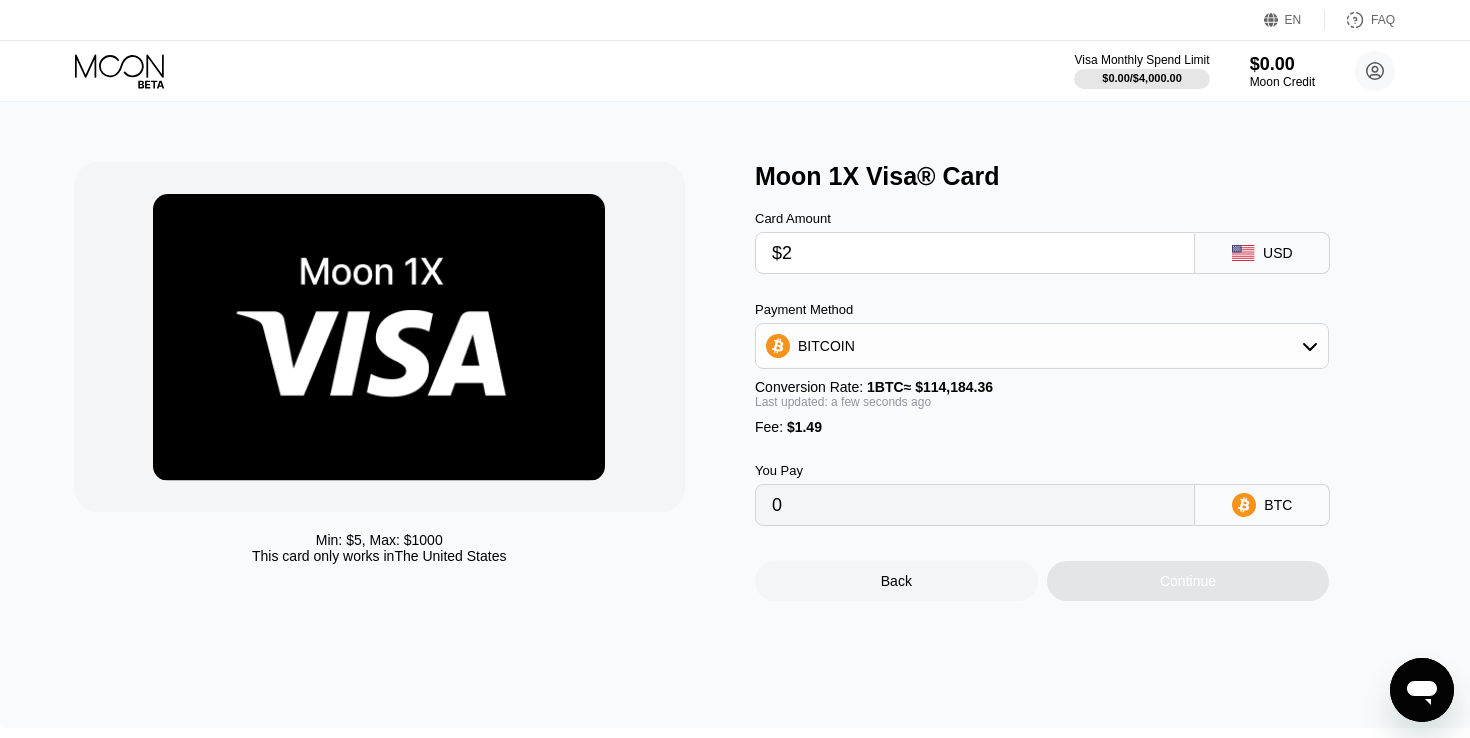 type on "$20" 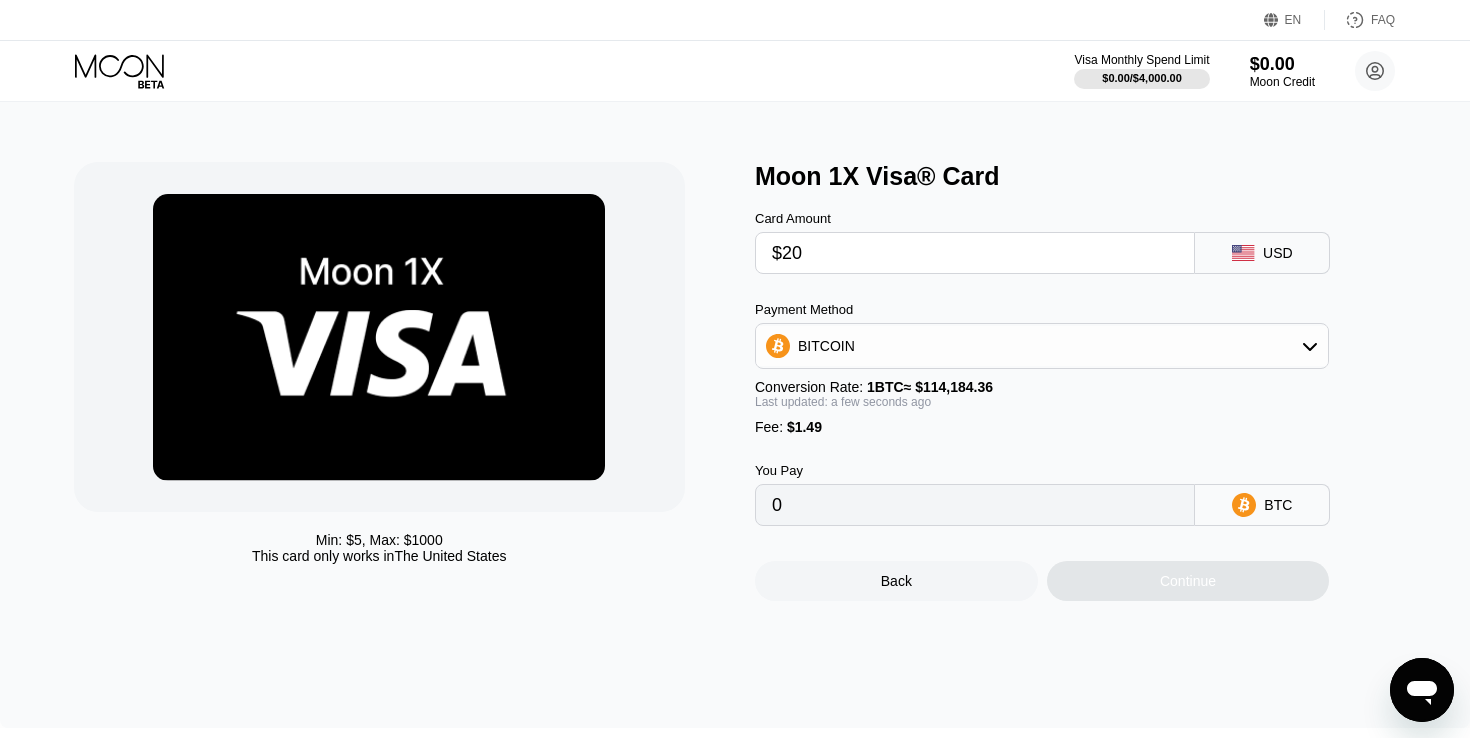 type on "0.00018821" 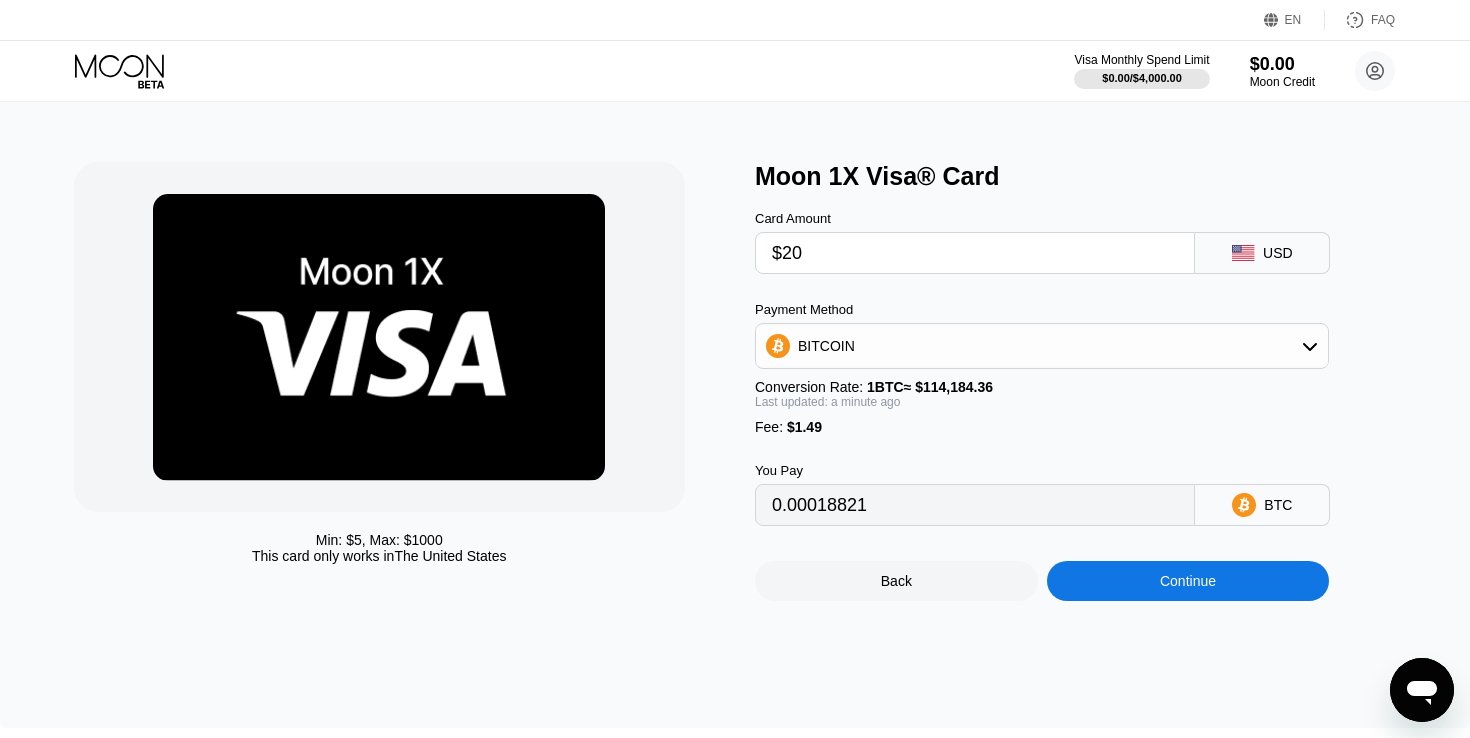 type on "$200" 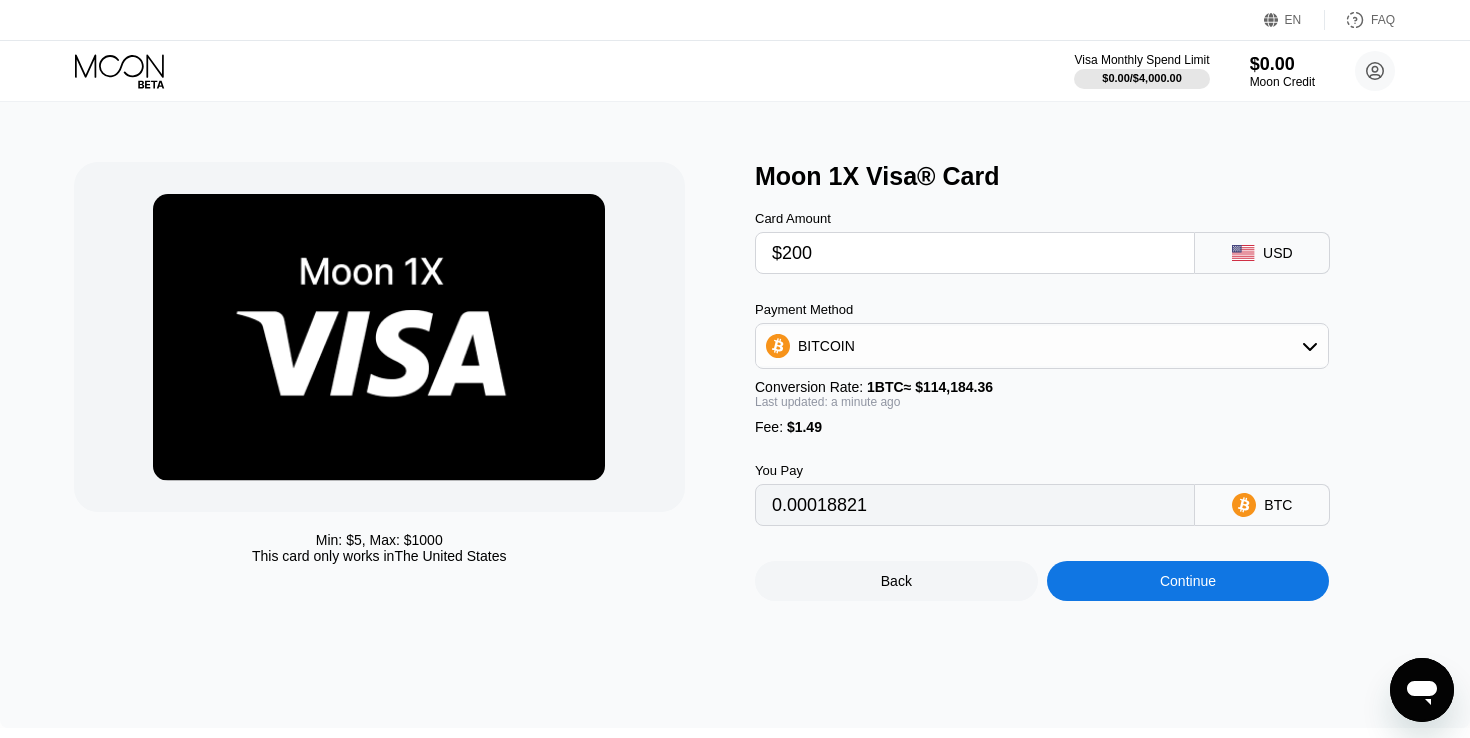 type on "0.00176461" 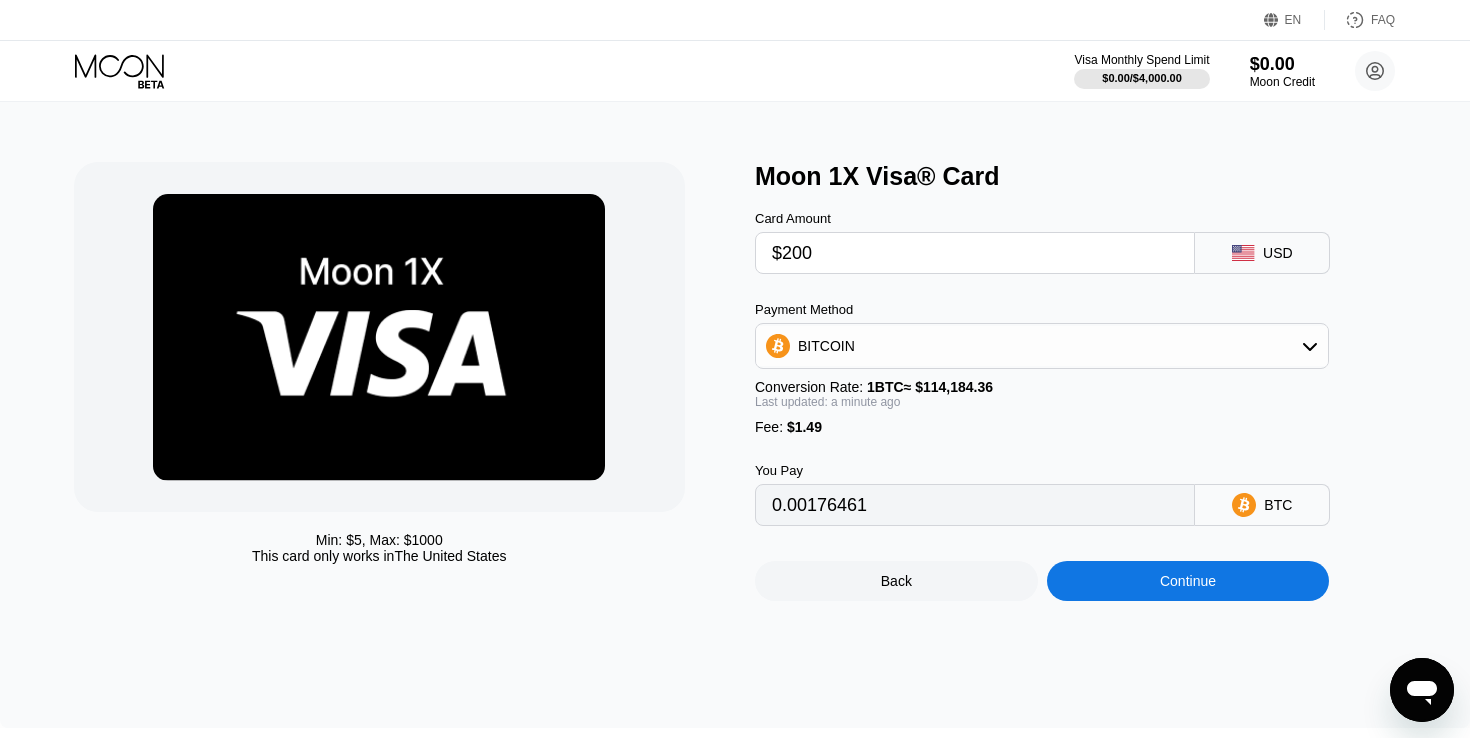 type on "$2000" 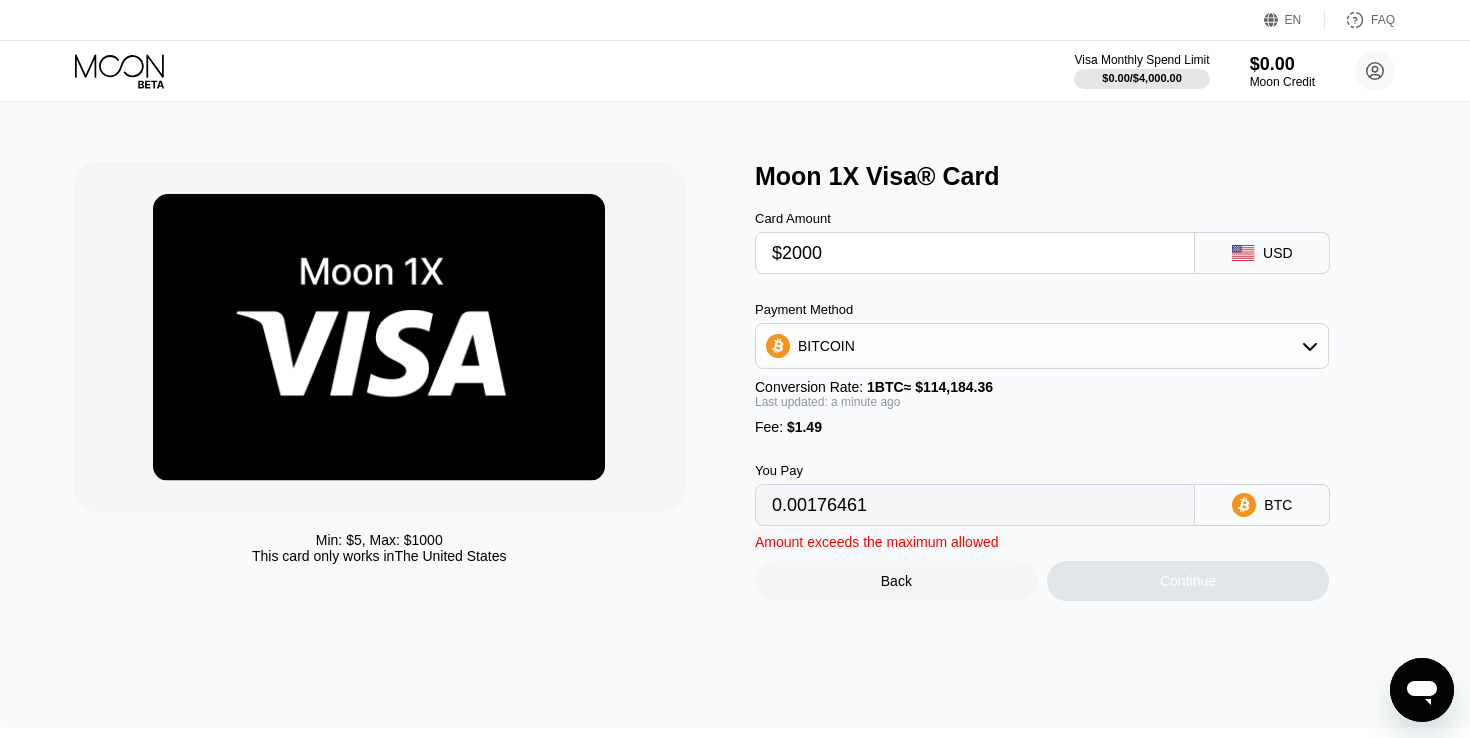 type on "0.01752859" 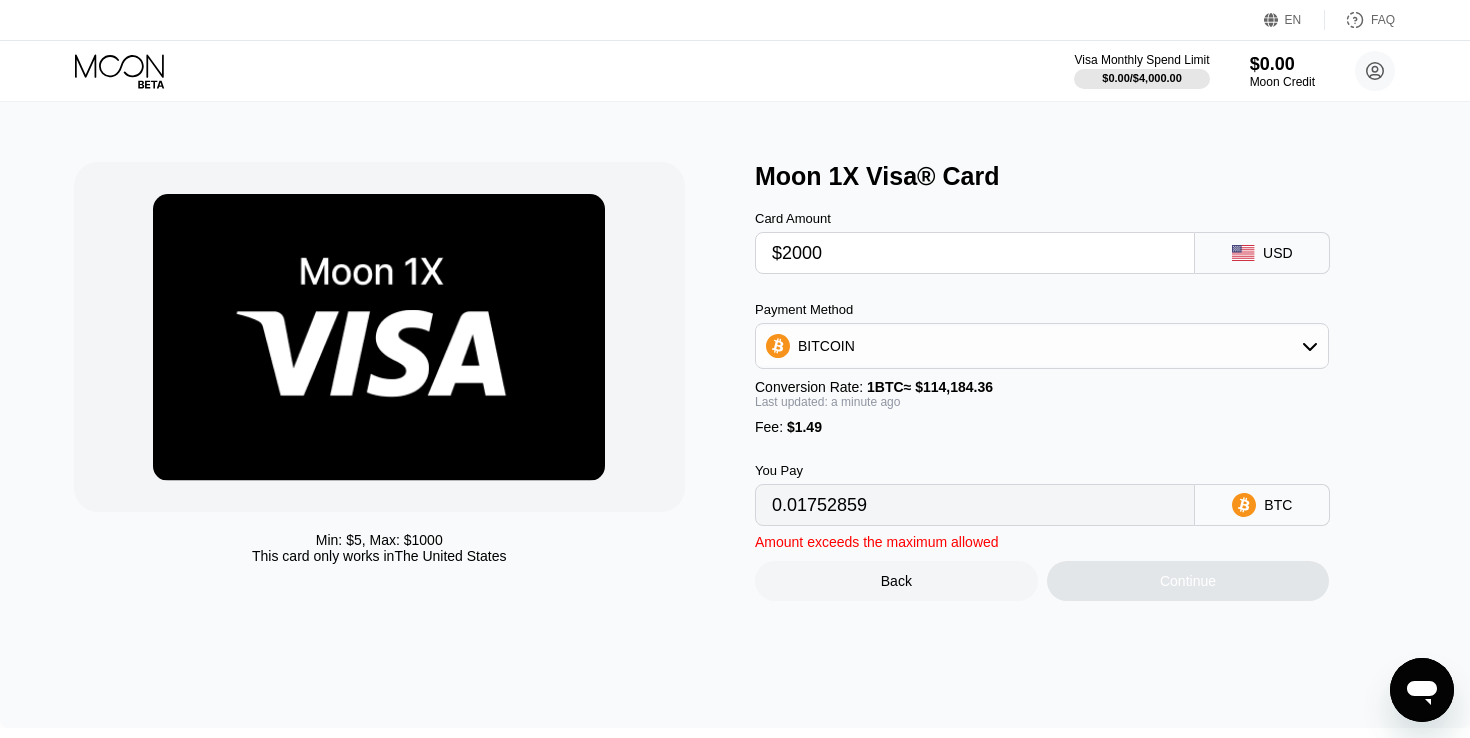 type on "$200" 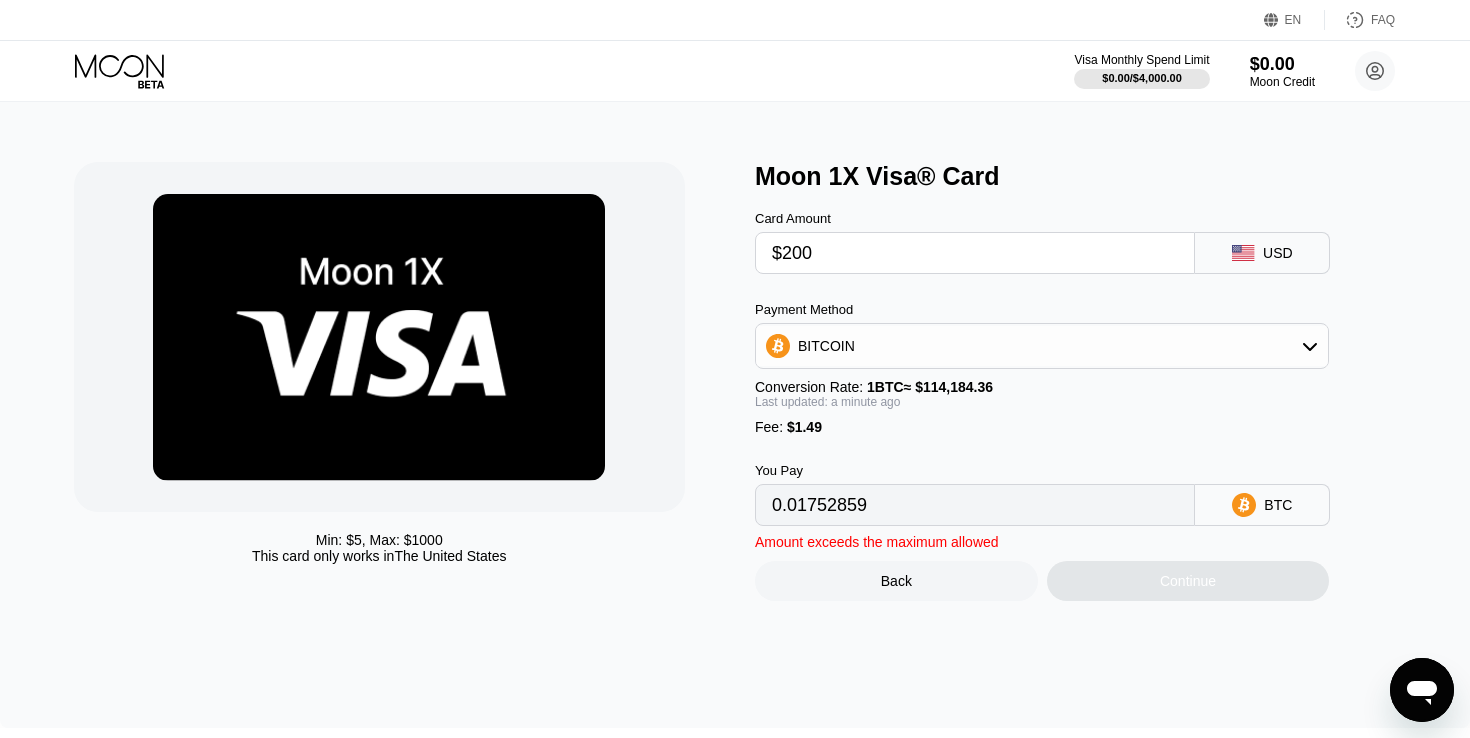 type on "0.00176461" 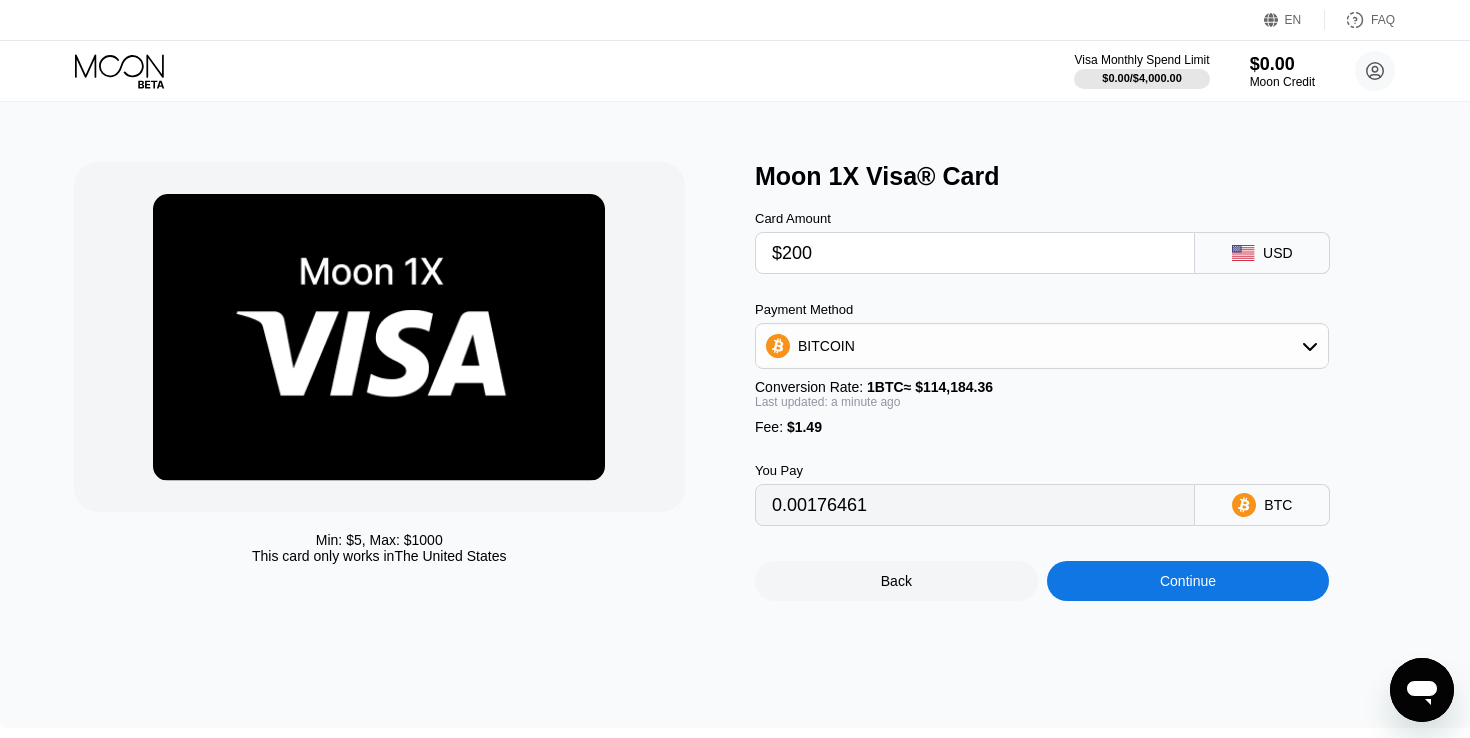 type on "$20" 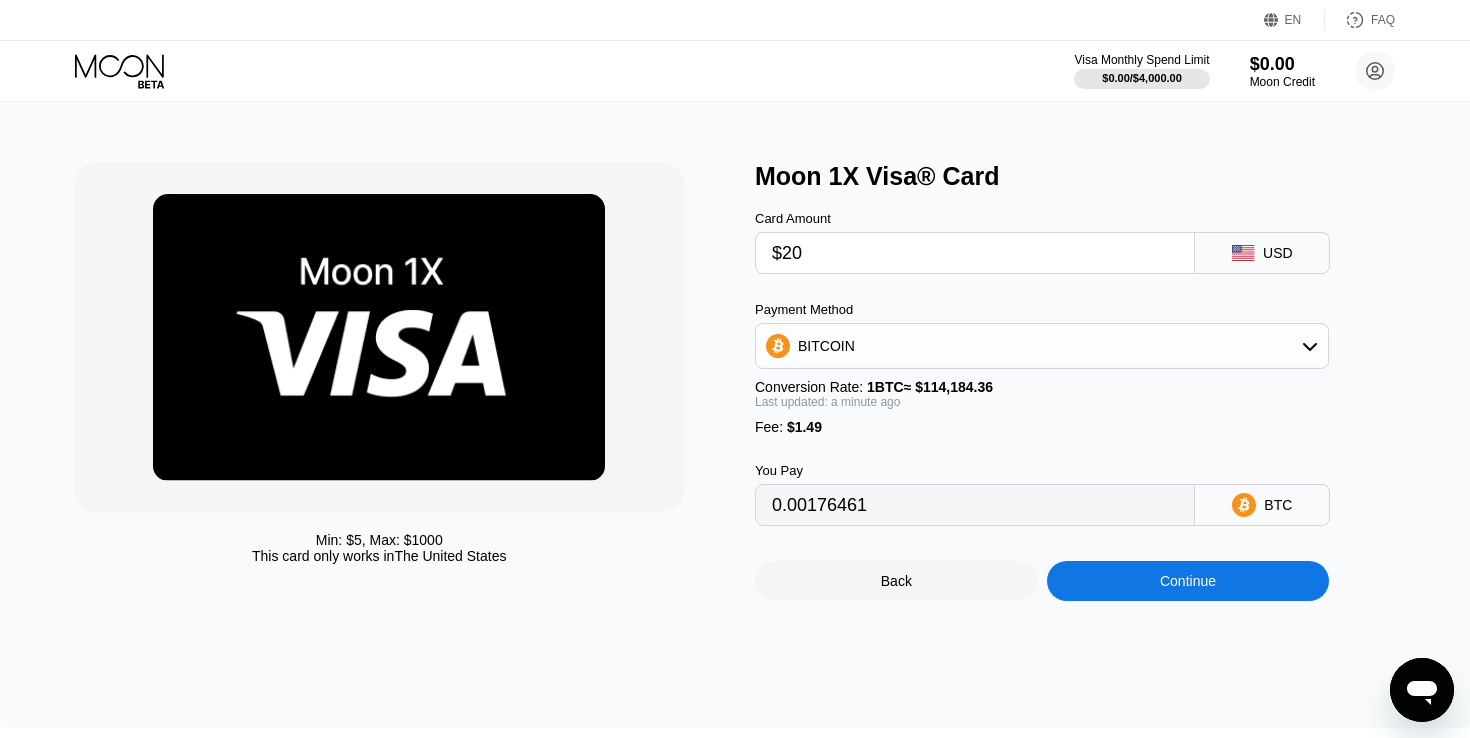 type on "0.00018821" 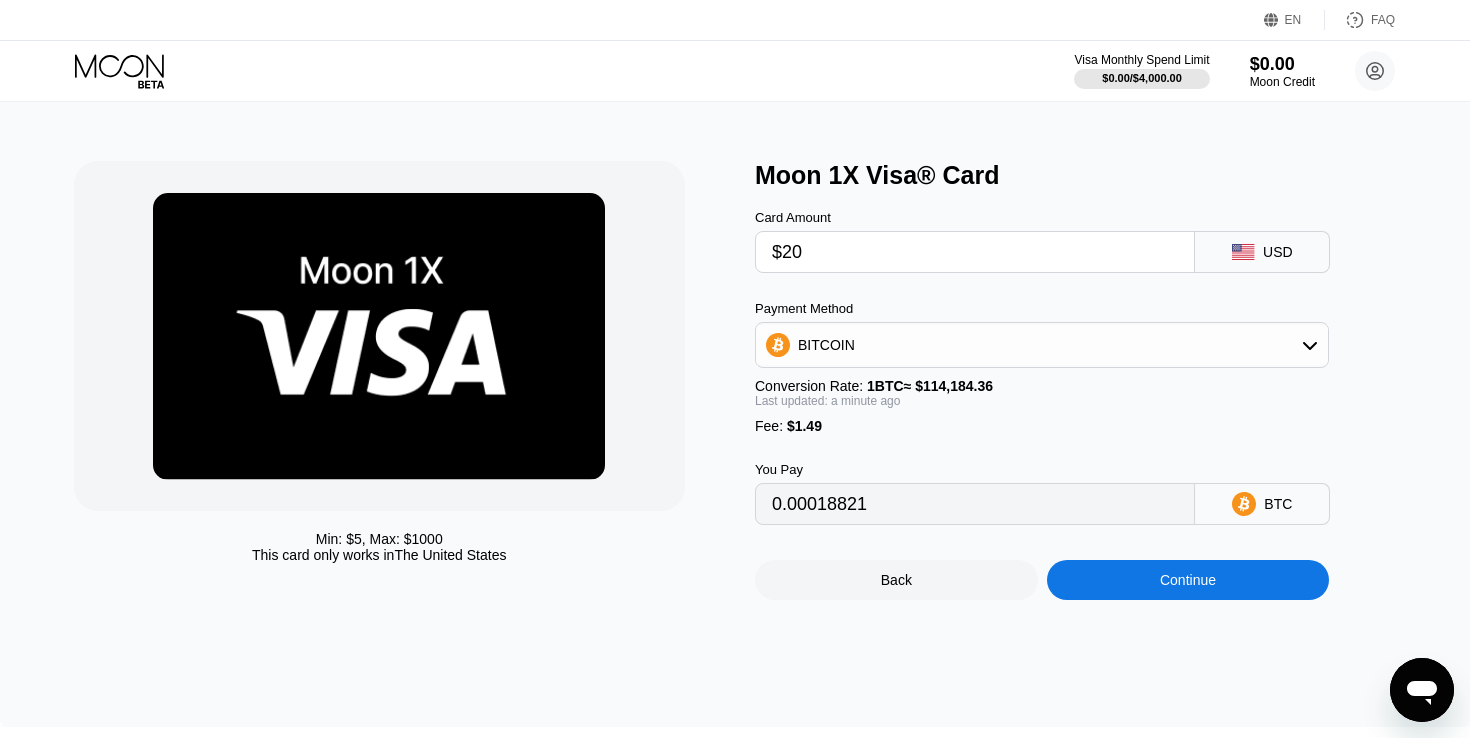 scroll, scrollTop: 14, scrollLeft: 0, axis: vertical 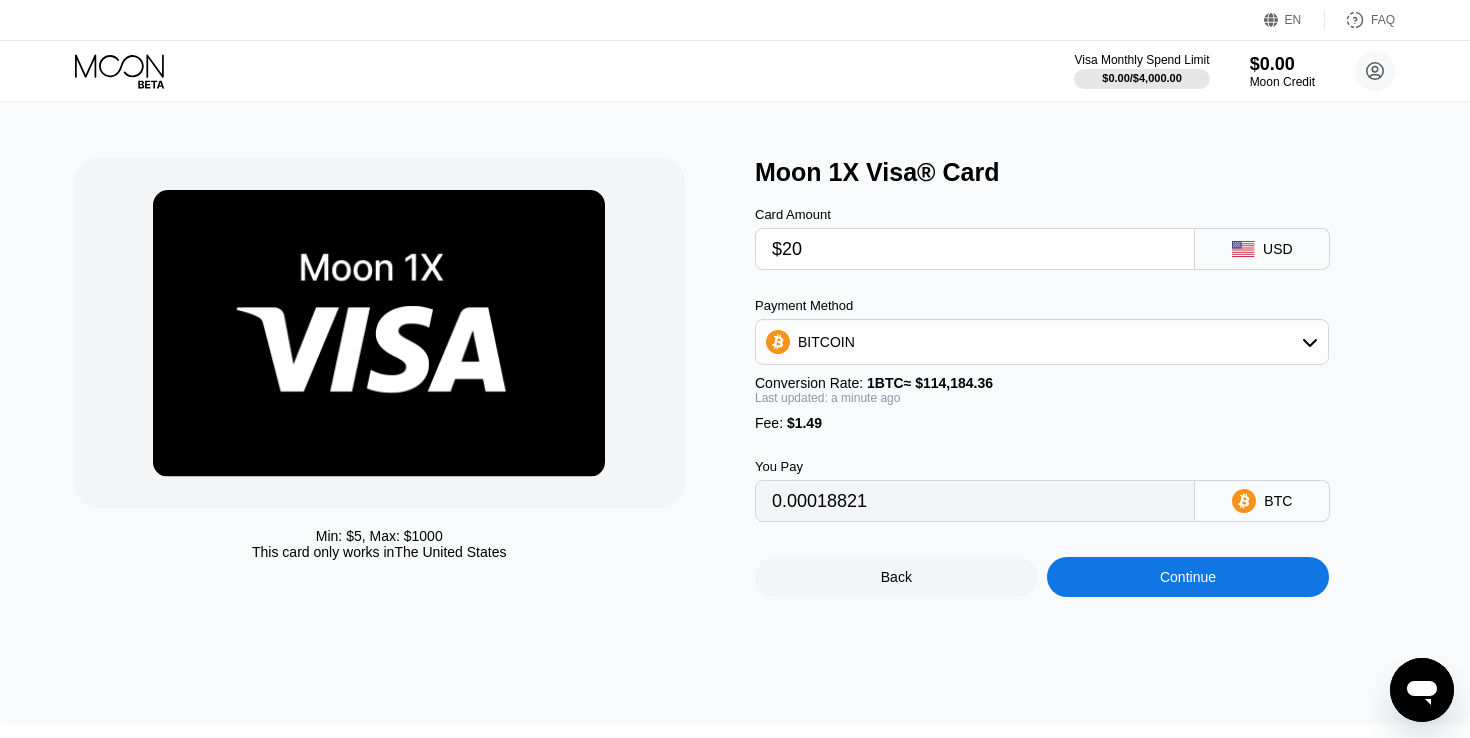 type on "$20" 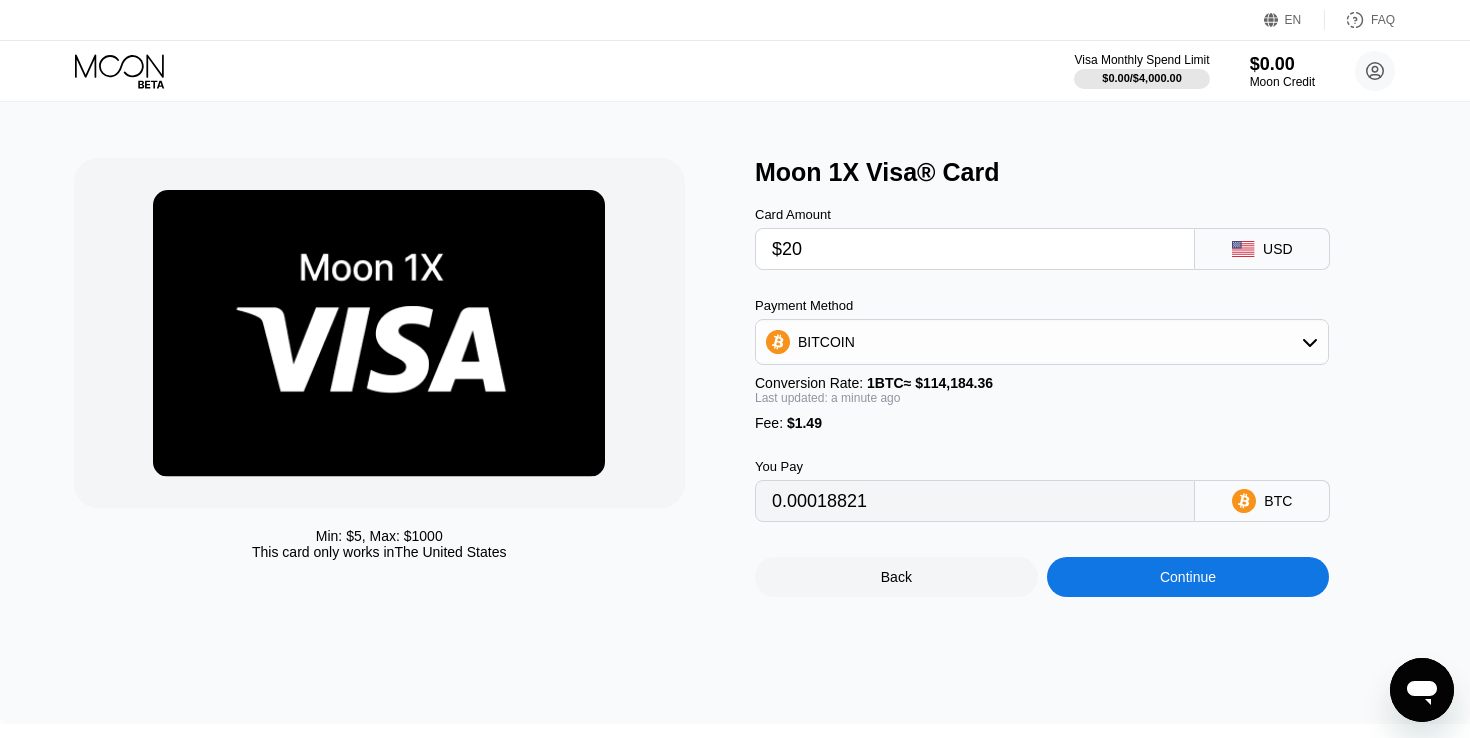 click on "BTC" at bounding box center (1262, 501) 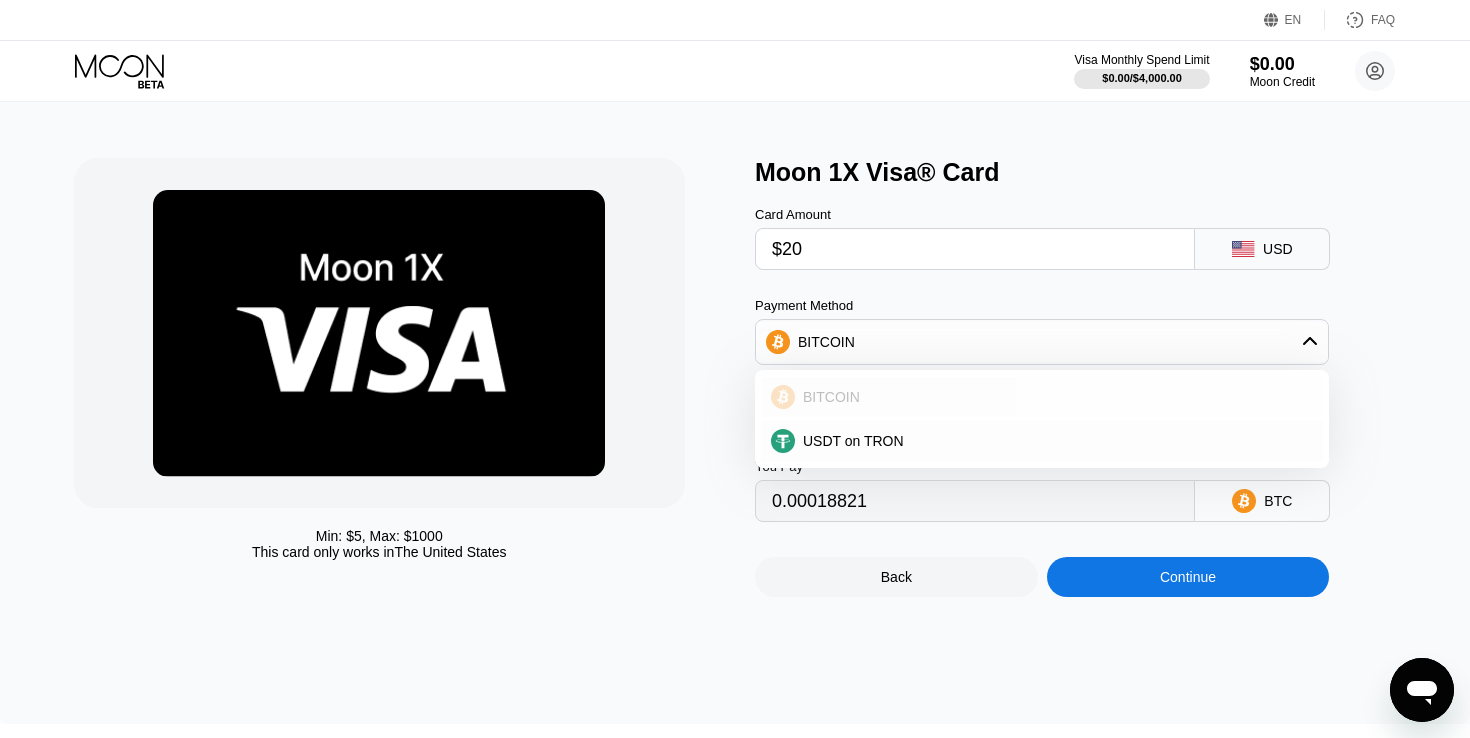 click on "BITCOIN" at bounding box center (1054, 397) 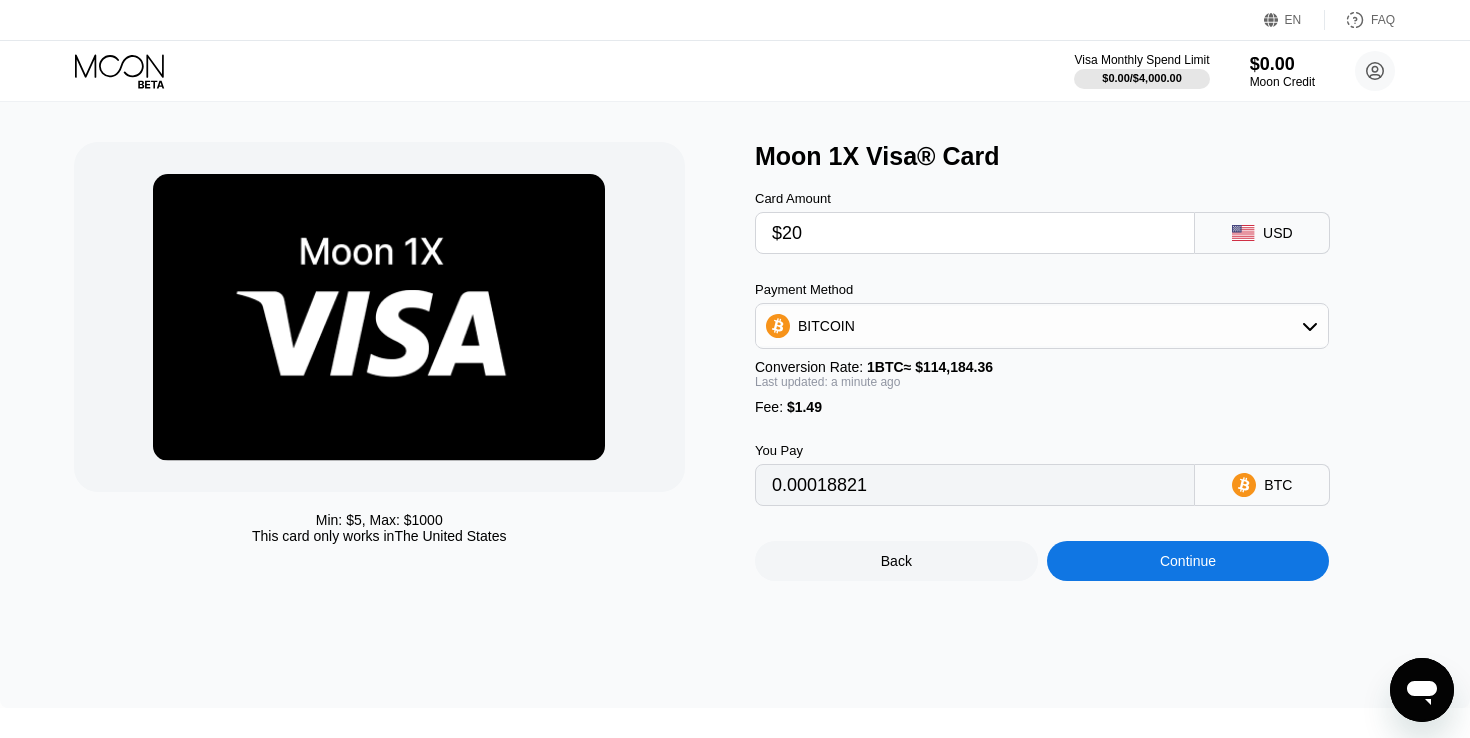 scroll, scrollTop: 33, scrollLeft: 0, axis: vertical 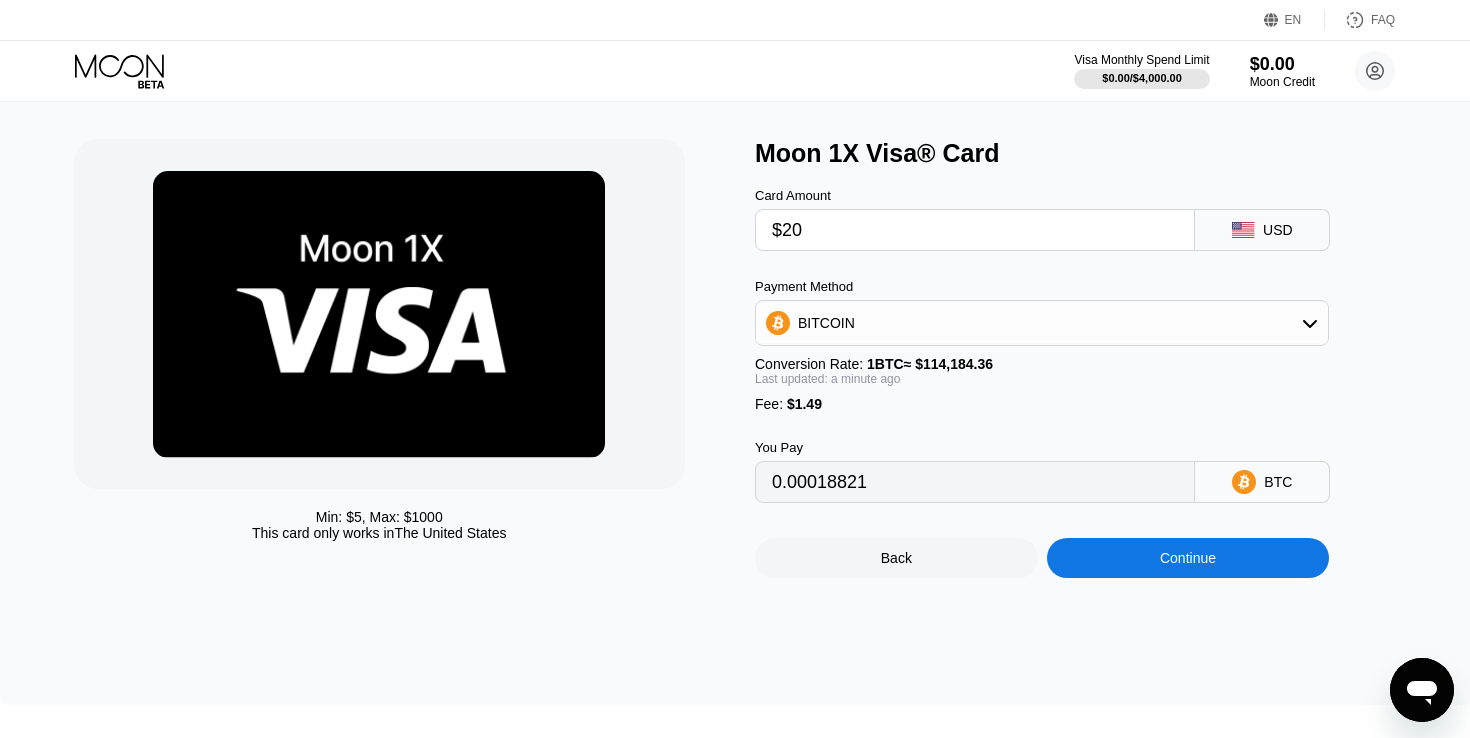 click on "Continue" at bounding box center (1188, 558) 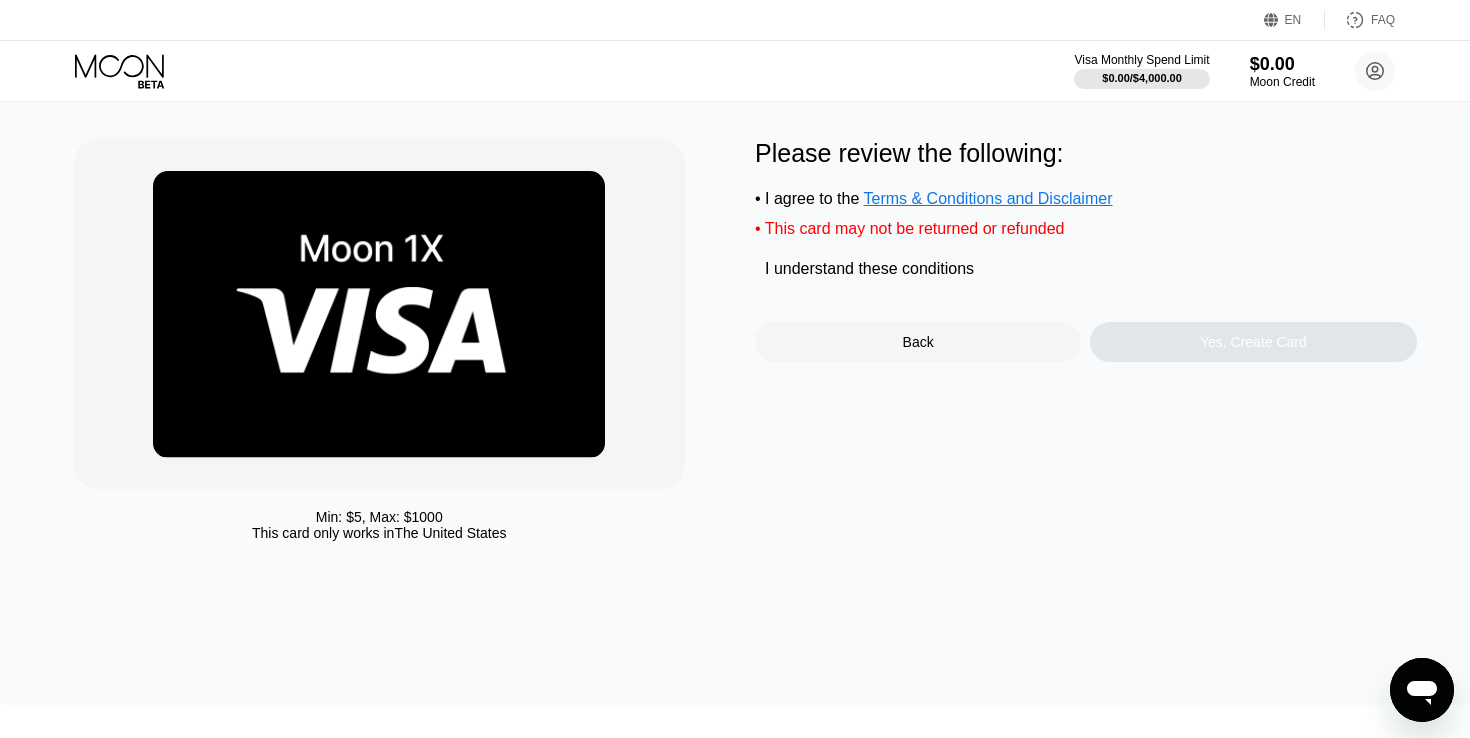 scroll, scrollTop: 0, scrollLeft: 0, axis: both 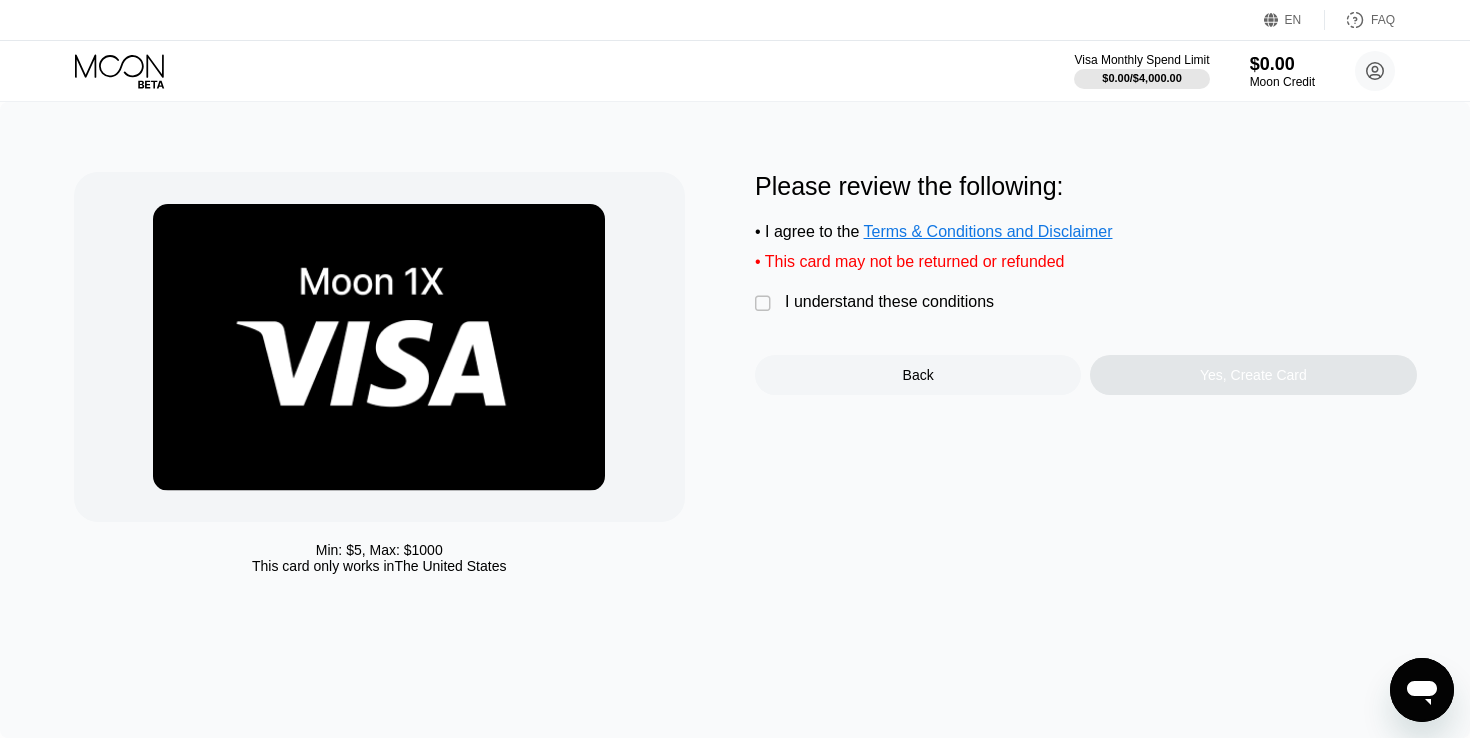 click on "" at bounding box center (765, 304) 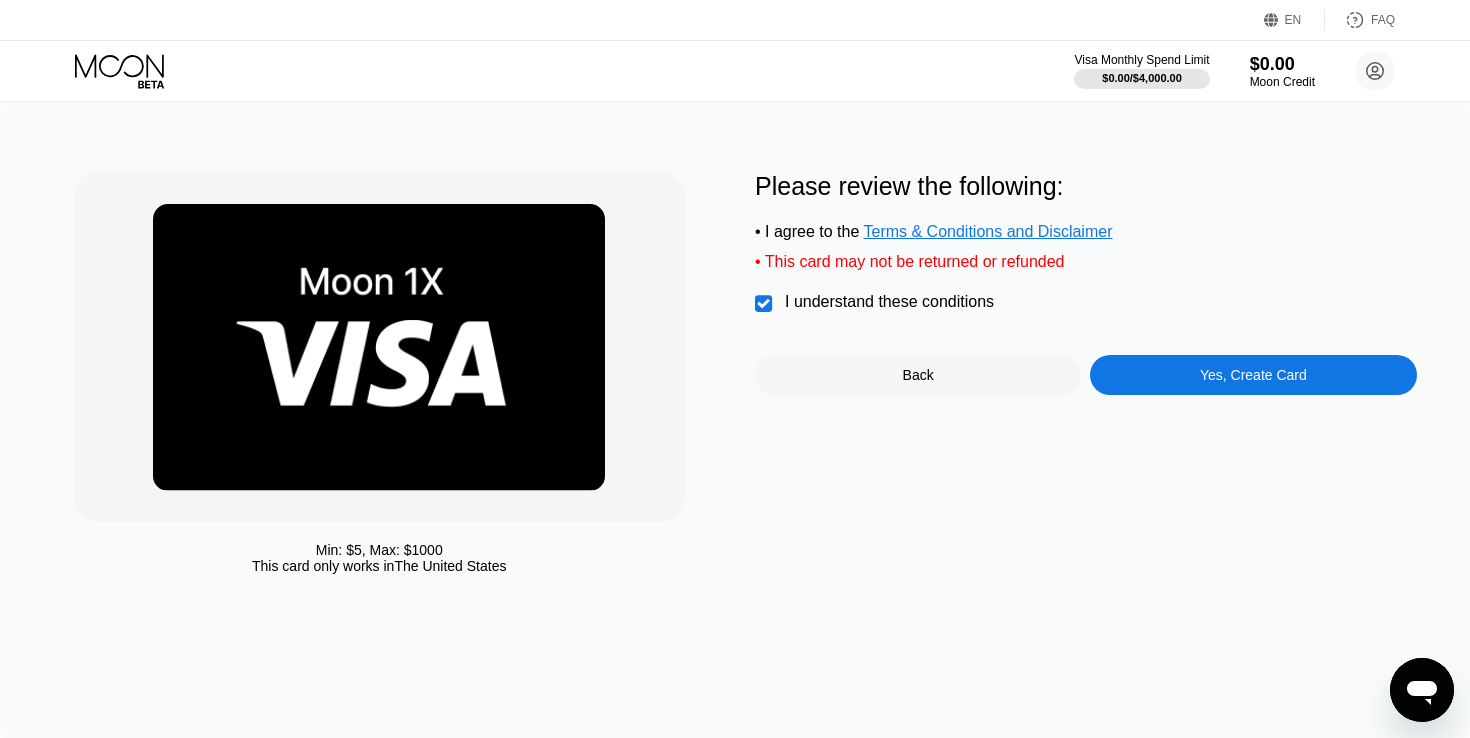 click on "Yes, Create Card" at bounding box center [1253, 375] 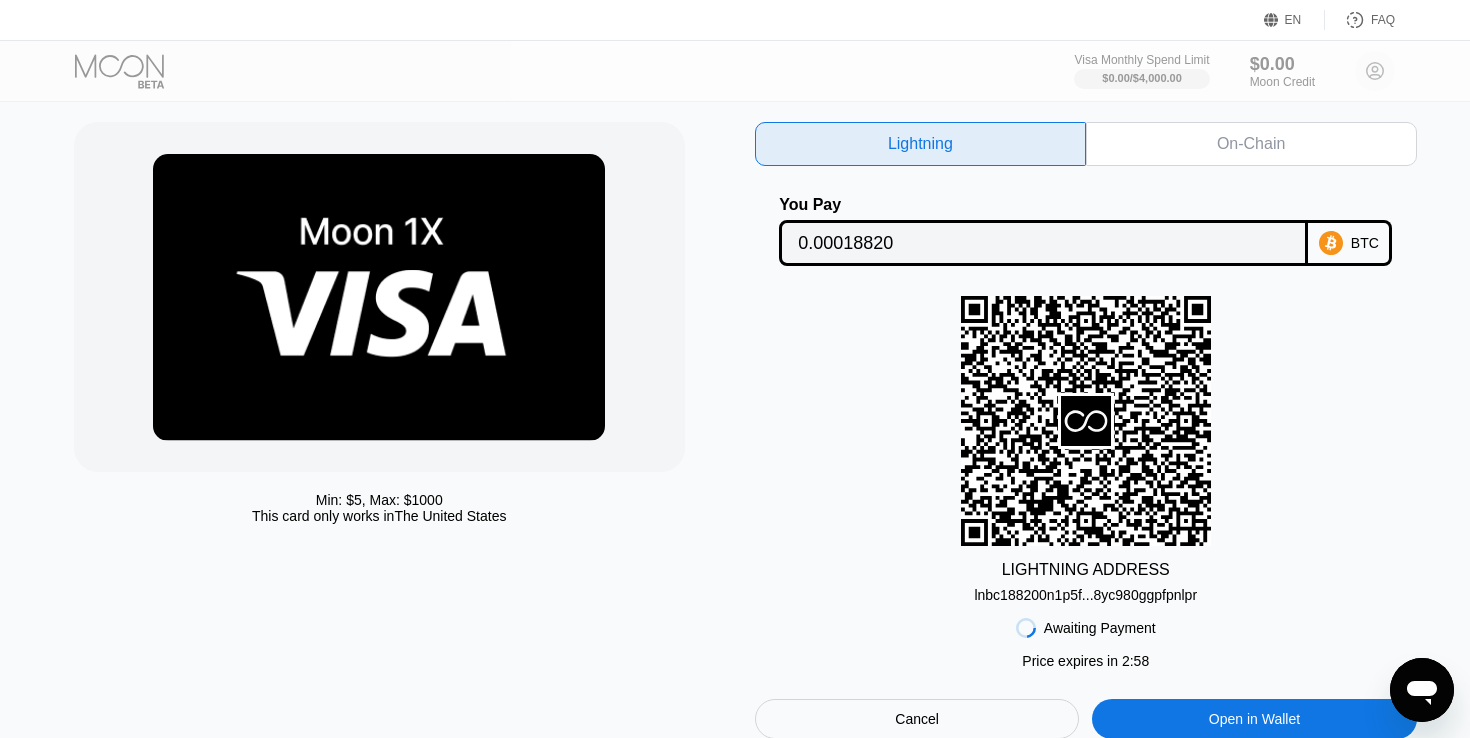 scroll, scrollTop: 0, scrollLeft: 0, axis: both 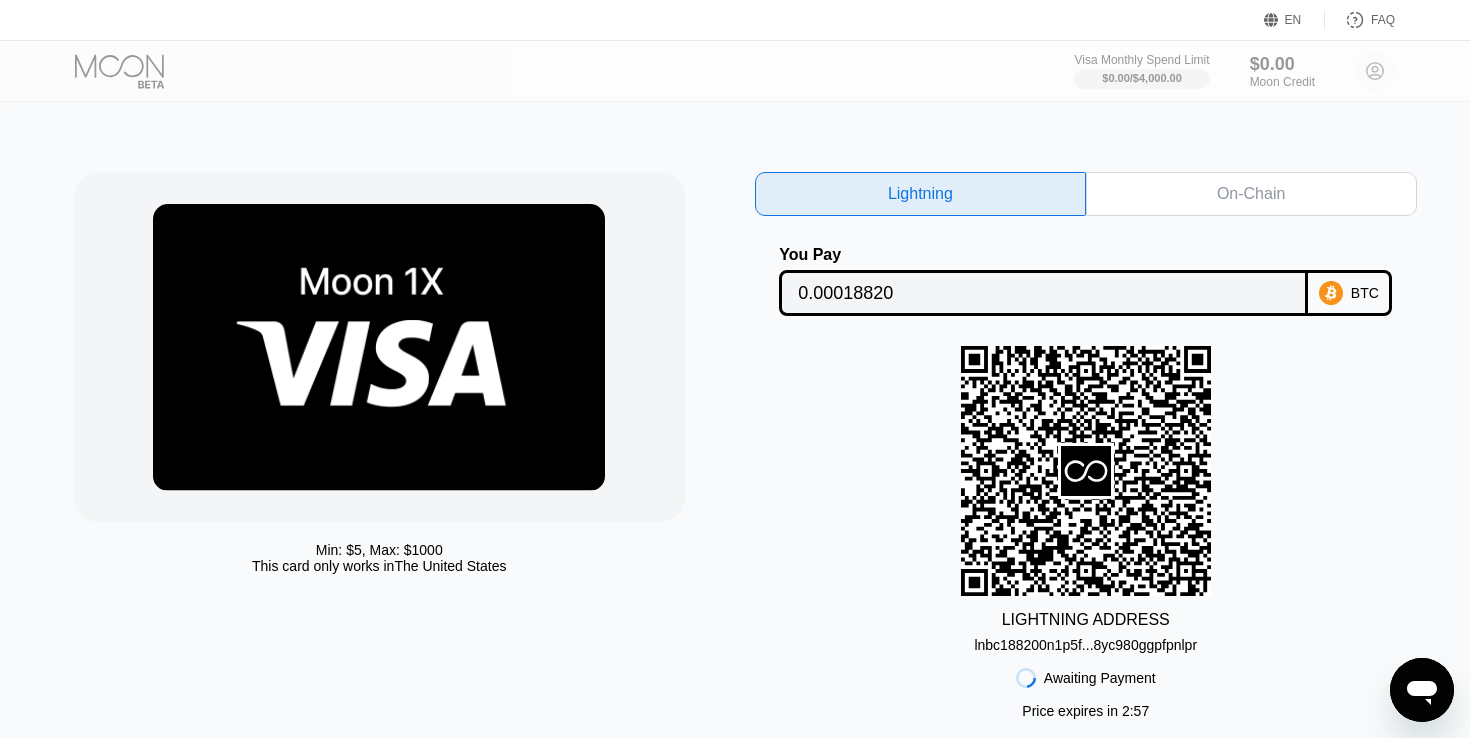 click on "On-Chain" at bounding box center [1251, 194] 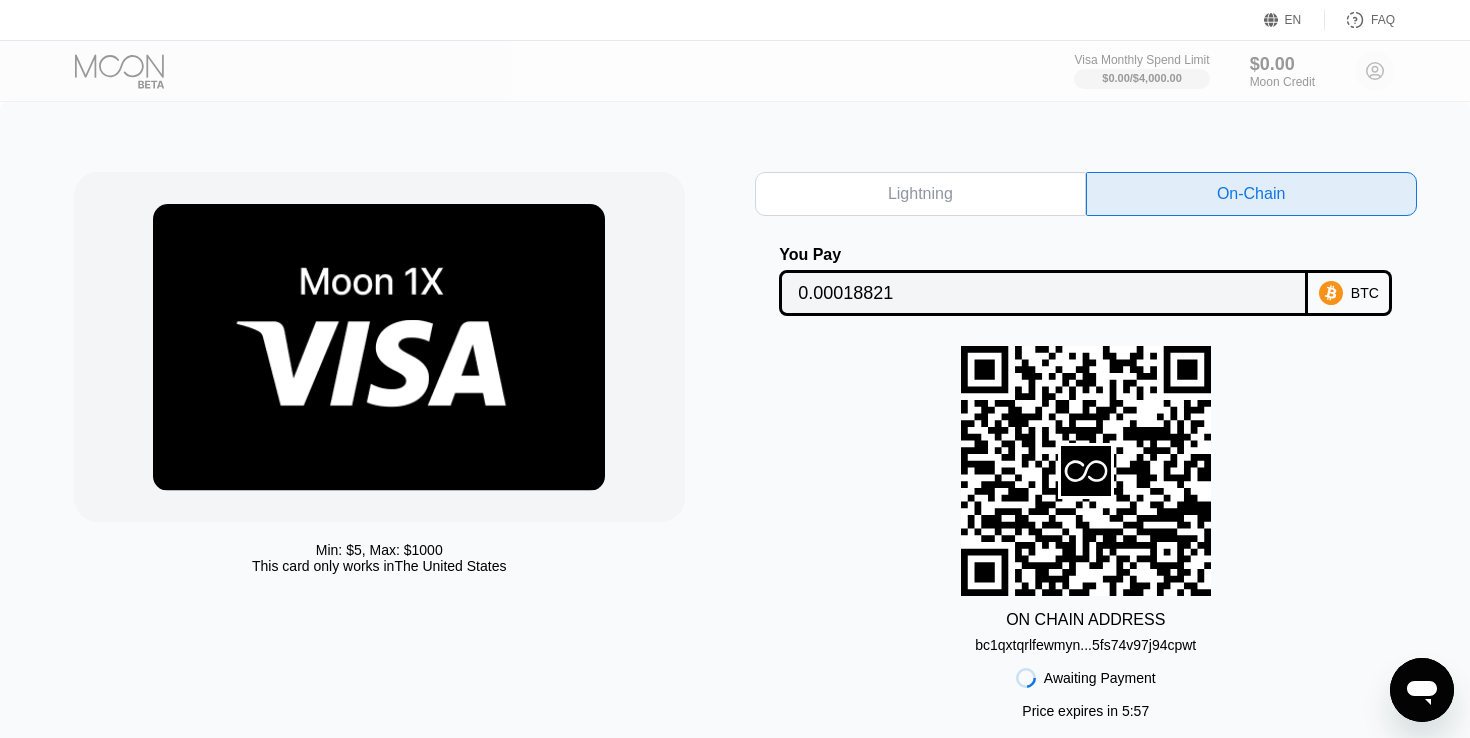 click on "Lightning" at bounding box center [920, 194] 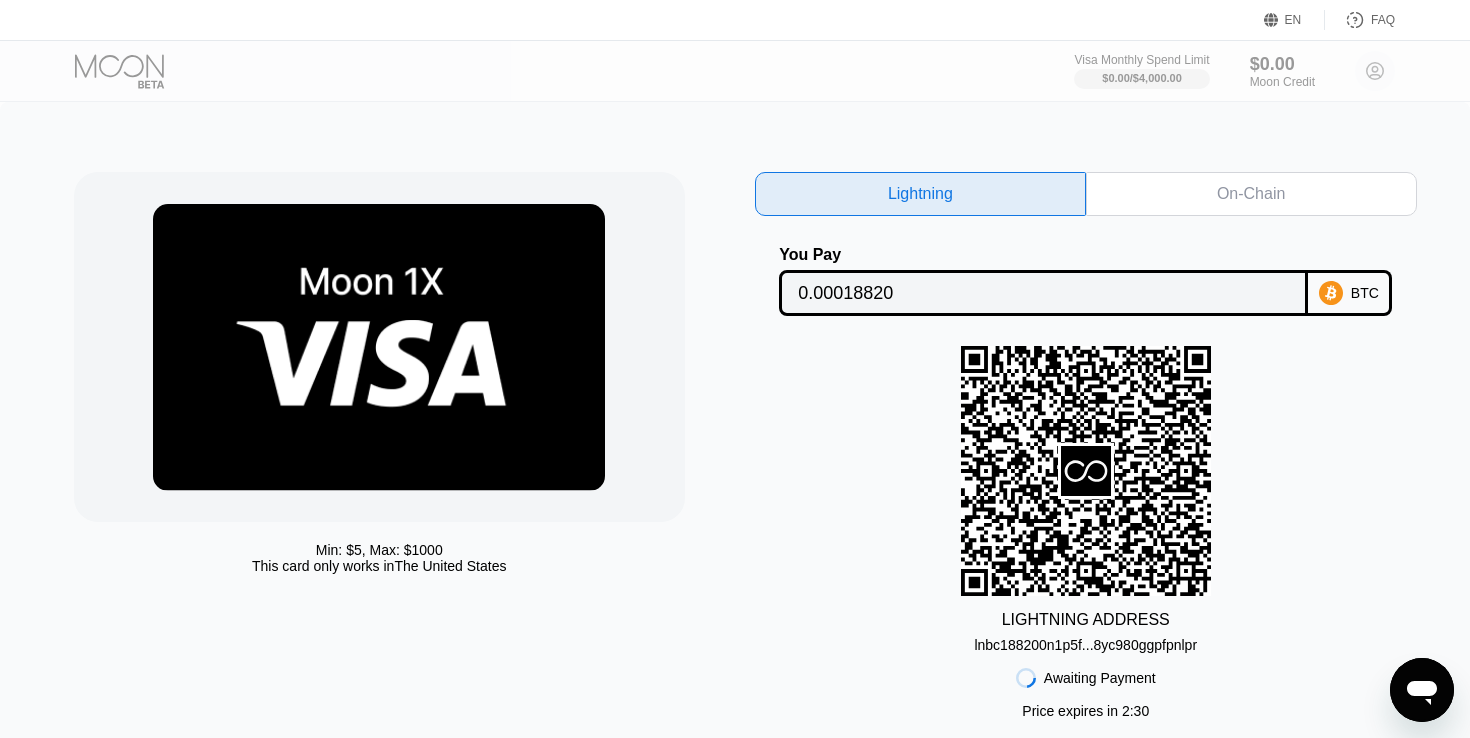 click on "0.00018820" at bounding box center [1043, 293] 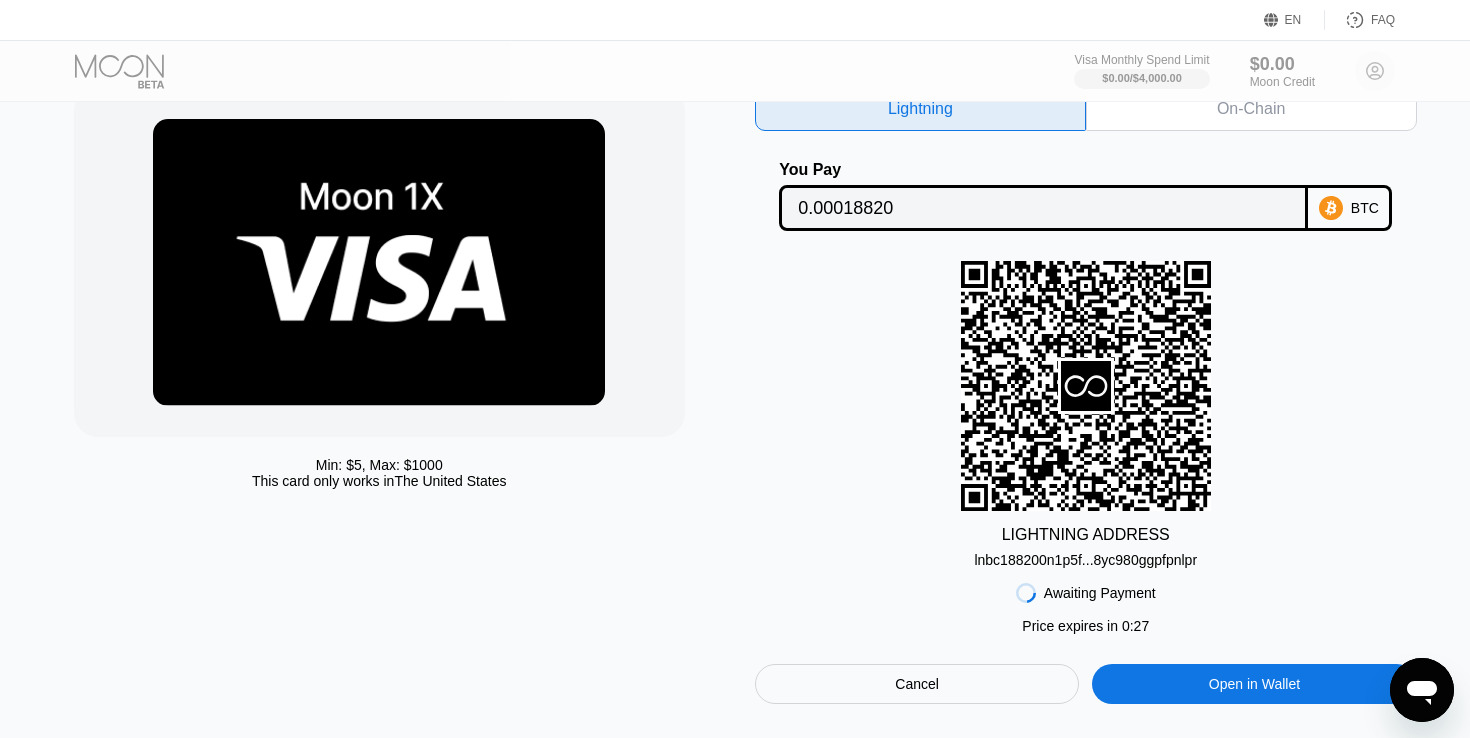 scroll, scrollTop: 136, scrollLeft: 0, axis: vertical 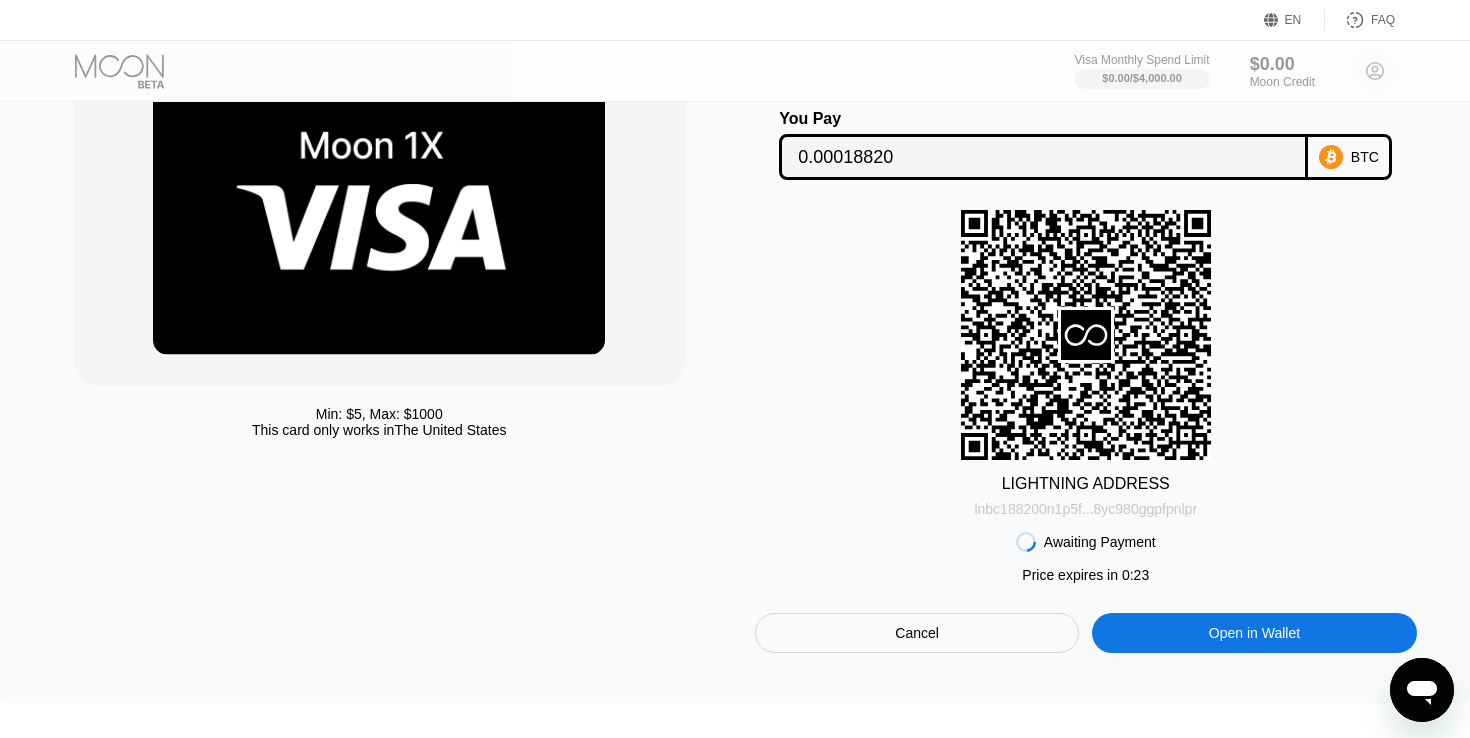 click on "lnbc188200n1p5f...8yc980ggpfpnlpr" at bounding box center (1085, 509) 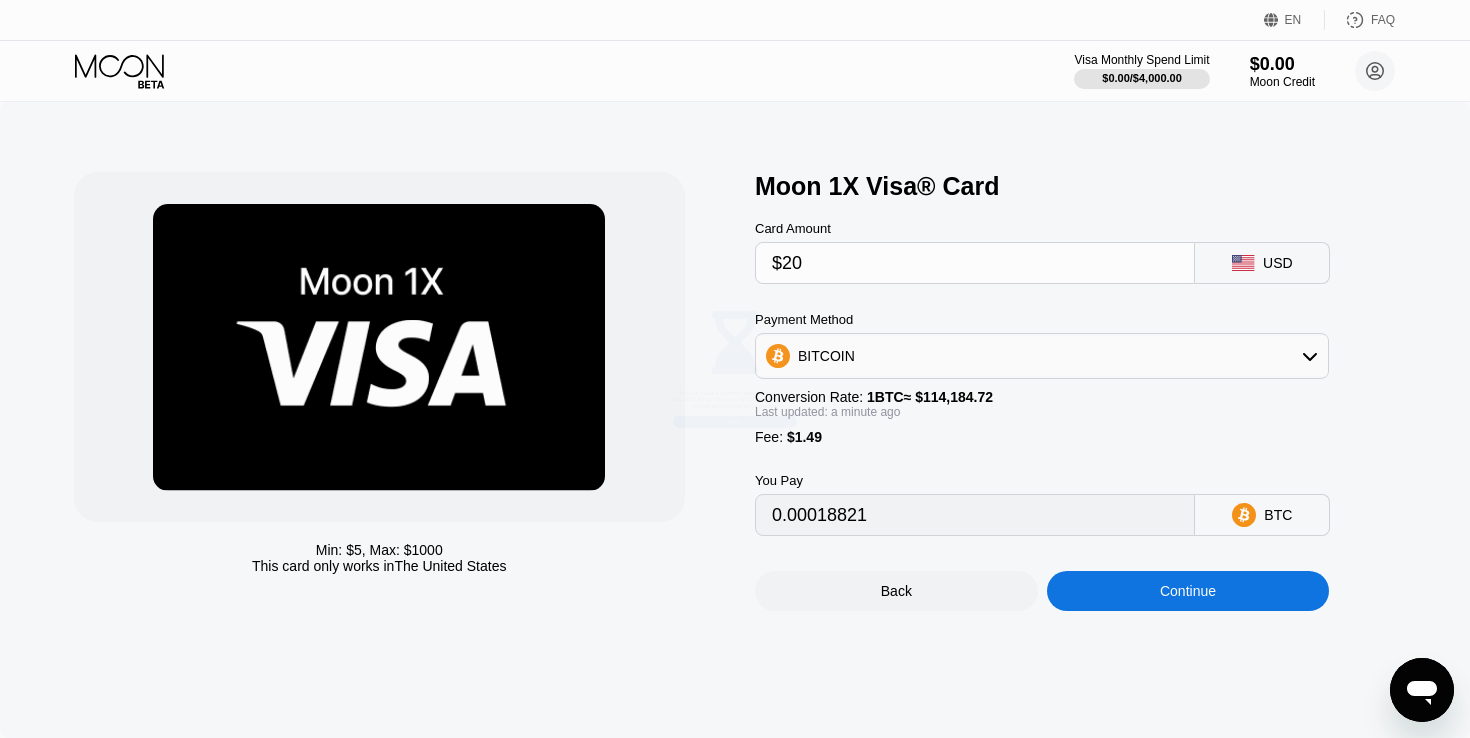 scroll, scrollTop: 0, scrollLeft: 0, axis: both 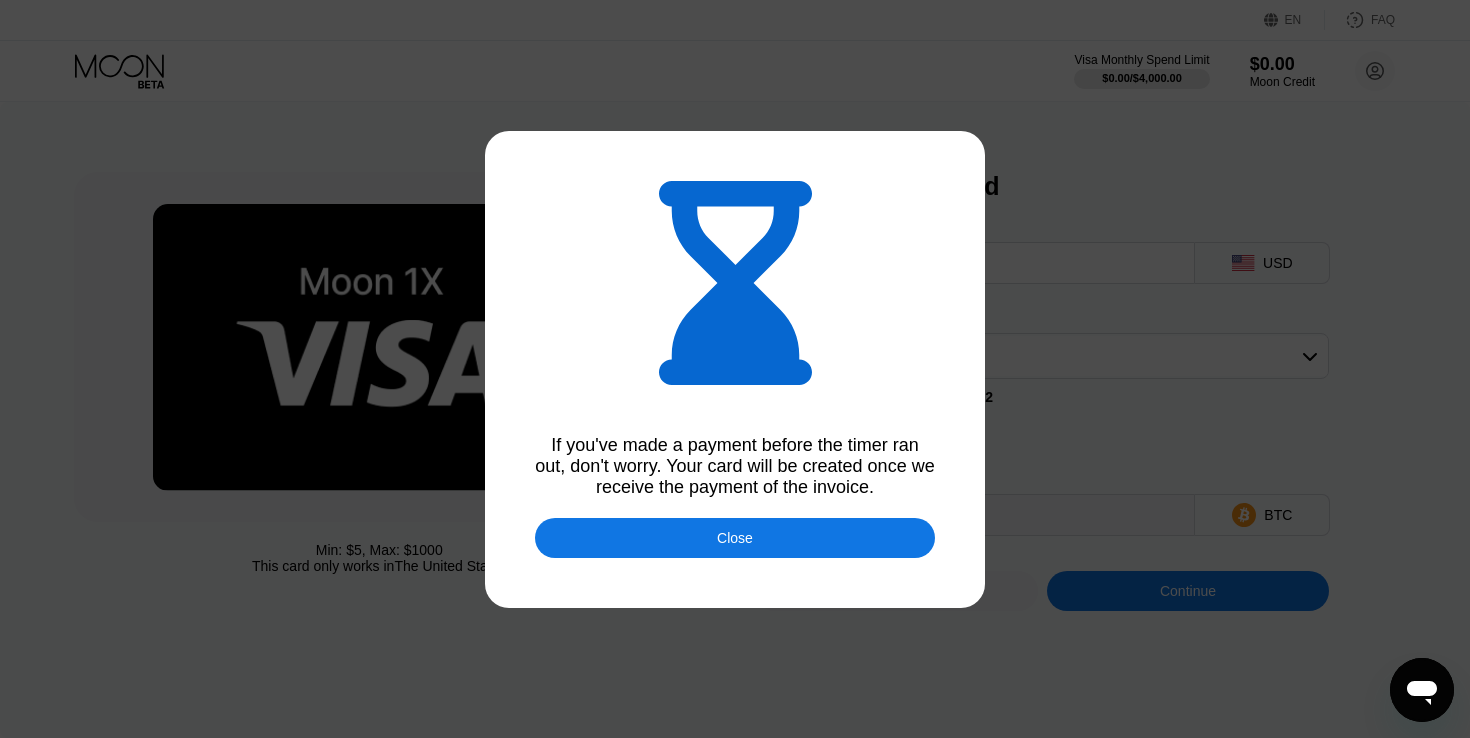 click on "Close" at bounding box center [735, 538] 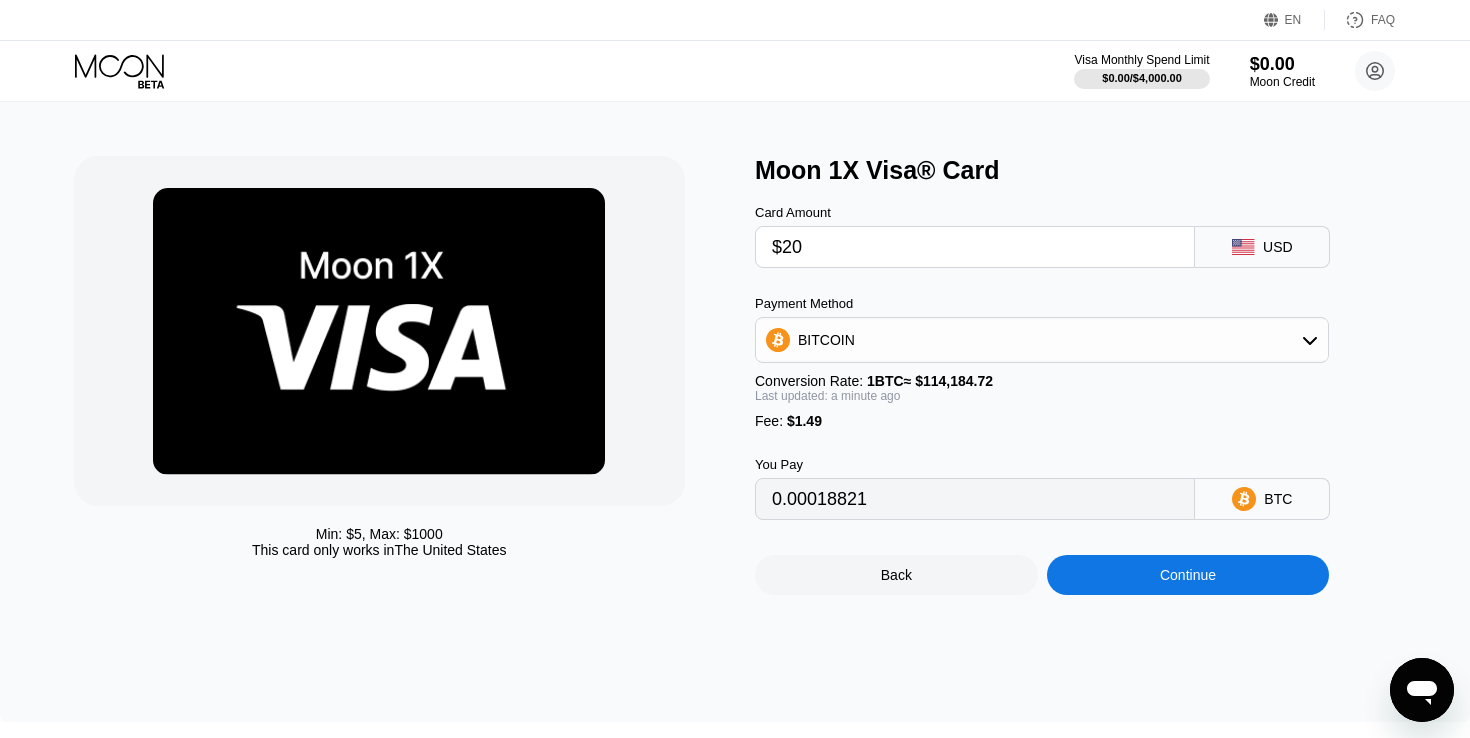scroll, scrollTop: 0, scrollLeft: 0, axis: both 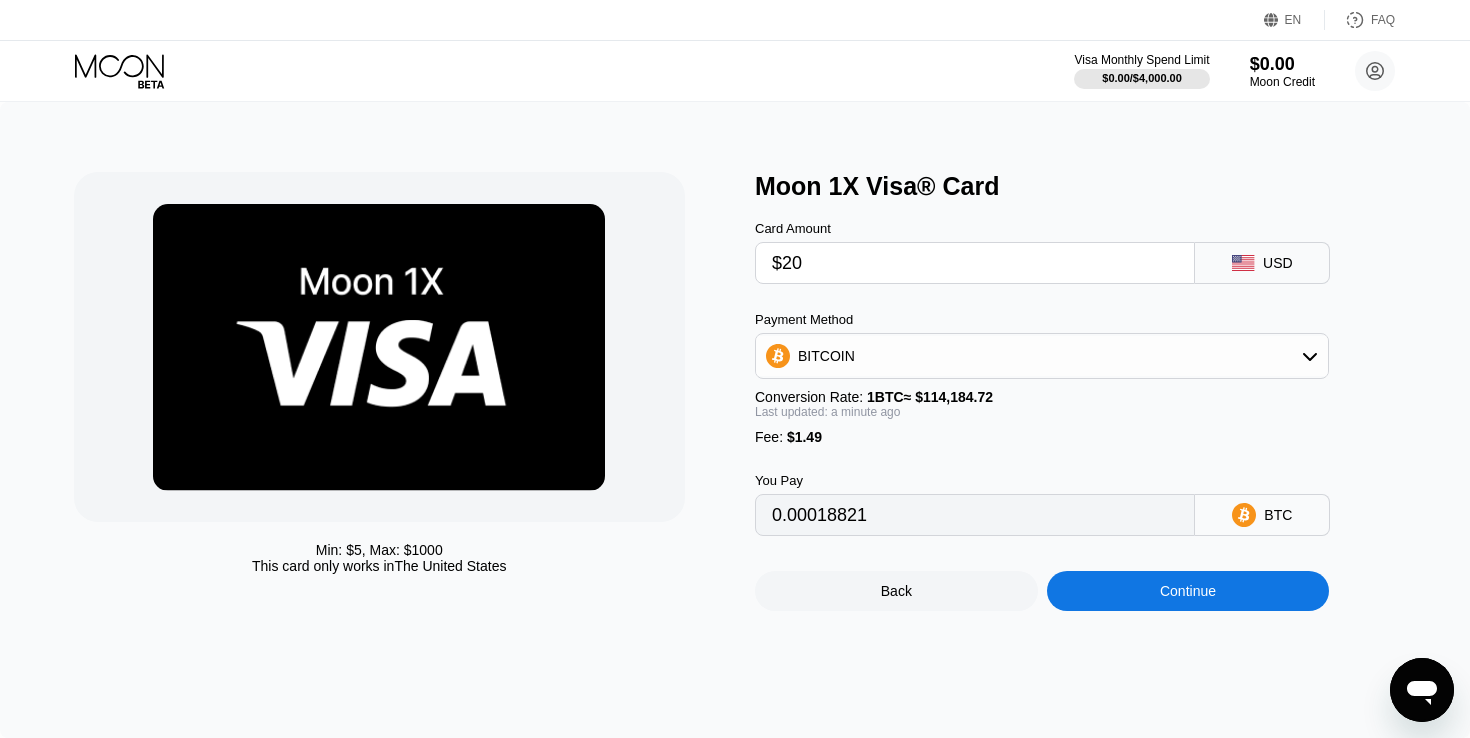 click on "Continue" at bounding box center (1188, 591) 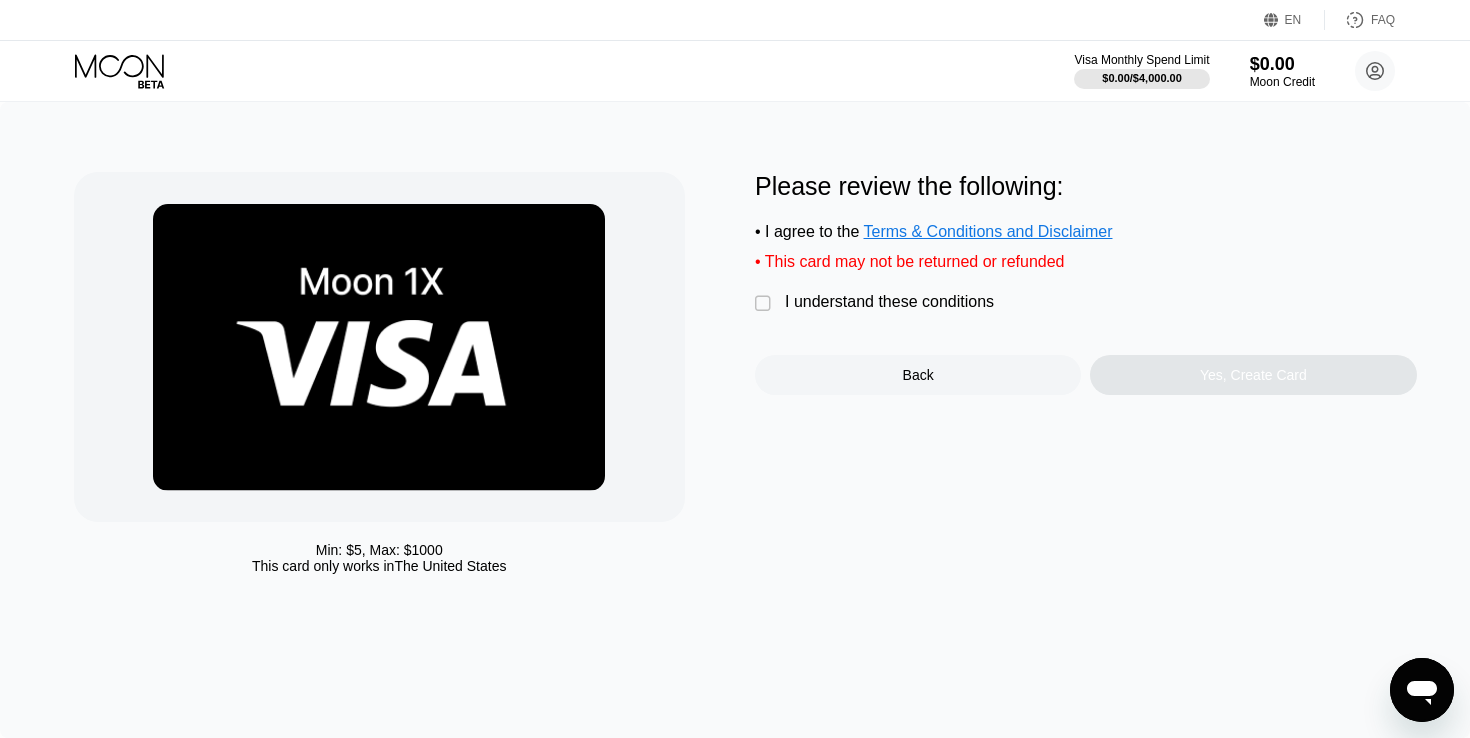 click on "I understand these conditions" at bounding box center [889, 302] 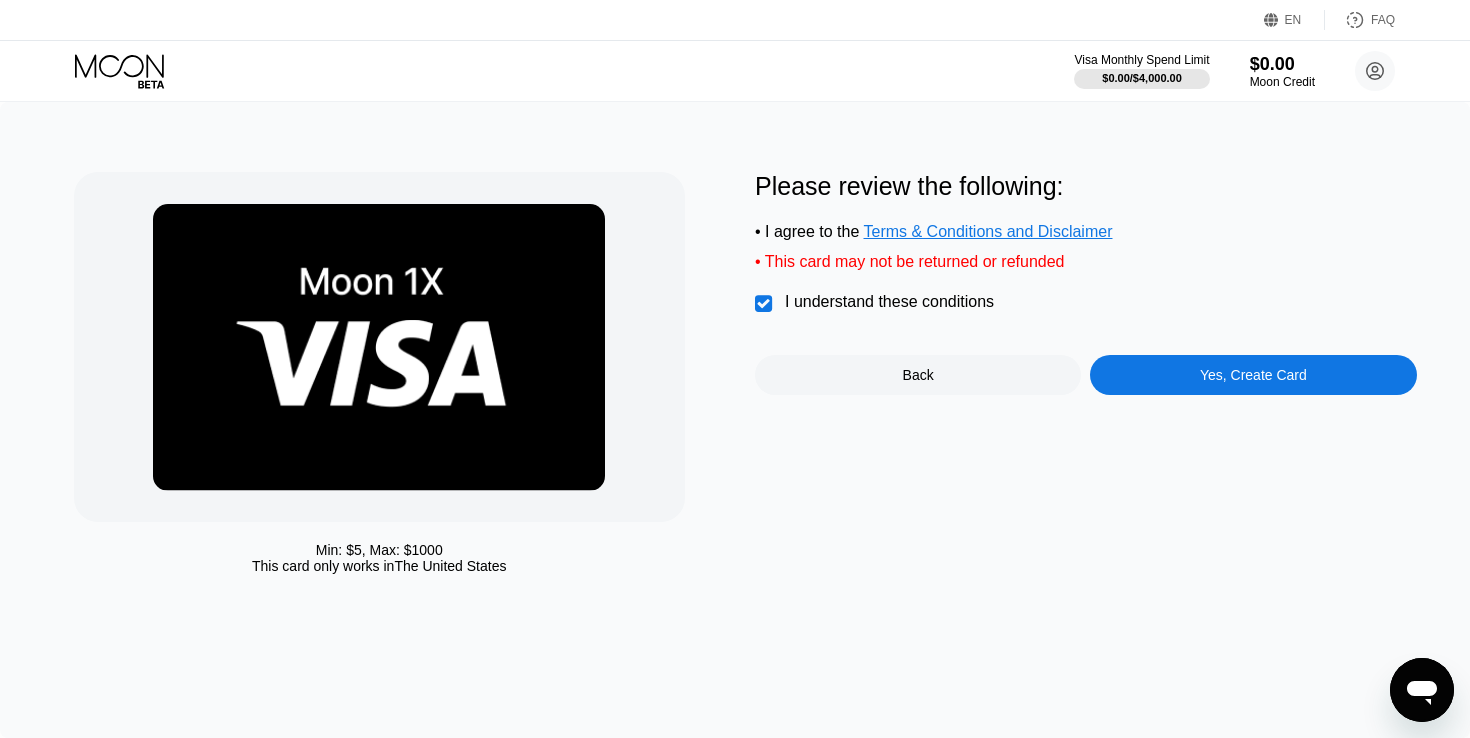 click on "Yes, Create Card" at bounding box center [1253, 375] 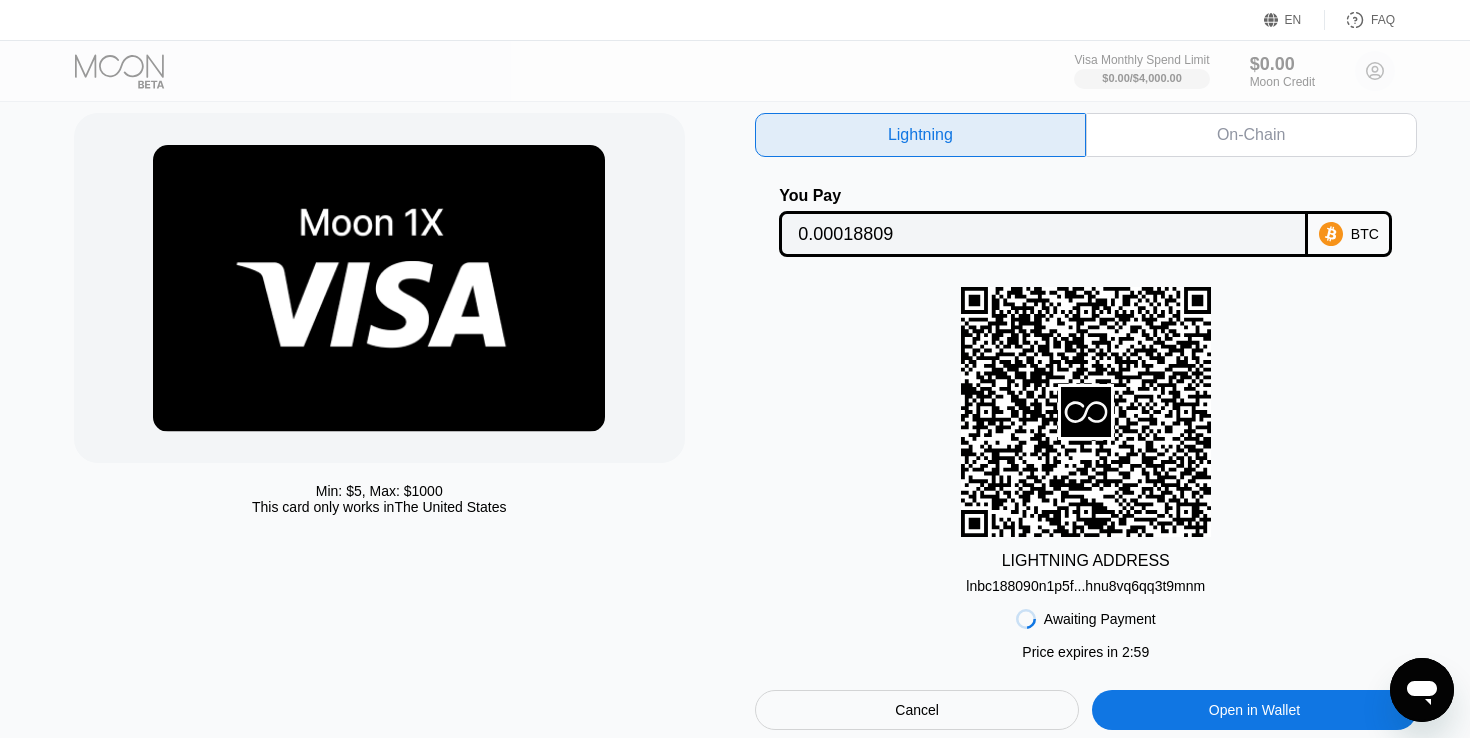 scroll, scrollTop: 65, scrollLeft: 0, axis: vertical 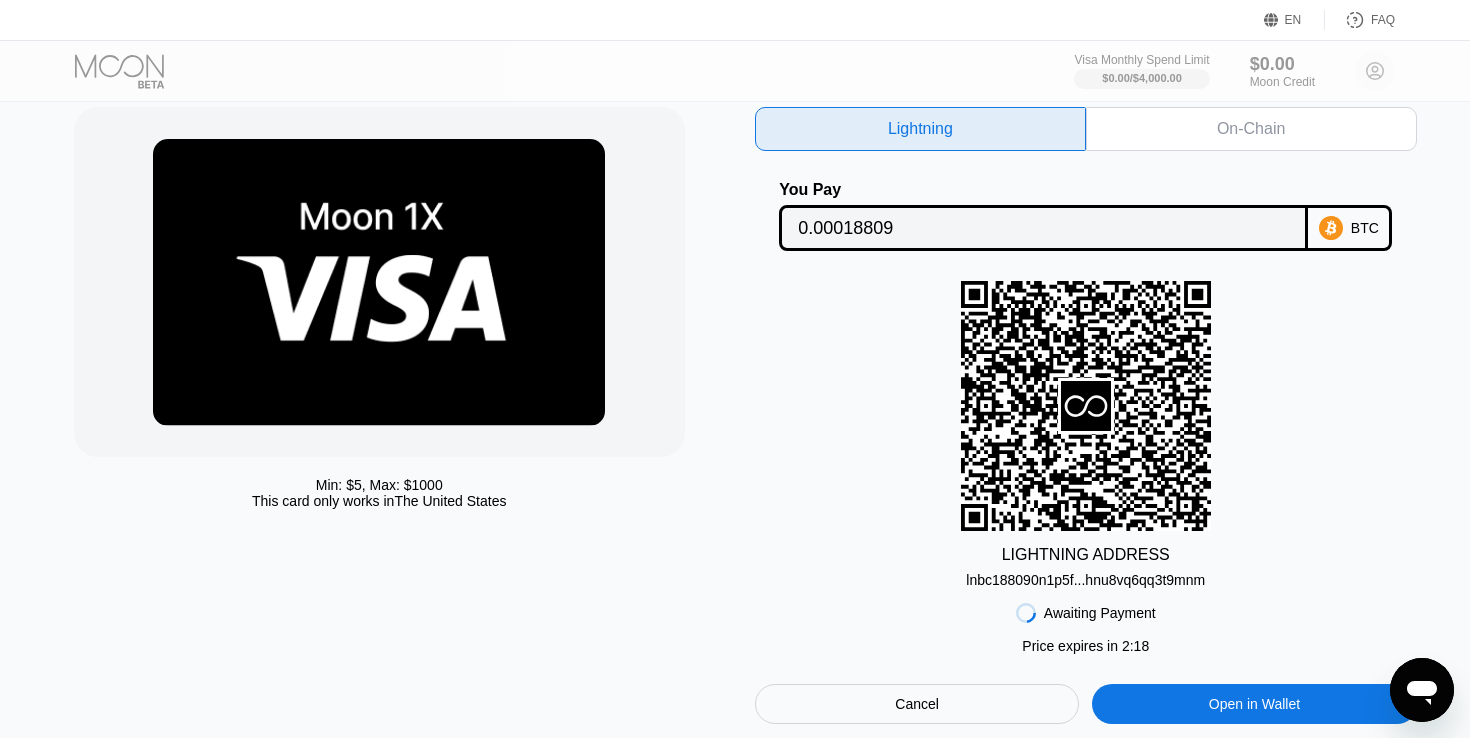 click on "lnbc188090n1p5f...hnu8vq6qq3t9mnm" at bounding box center (1085, 580) 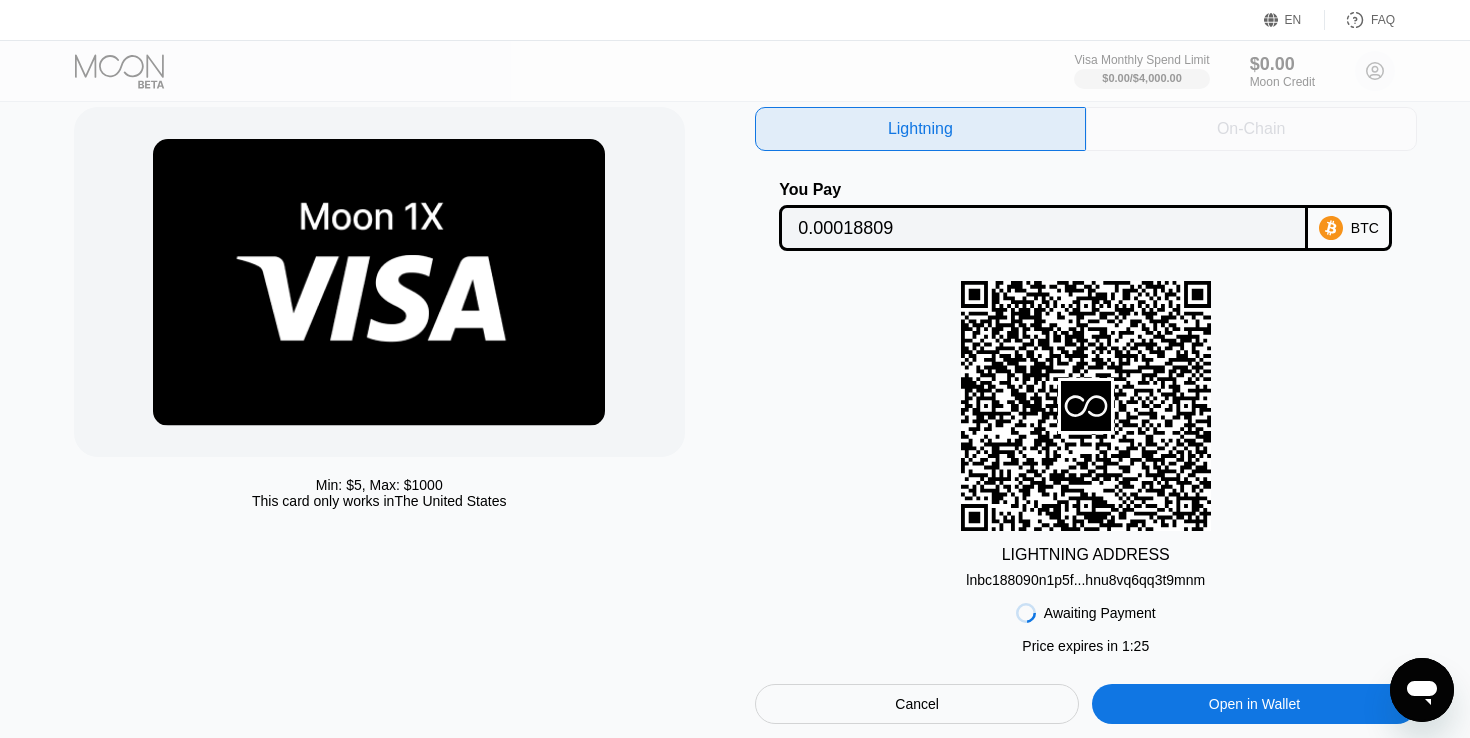 click on "On-Chain" at bounding box center [1251, 129] 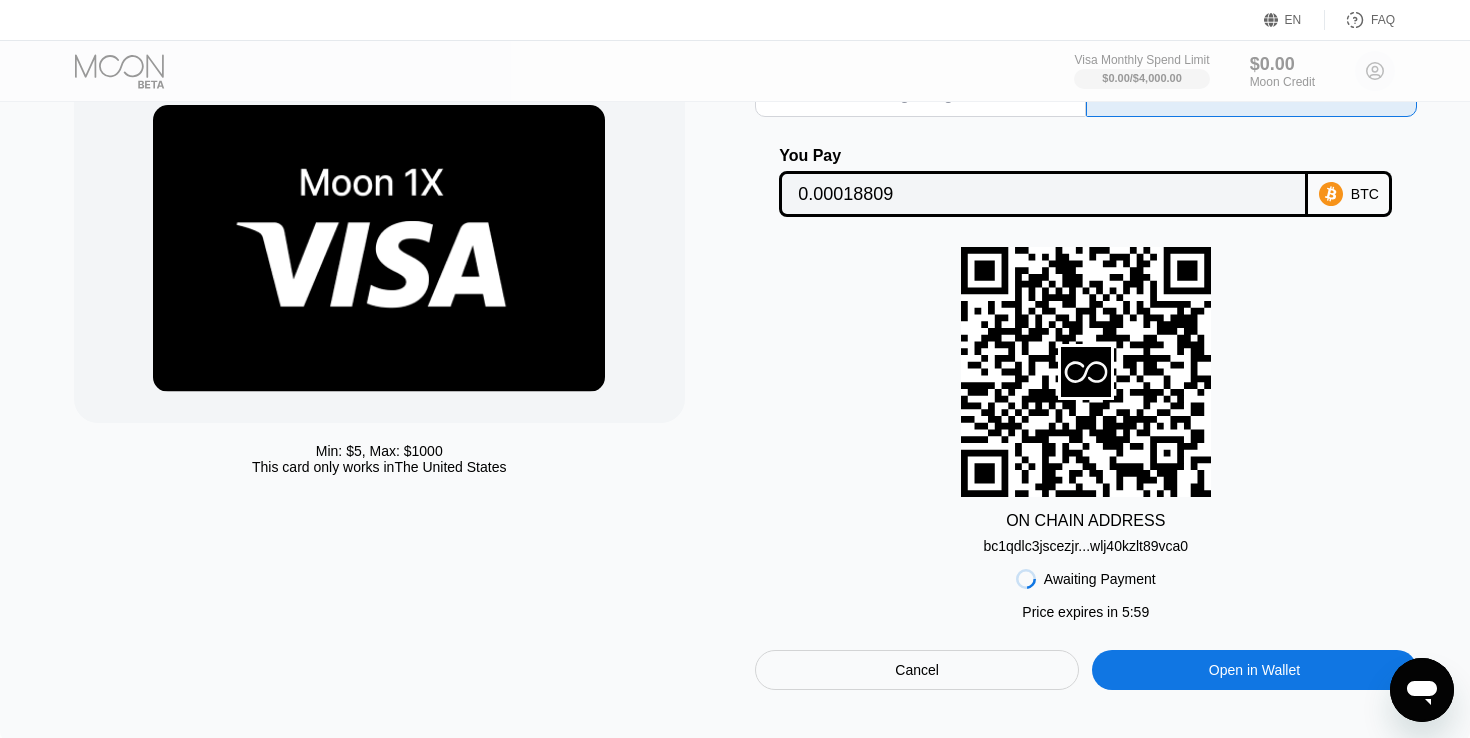 scroll, scrollTop: 102, scrollLeft: 0, axis: vertical 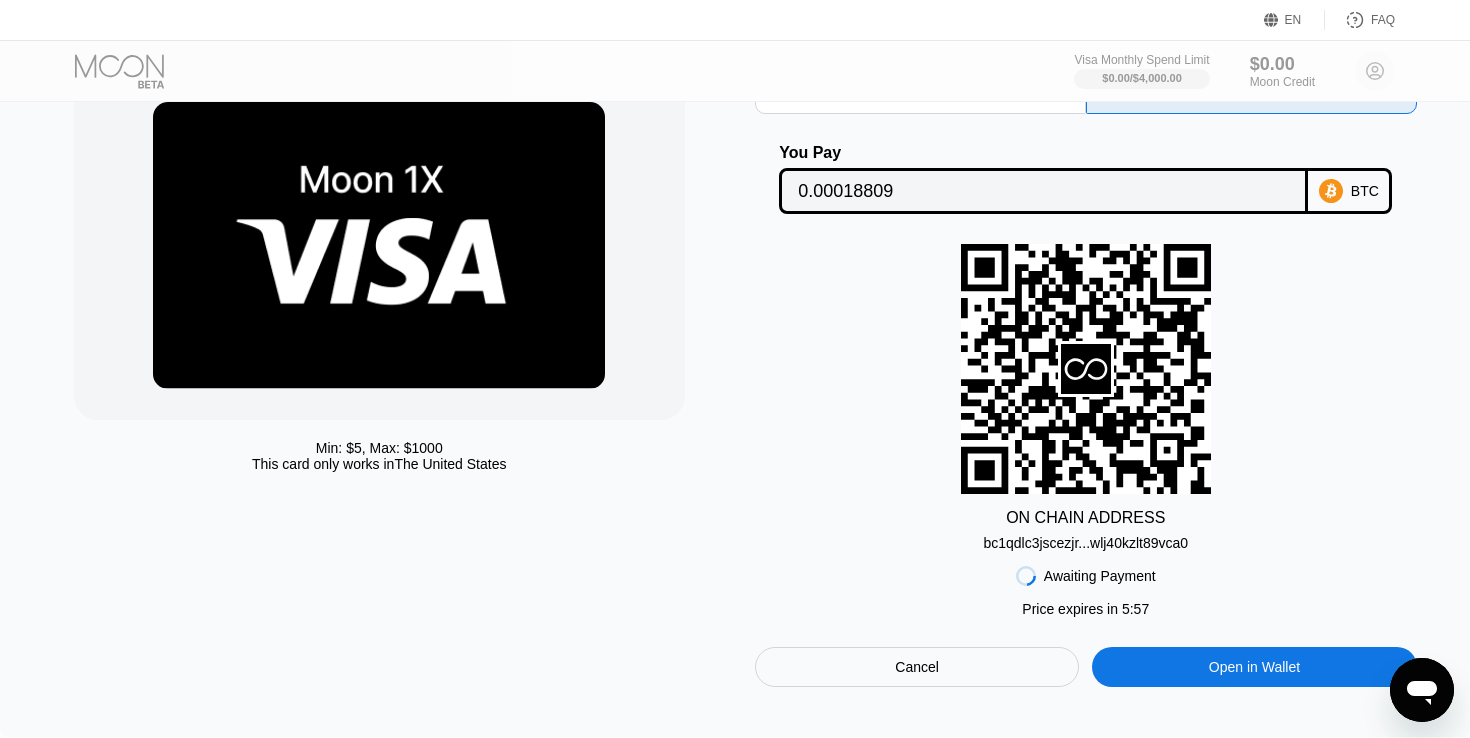 click on "0.00018809" at bounding box center (1043, 191) 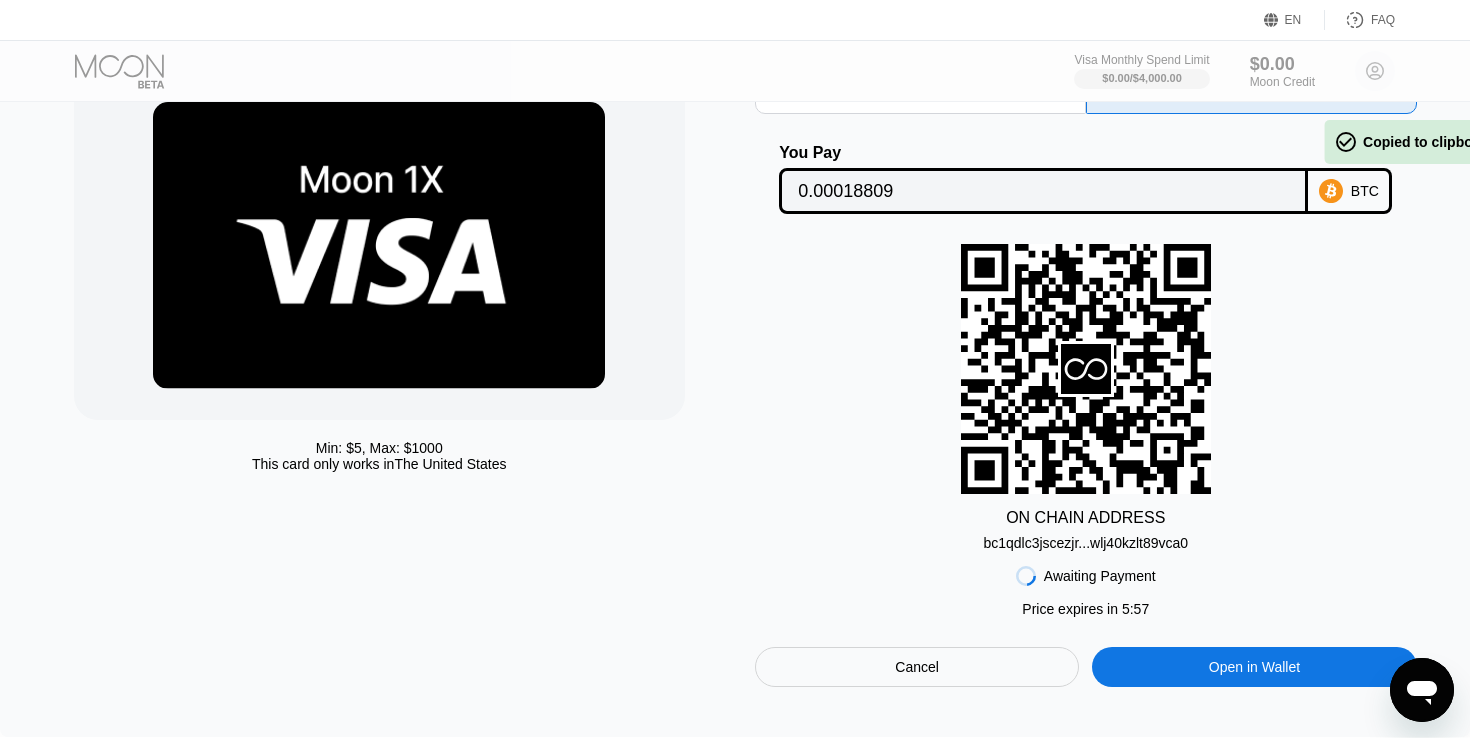 click on "0.00018809" at bounding box center [1043, 191] 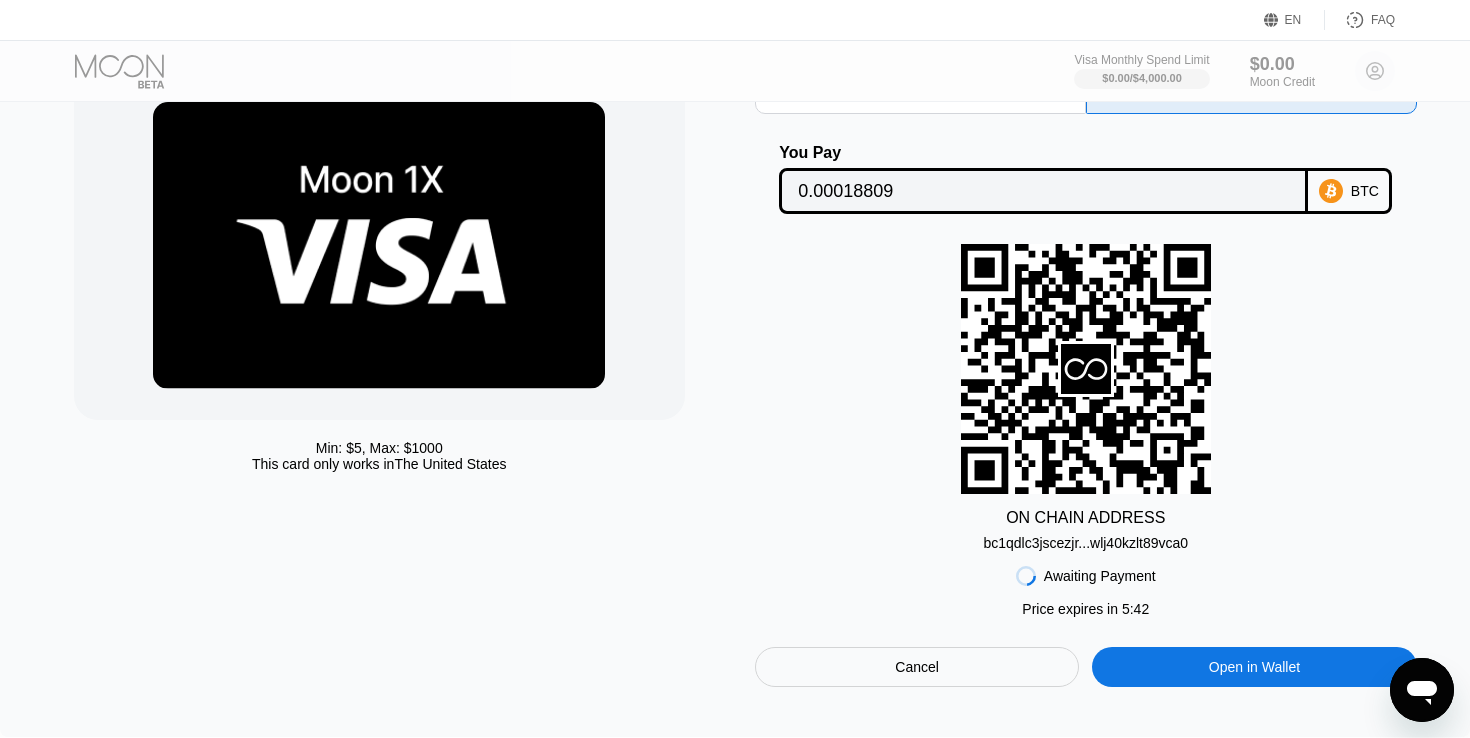 click on "bc1qdlc3jscezjr...wlj40kzlt89vca0" at bounding box center [1085, 543] 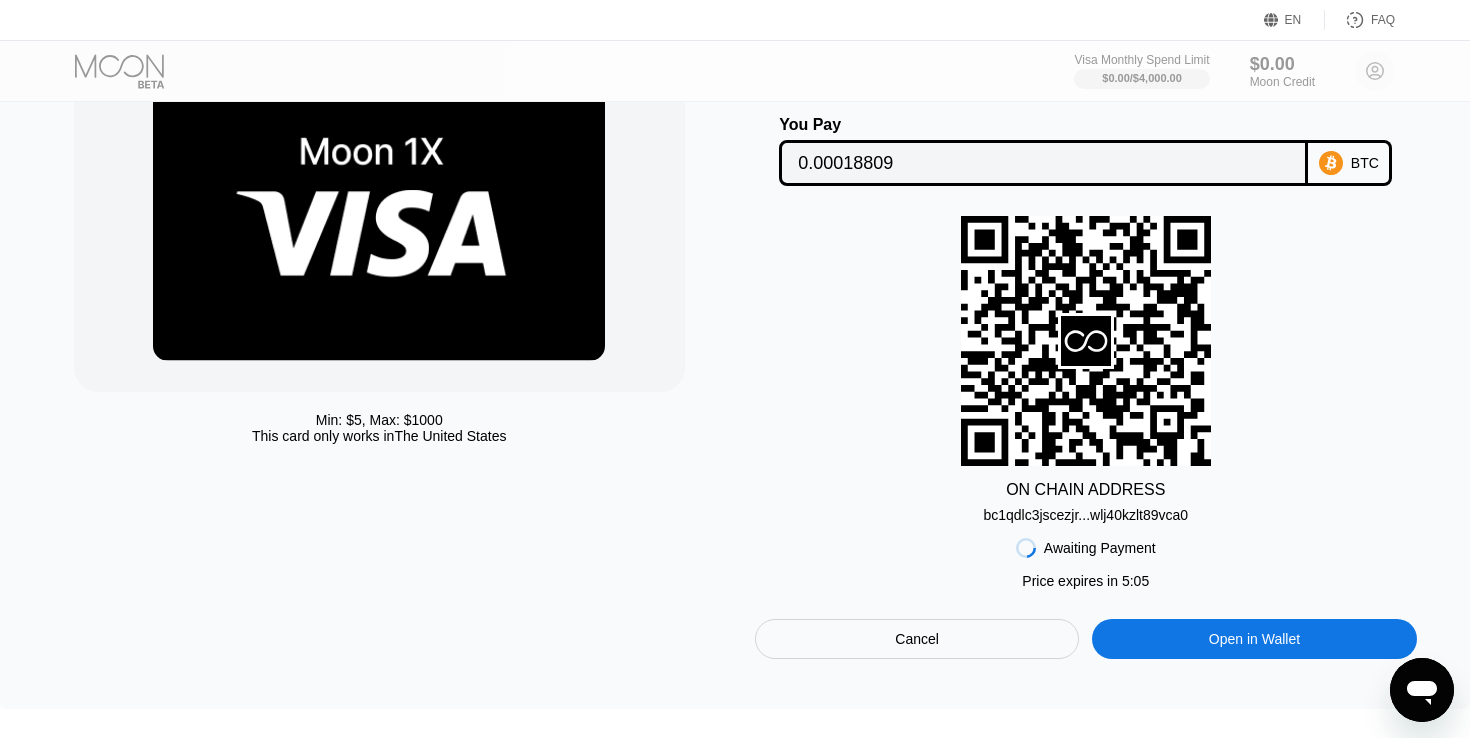 scroll, scrollTop: 131, scrollLeft: 0, axis: vertical 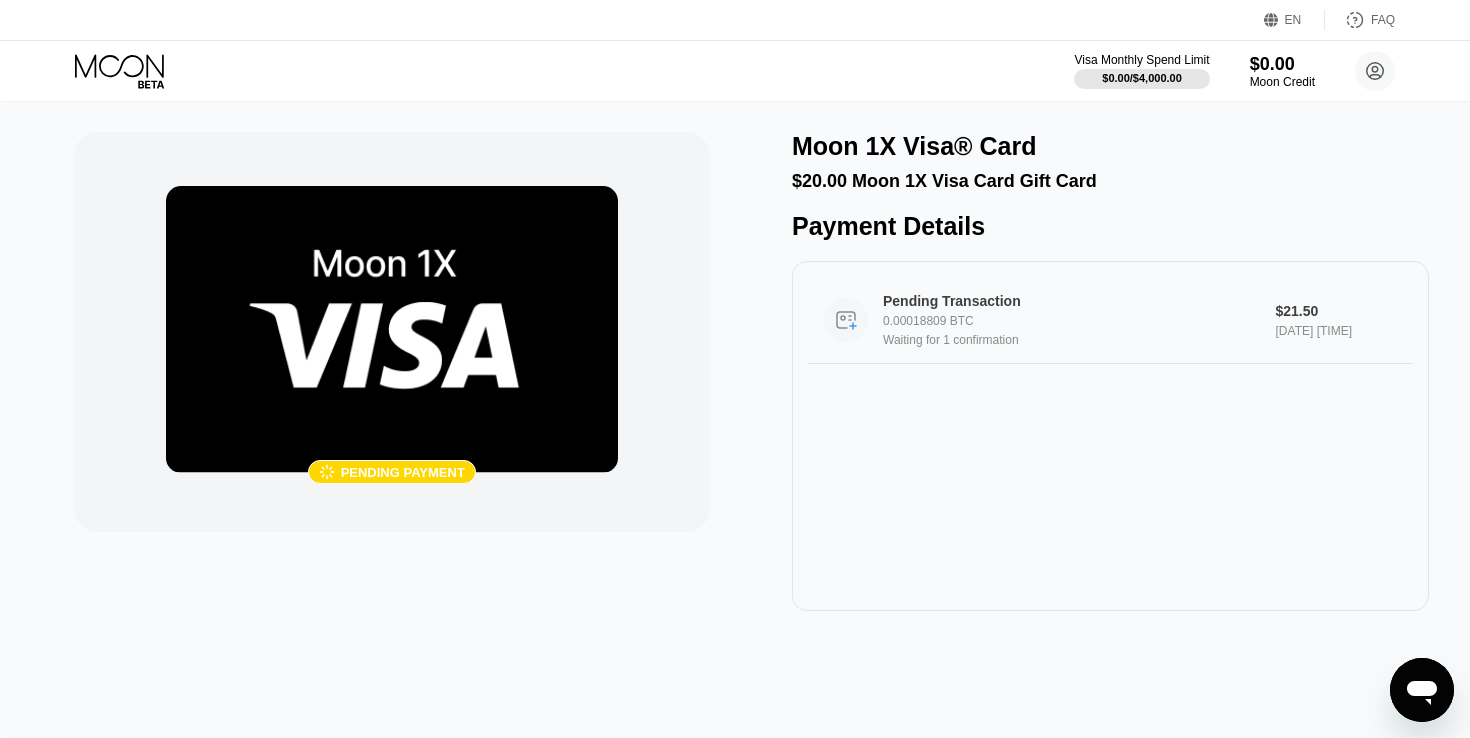 click on "0.00018809 BTC" at bounding box center (1079, 321) 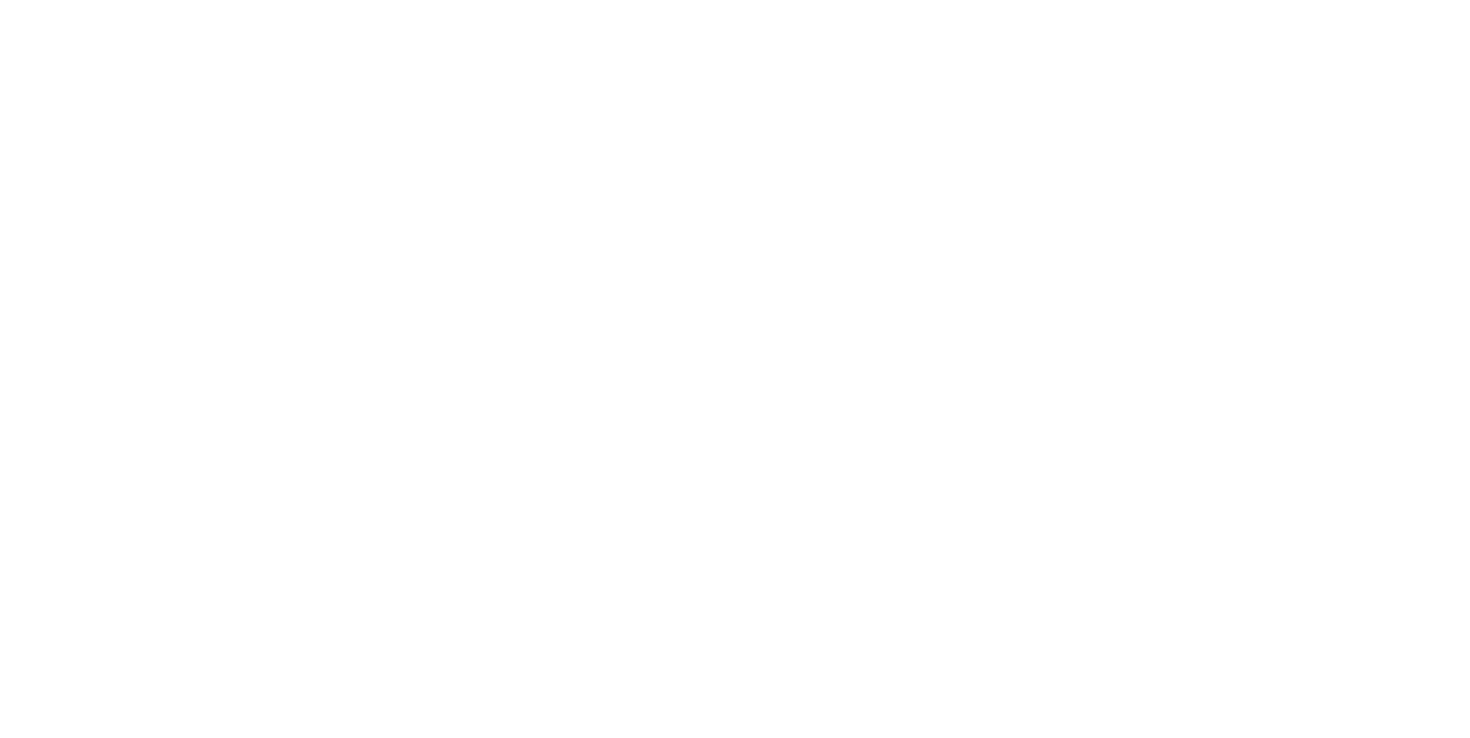 scroll, scrollTop: 0, scrollLeft: 0, axis: both 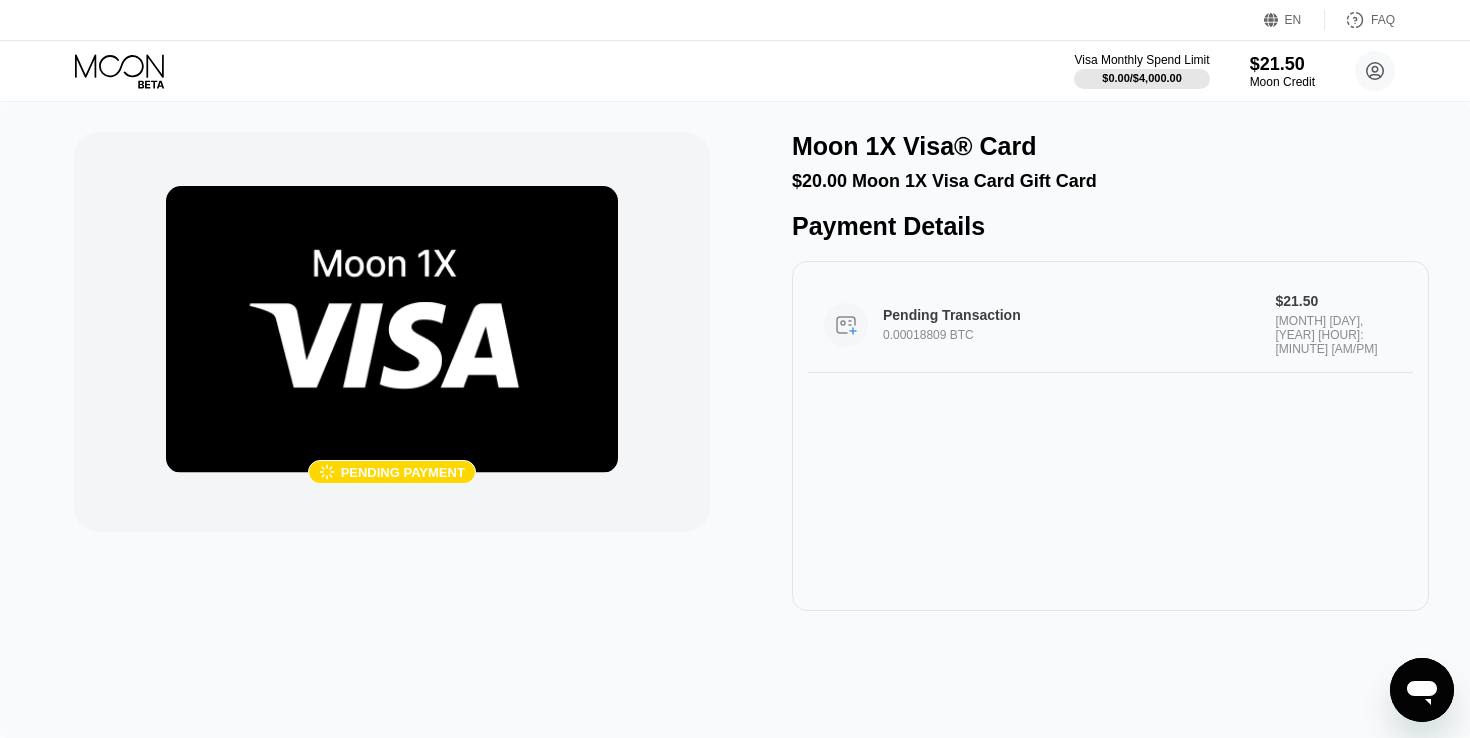 click on "Pending Transaction" at bounding box center (1065, 315) 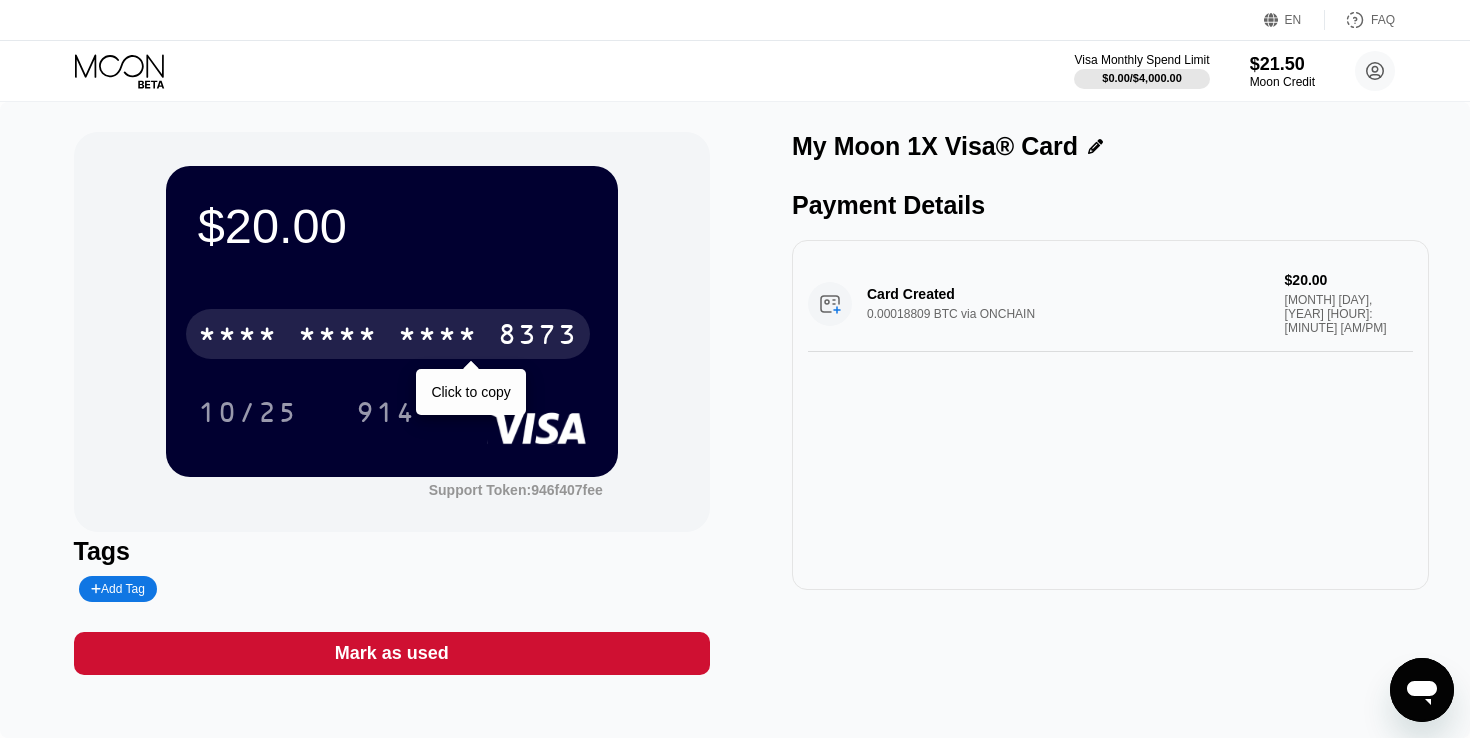 click on "* * * *" at bounding box center (438, 337) 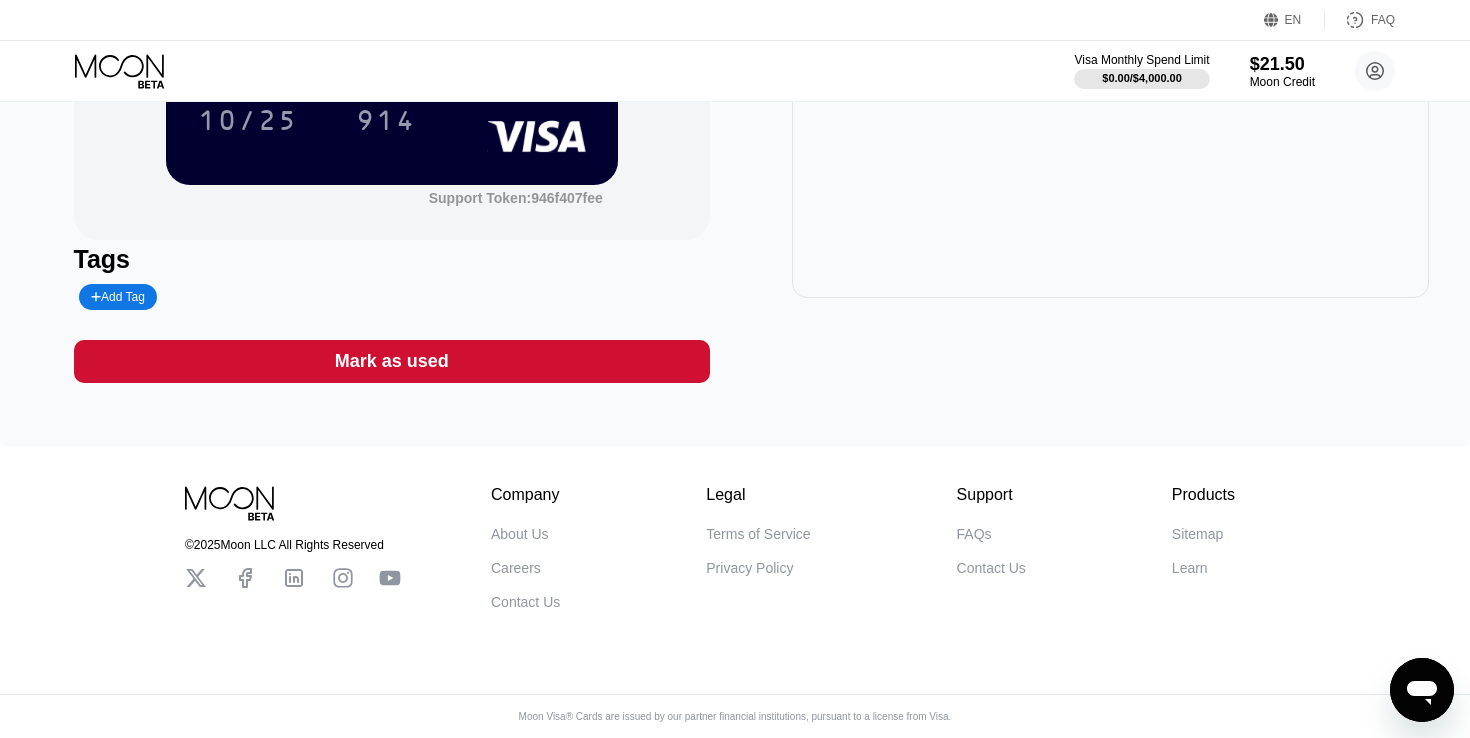 scroll, scrollTop: 0, scrollLeft: 0, axis: both 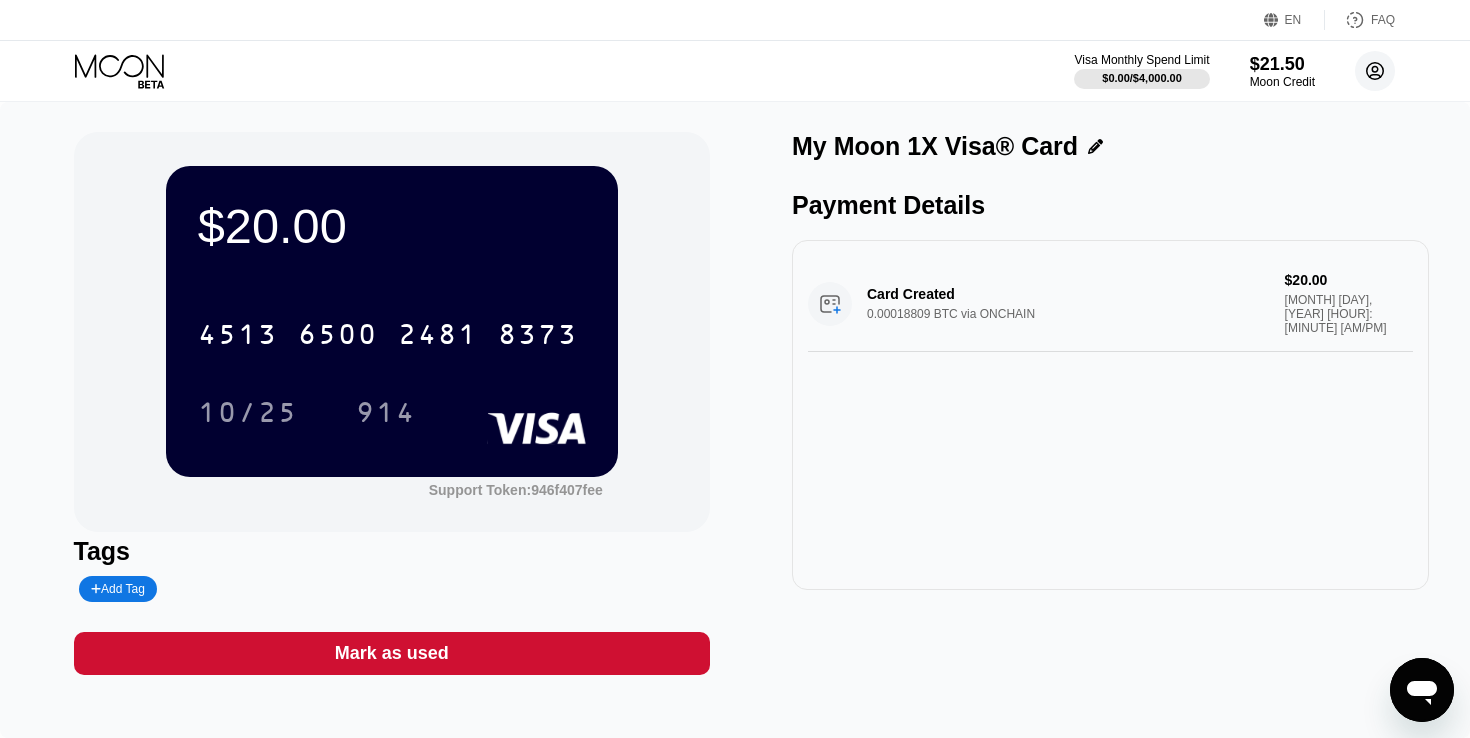 click 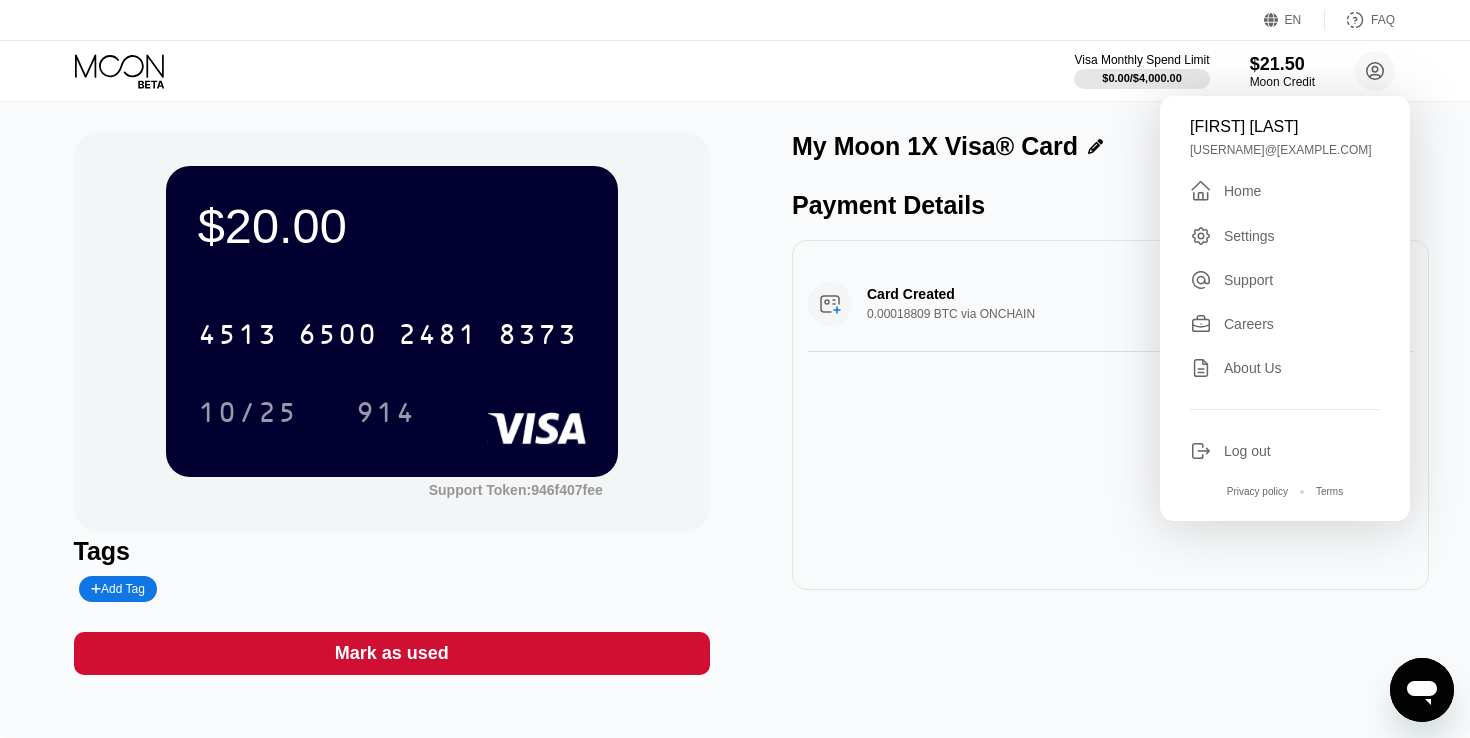 click on "Settings" at bounding box center (1249, 236) 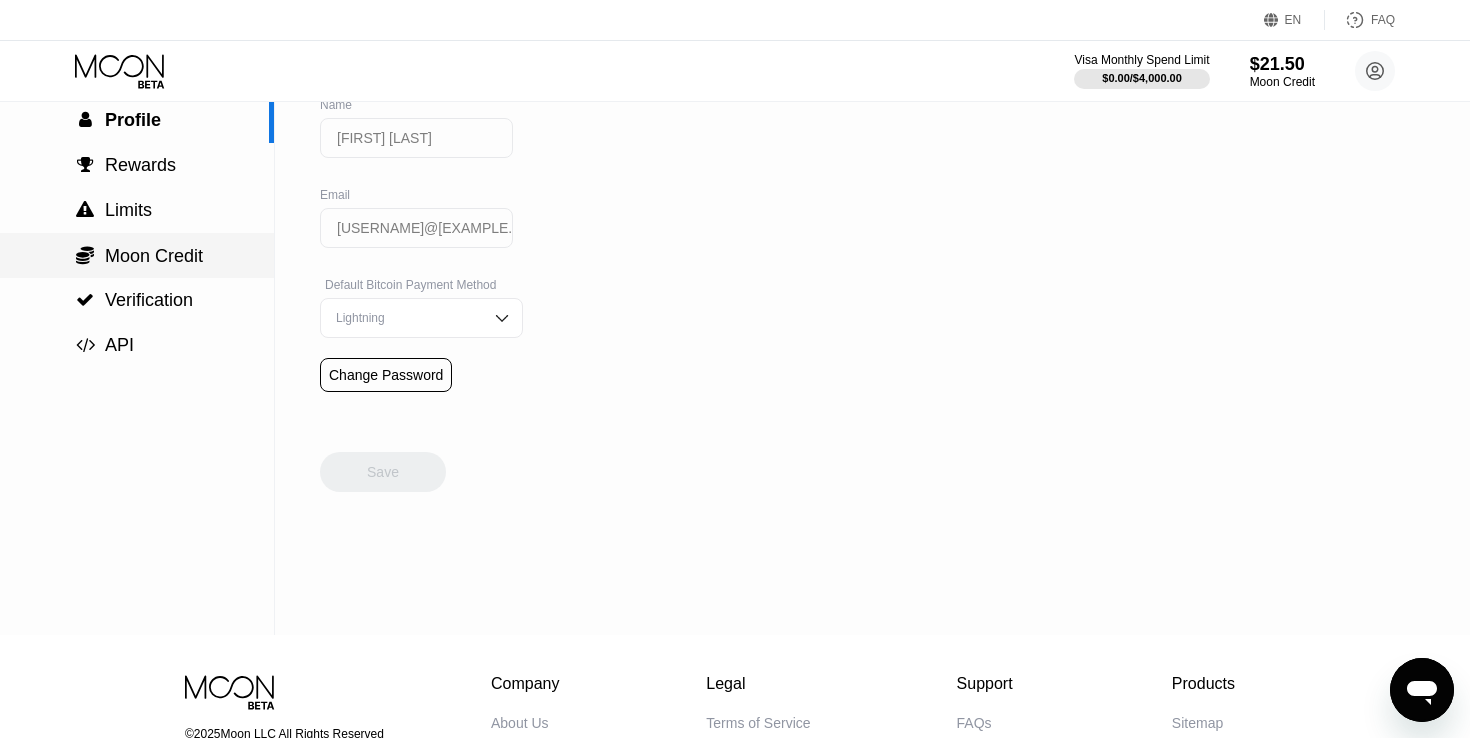 scroll, scrollTop: 80, scrollLeft: 0, axis: vertical 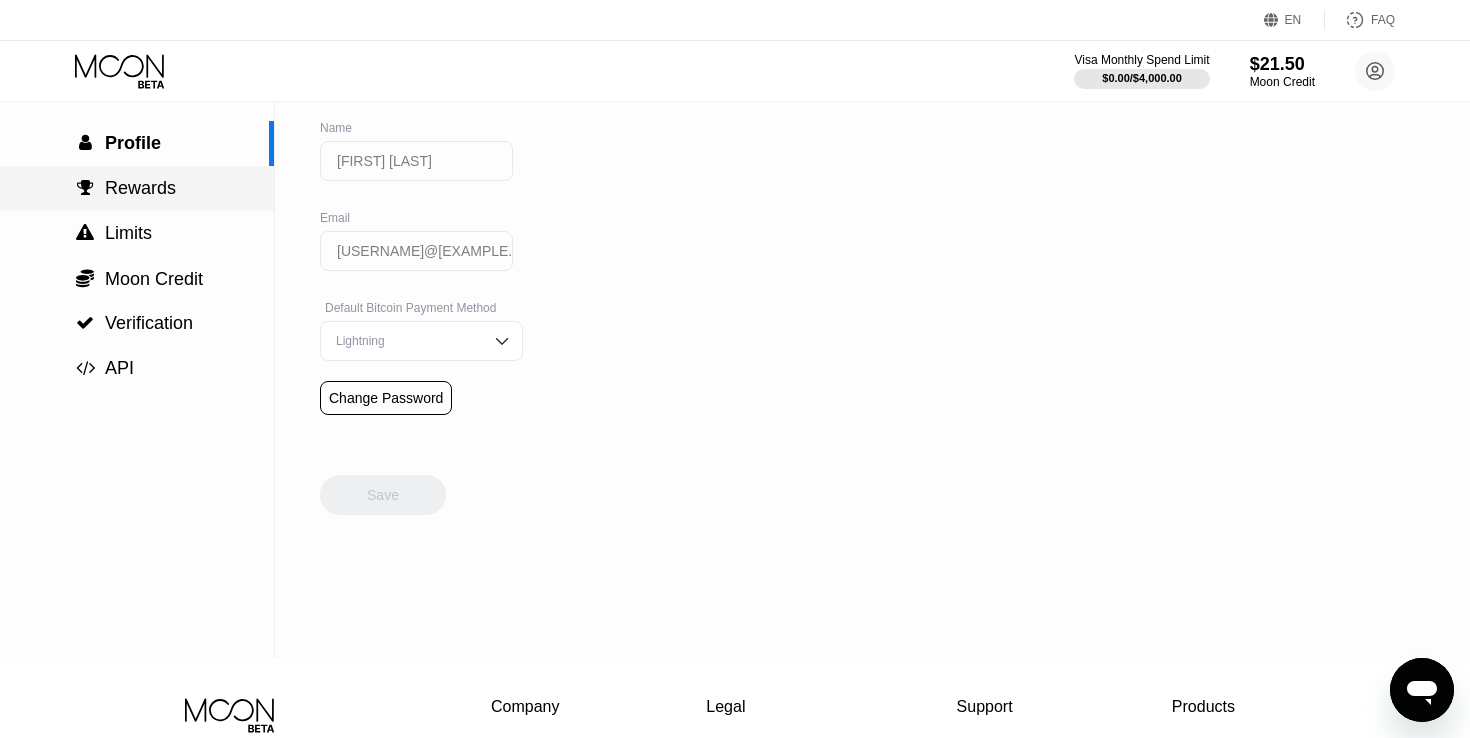click on "Limits" at bounding box center (128, 233) 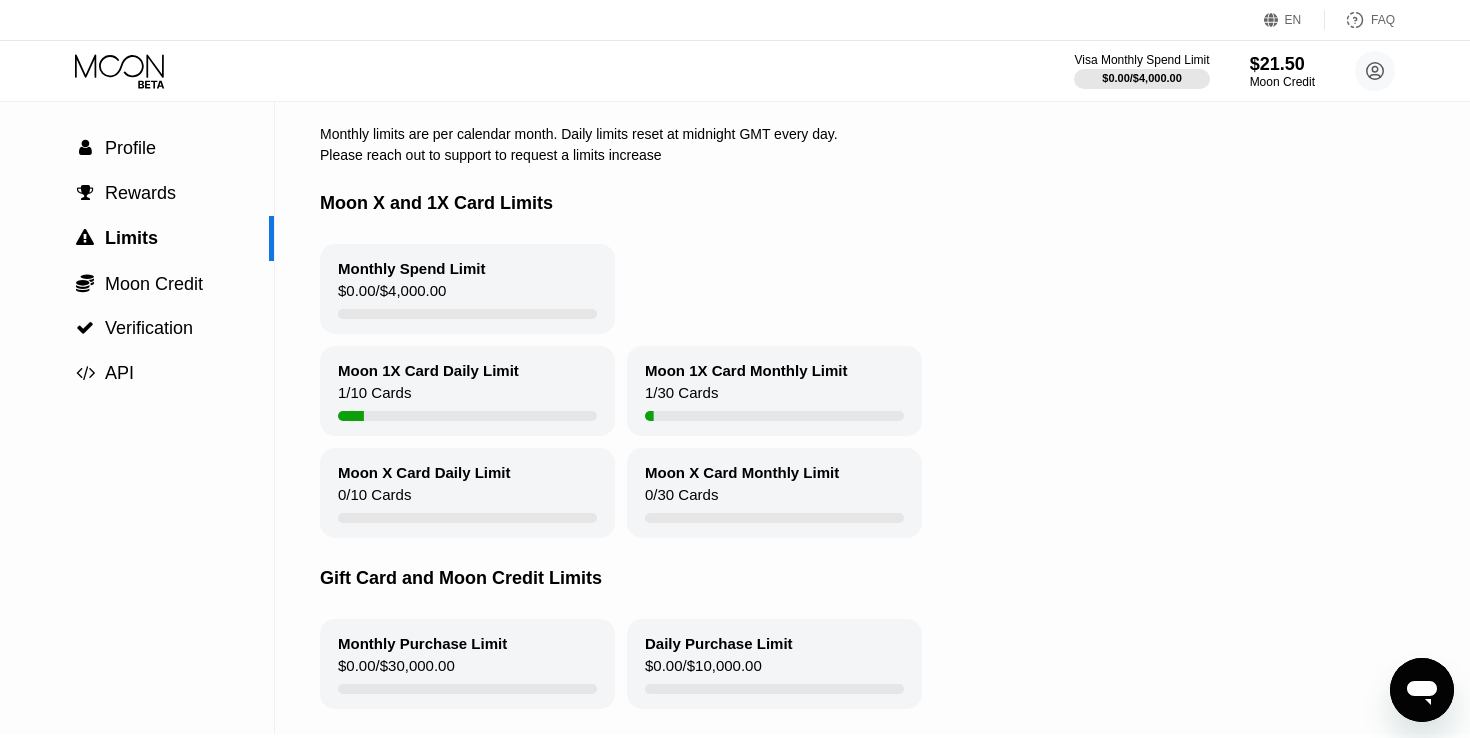 scroll, scrollTop: 0, scrollLeft: 0, axis: both 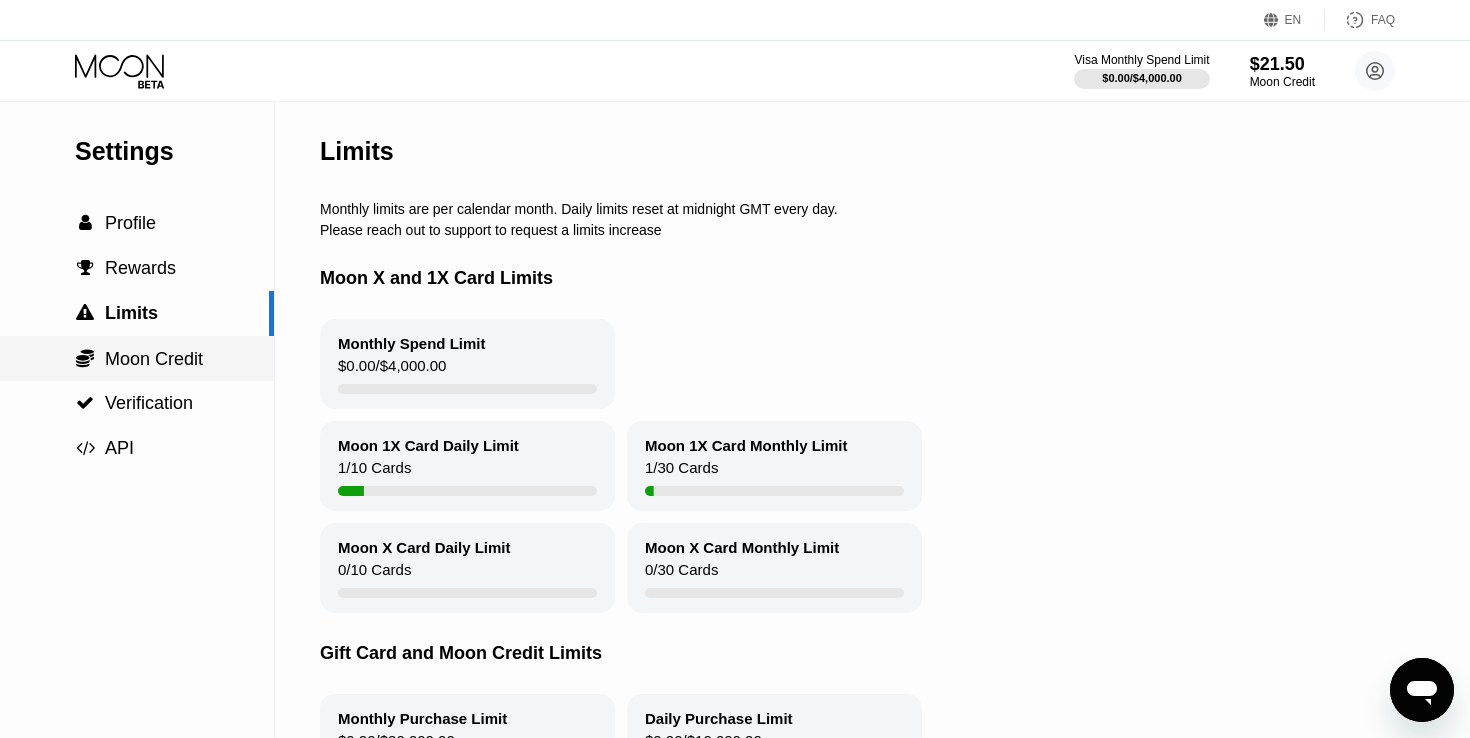 click on " Moon Credit" at bounding box center (137, 358) 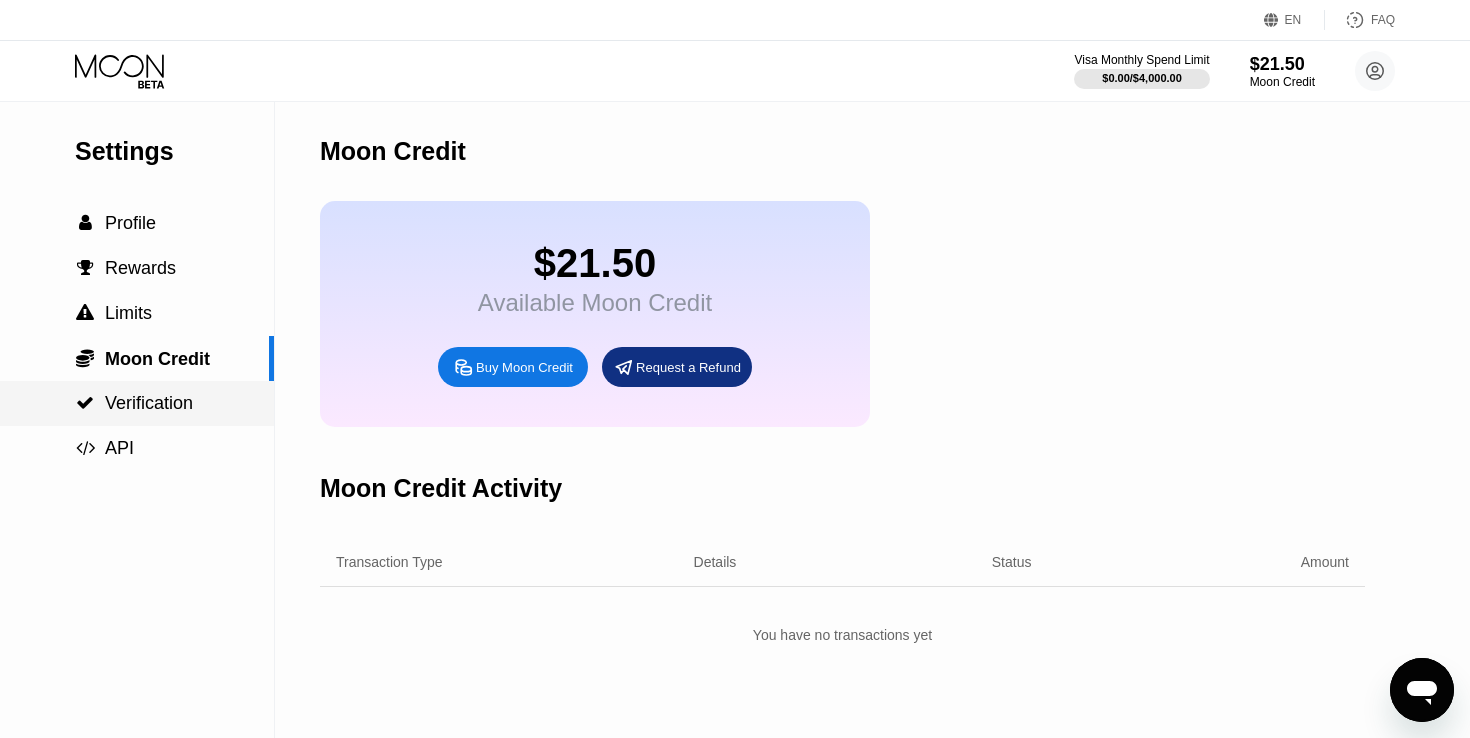 click on "Verification" at bounding box center (149, 403) 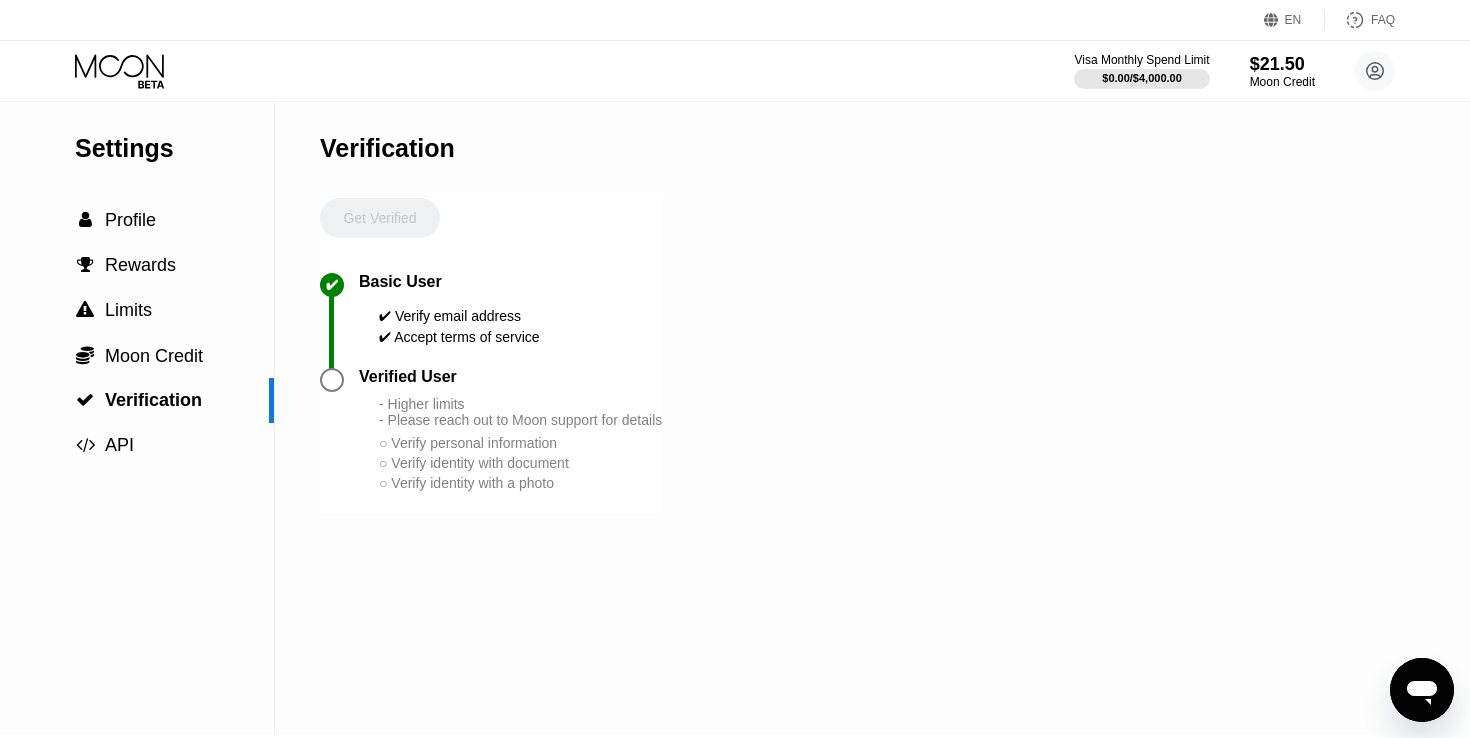 scroll, scrollTop: 0, scrollLeft: 0, axis: both 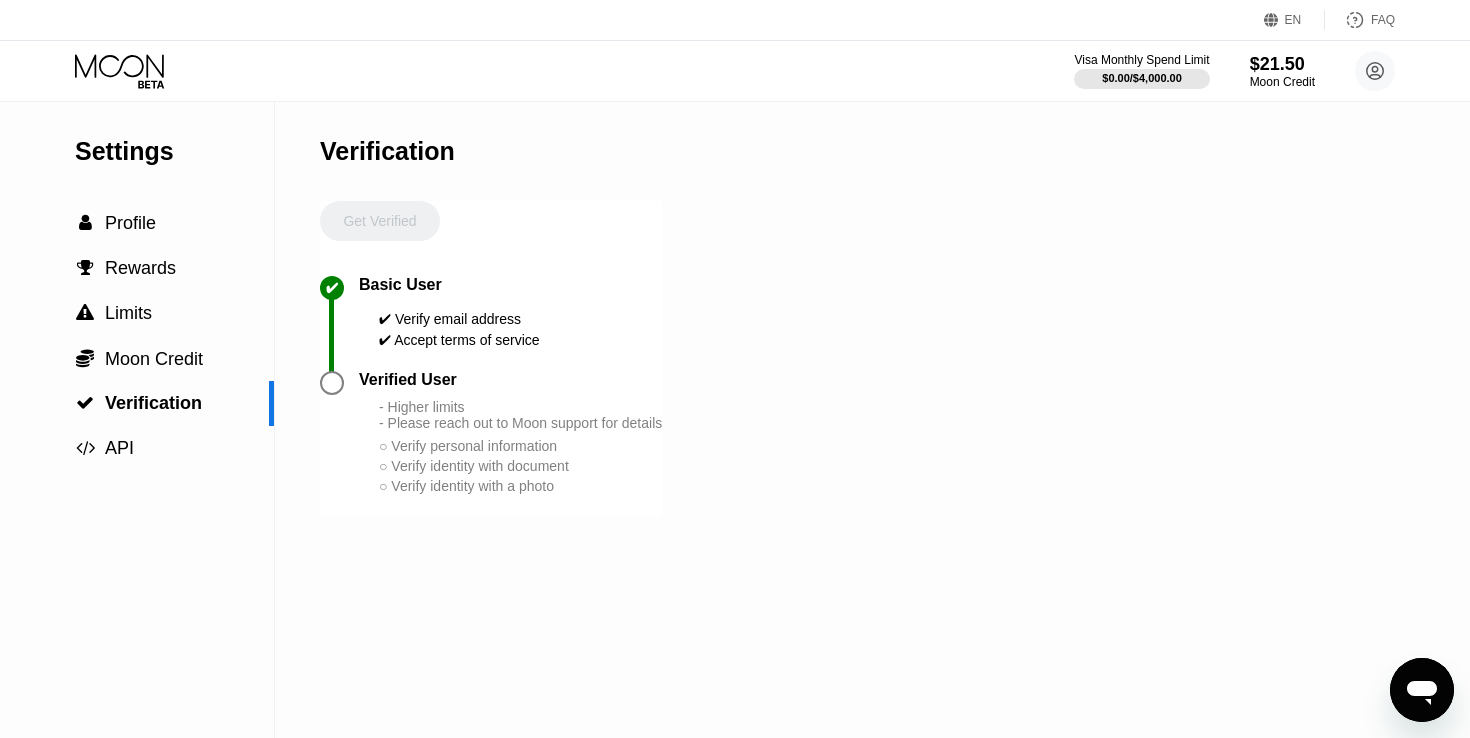 click on "○   Verify personal information" at bounding box center [520, 446] 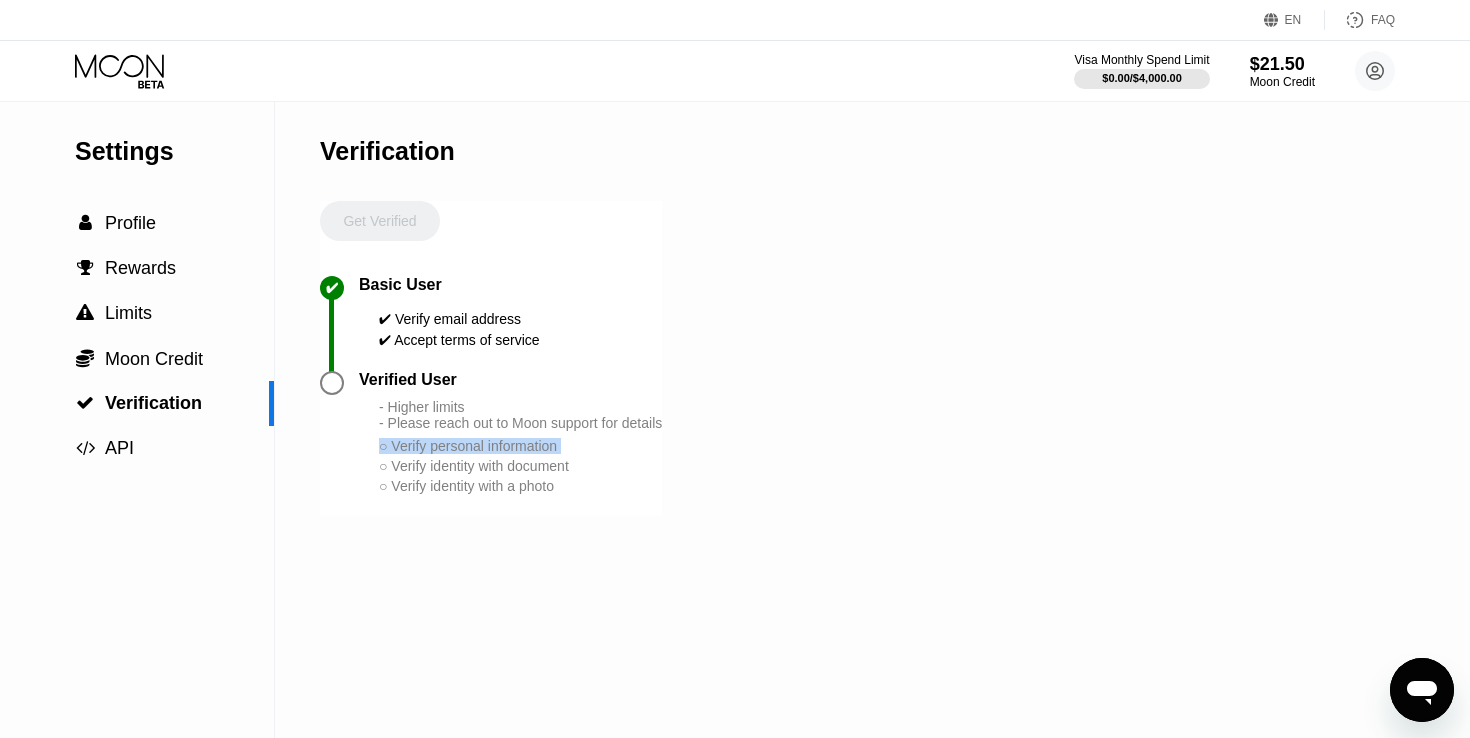 click on "○   Verify personal information" at bounding box center (520, 446) 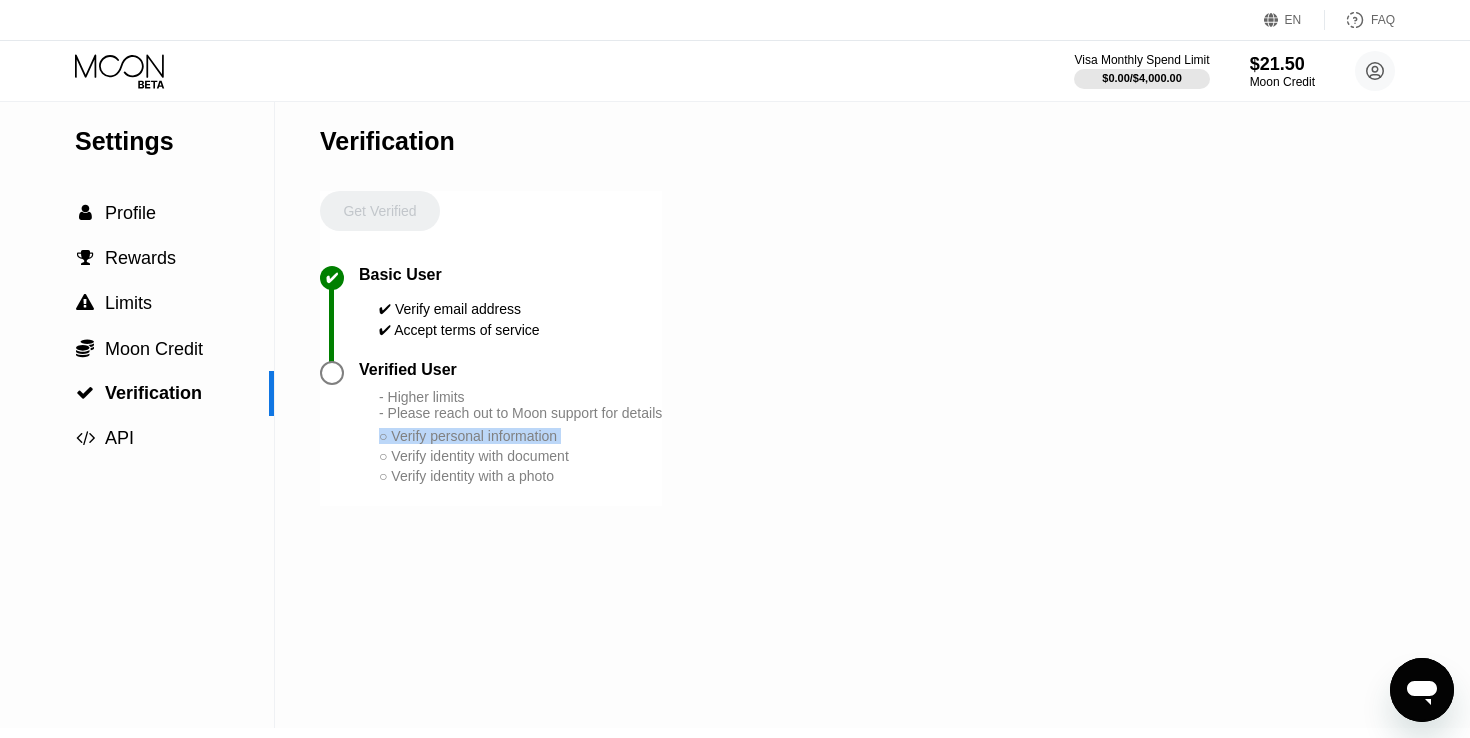 scroll, scrollTop: 0, scrollLeft: 0, axis: both 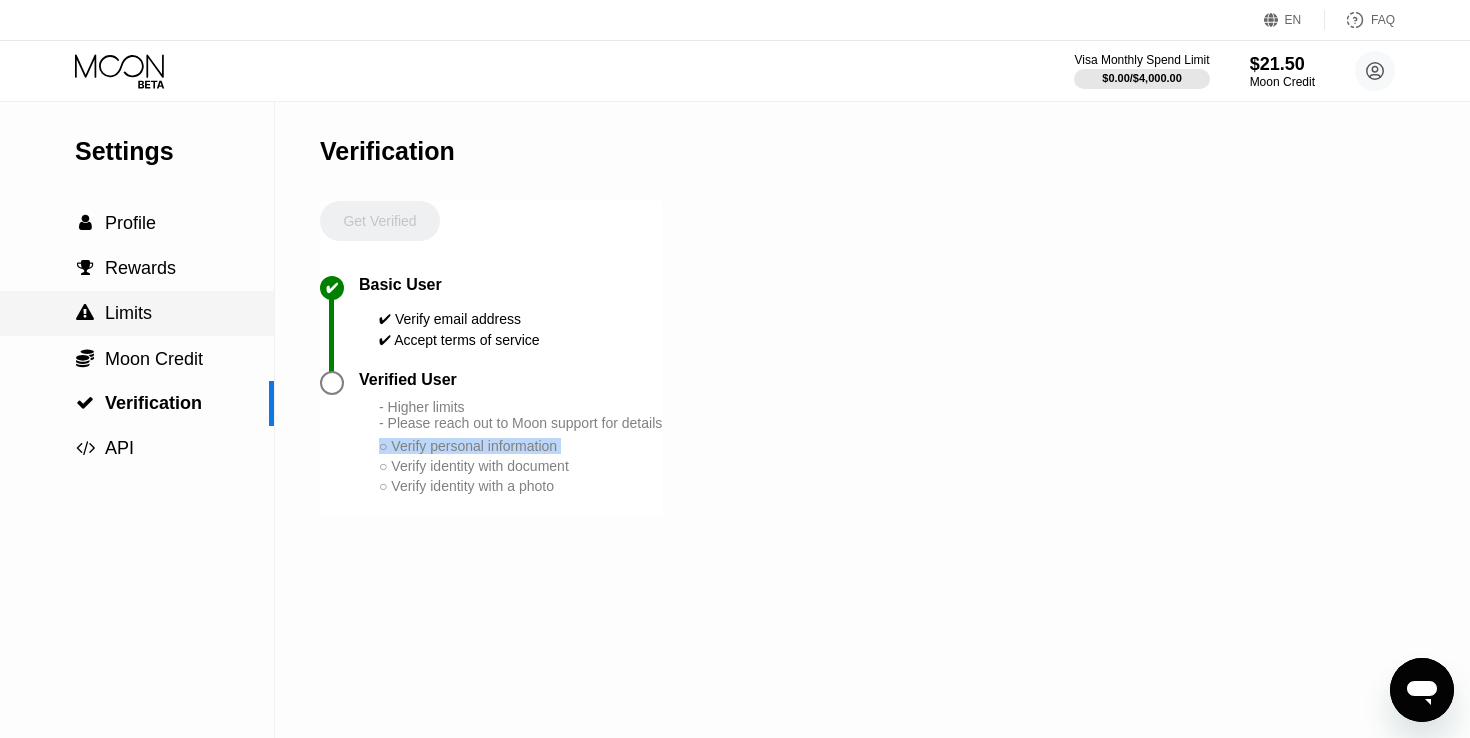 click on " Limits" at bounding box center (137, 313) 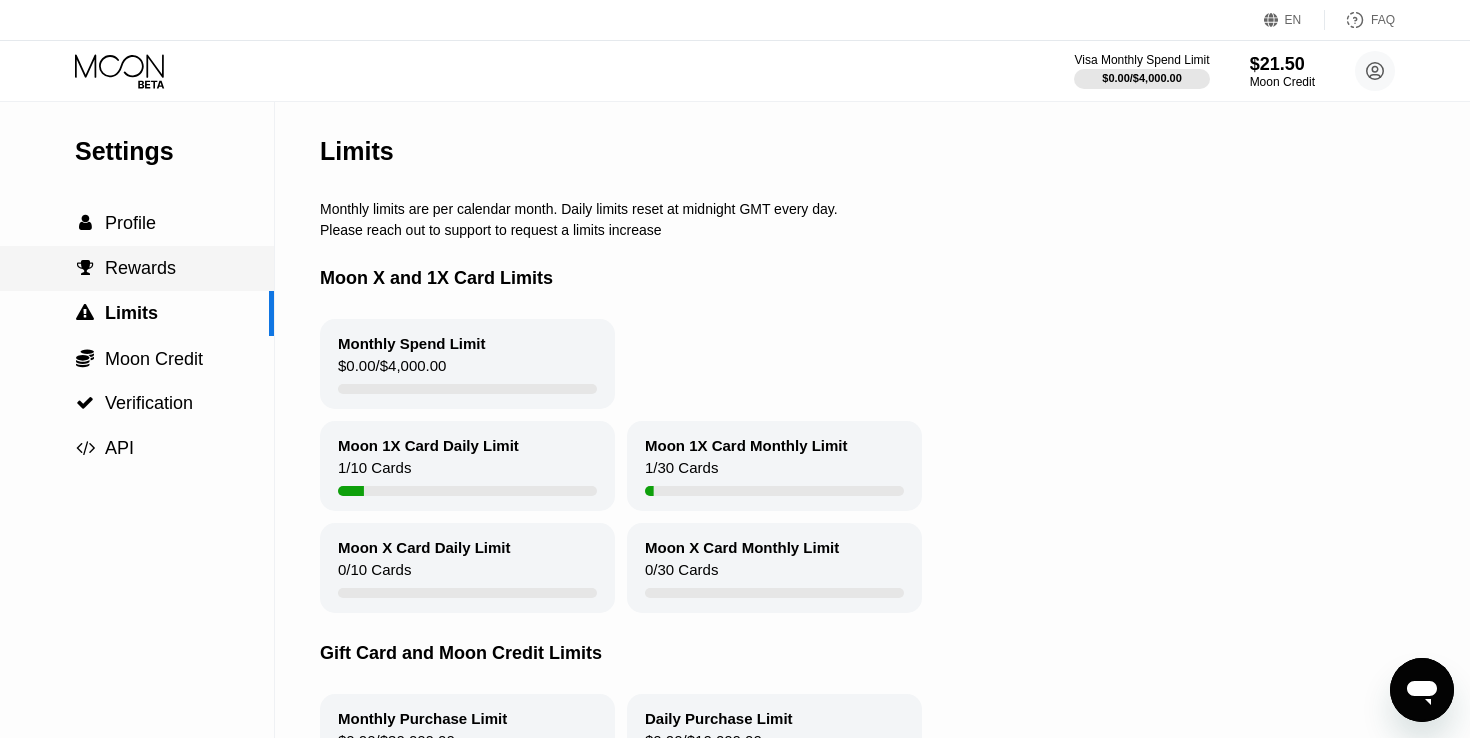 click on " Rewards" at bounding box center (137, 268) 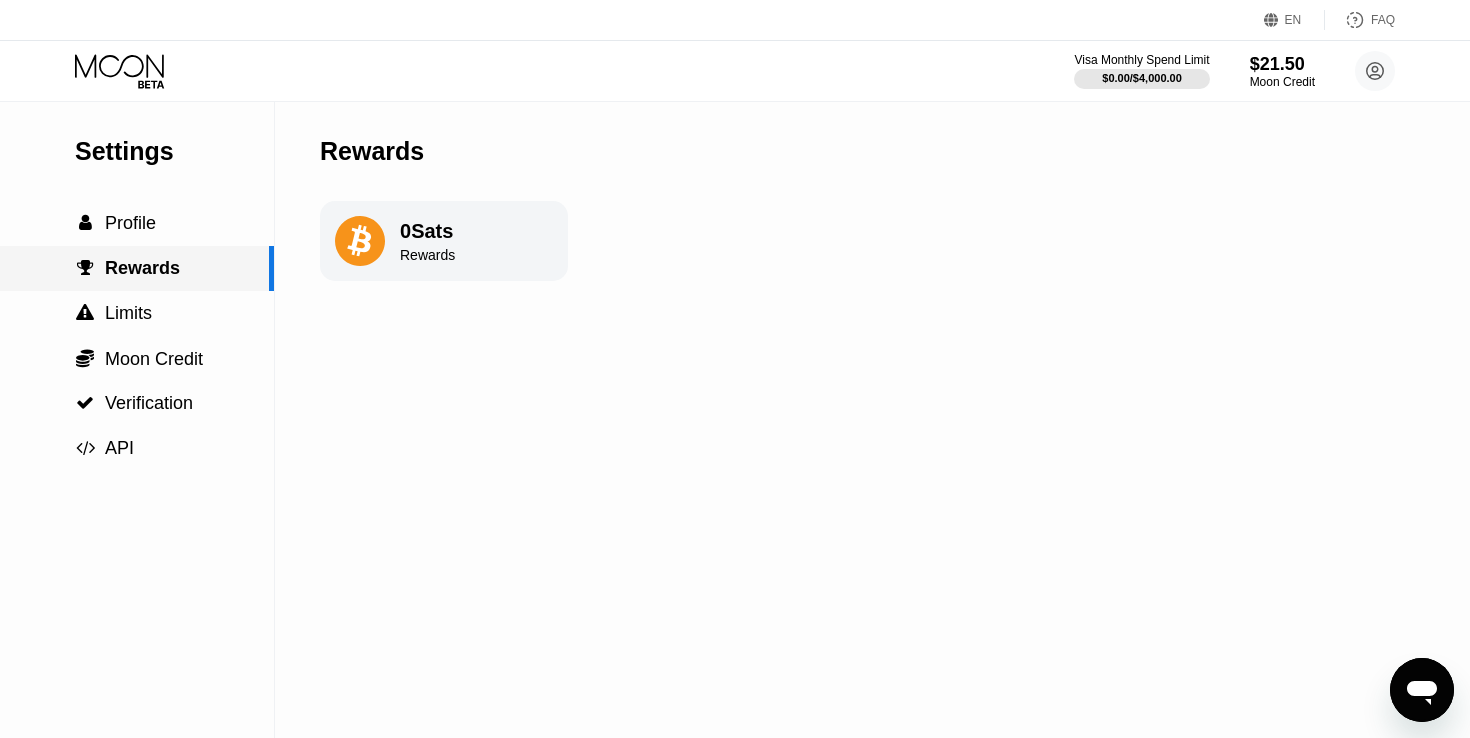 click on " Profile" at bounding box center [137, 223] 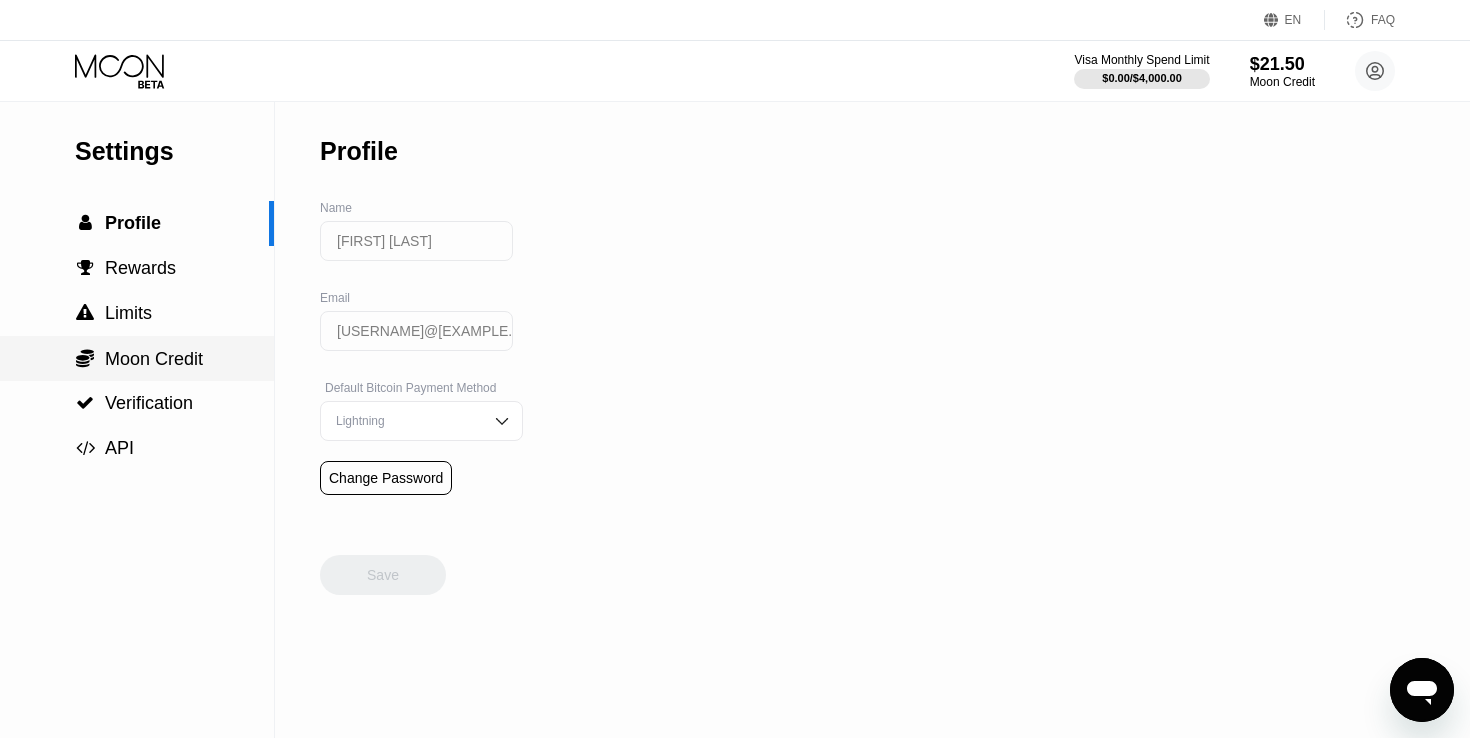 click on "Moon Credit" at bounding box center [154, 359] 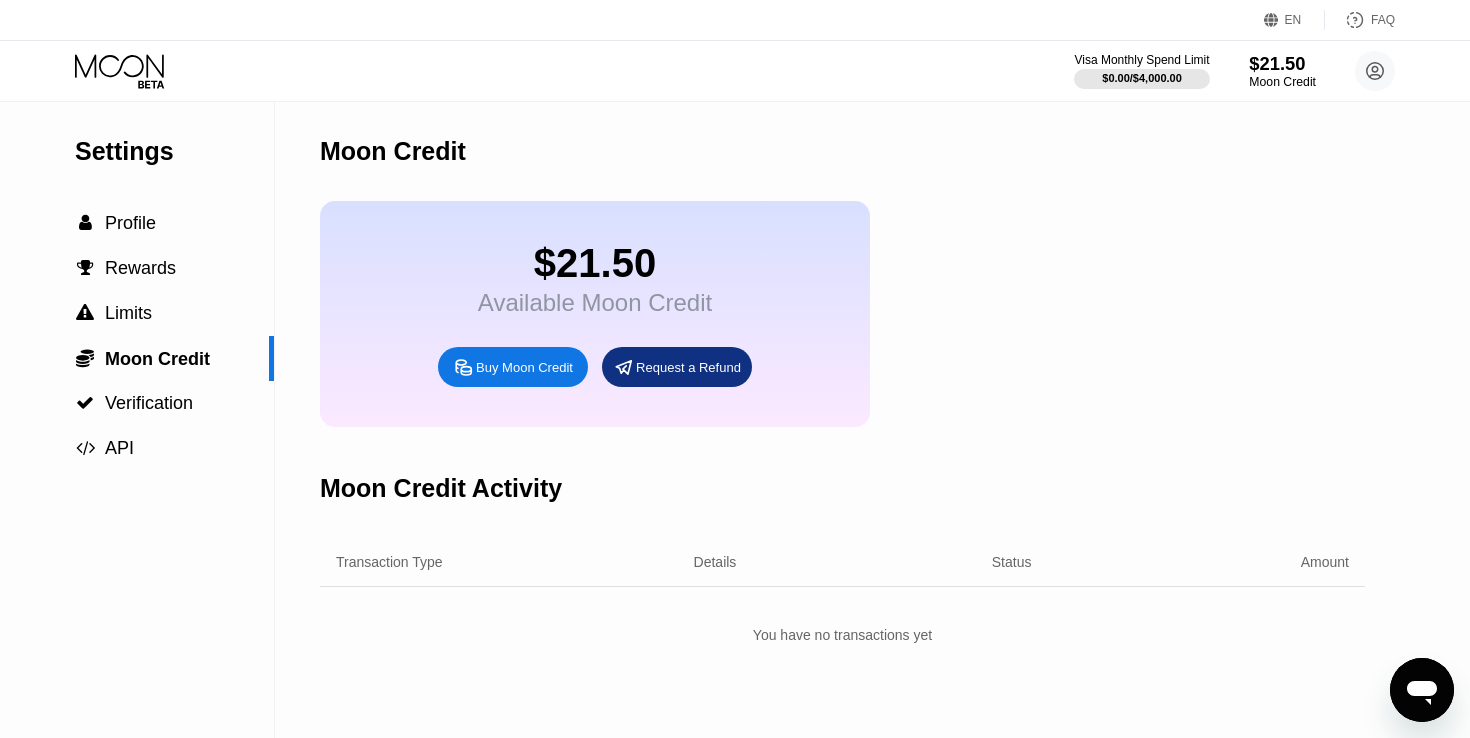 click on "Moon Credit" at bounding box center [1282, 82] 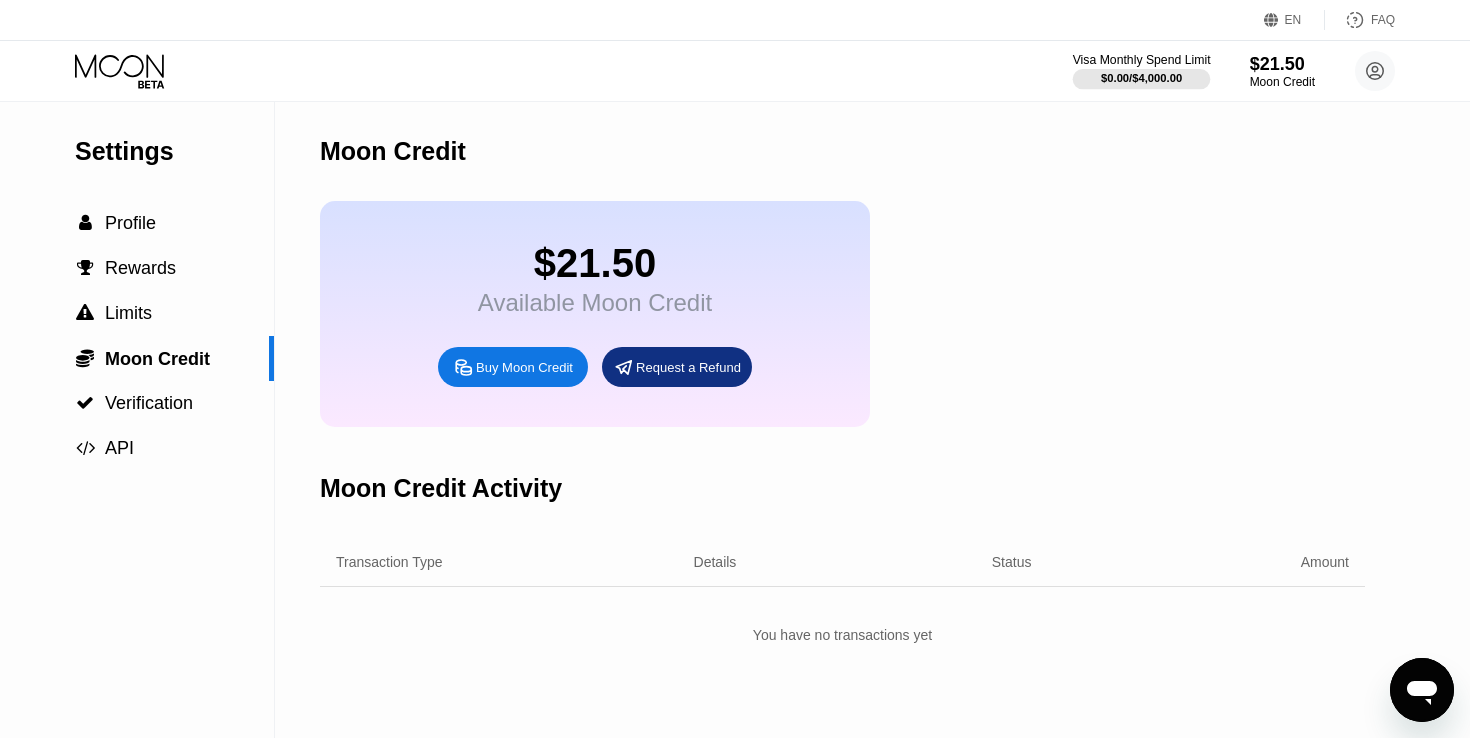 click on "$0.00 / $4,000.00" at bounding box center [1142, 78] 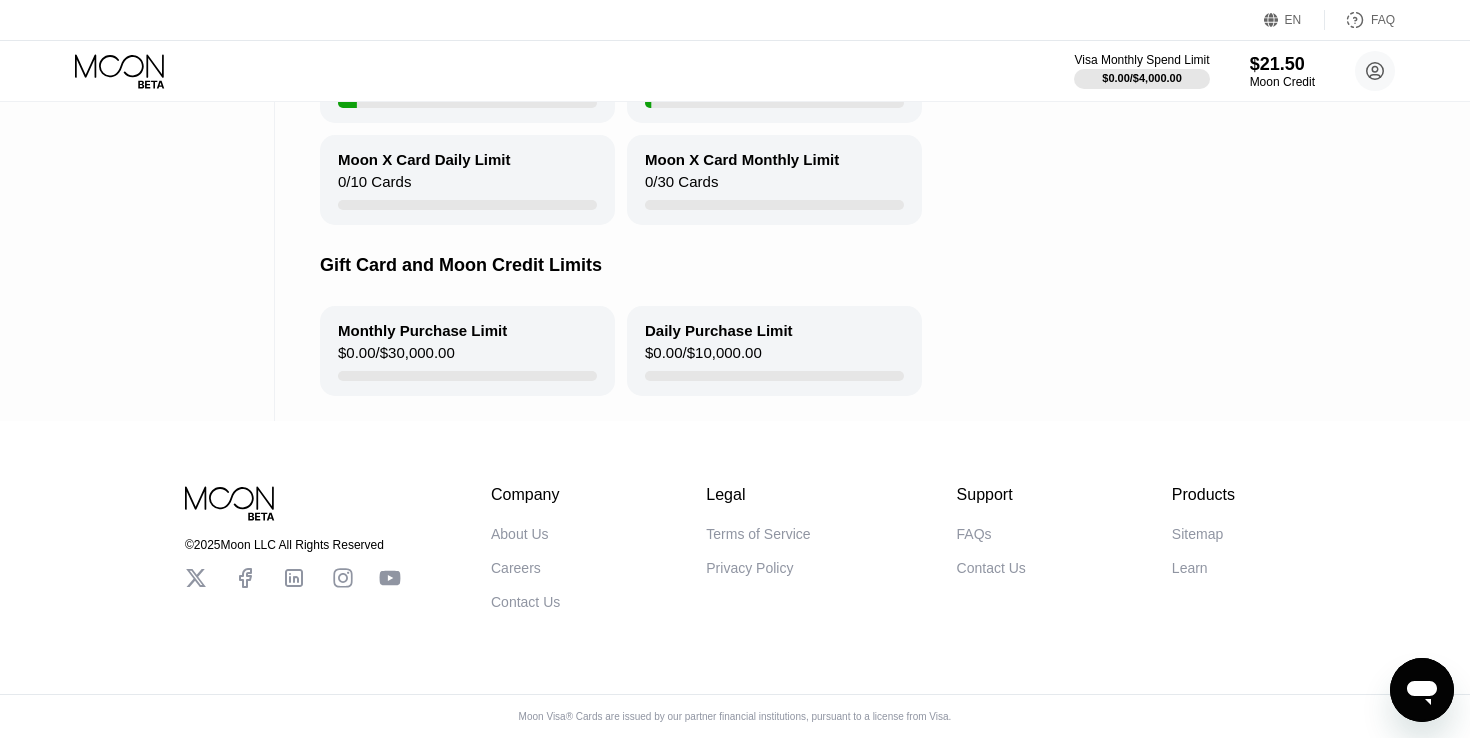 scroll, scrollTop: 0, scrollLeft: 0, axis: both 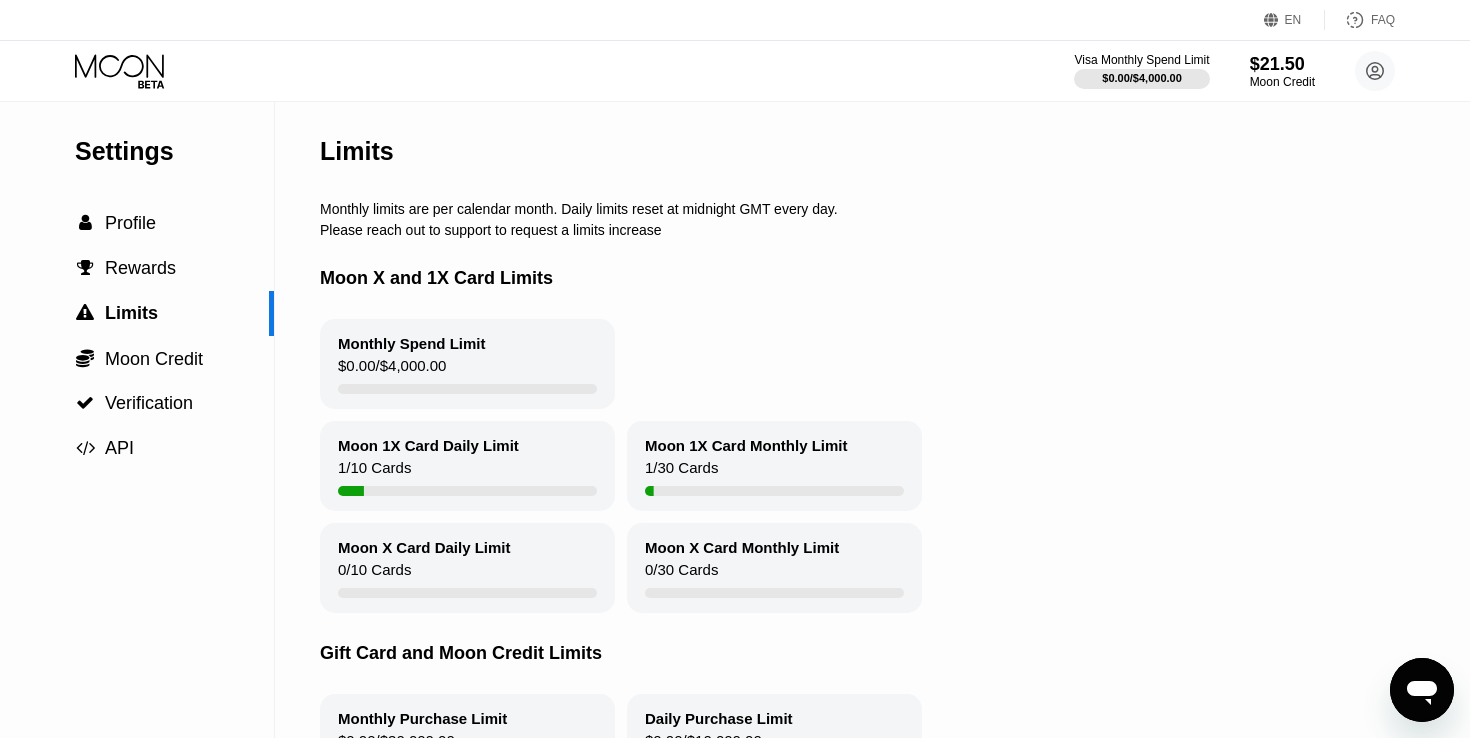 click 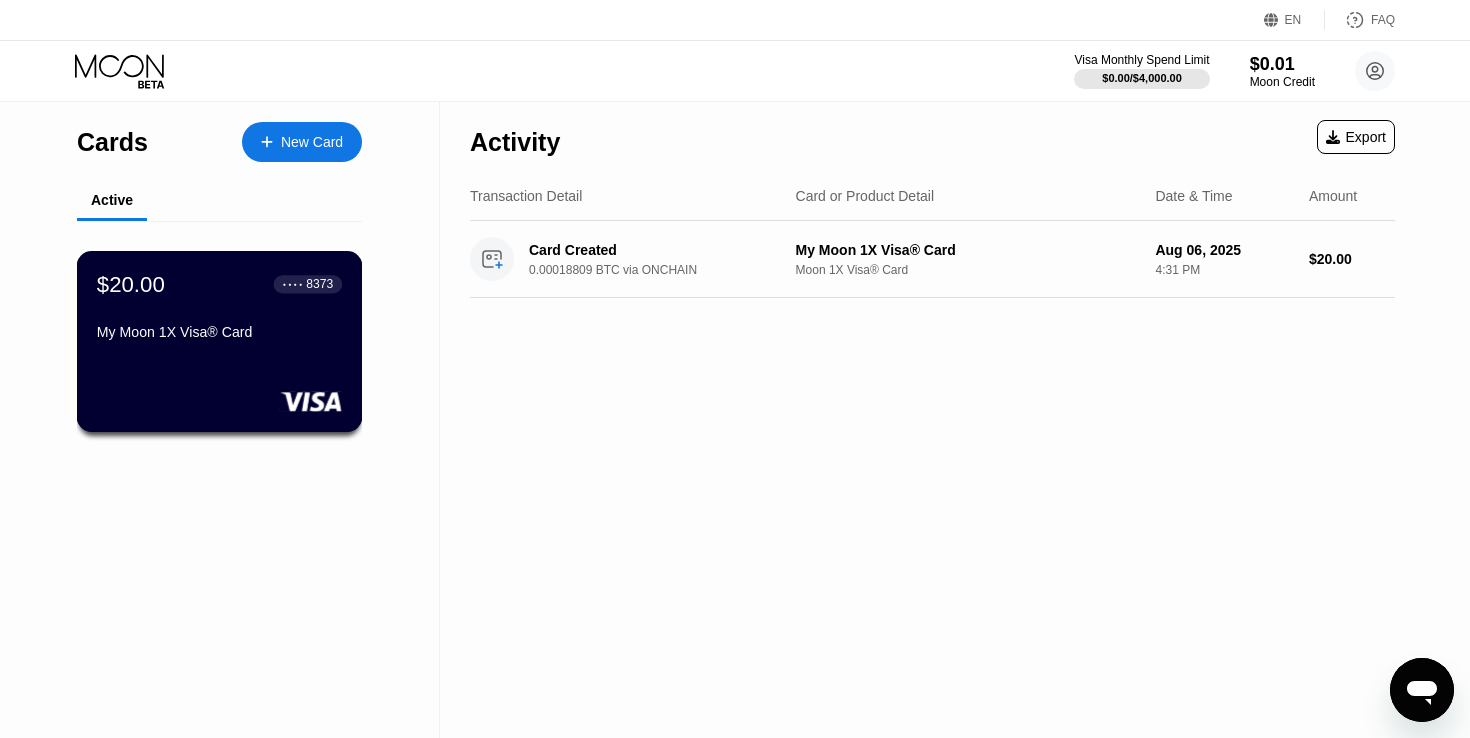 click on "$[AMOUNT] ● ● ● ● [CARD TYPE]" at bounding box center [219, 309] 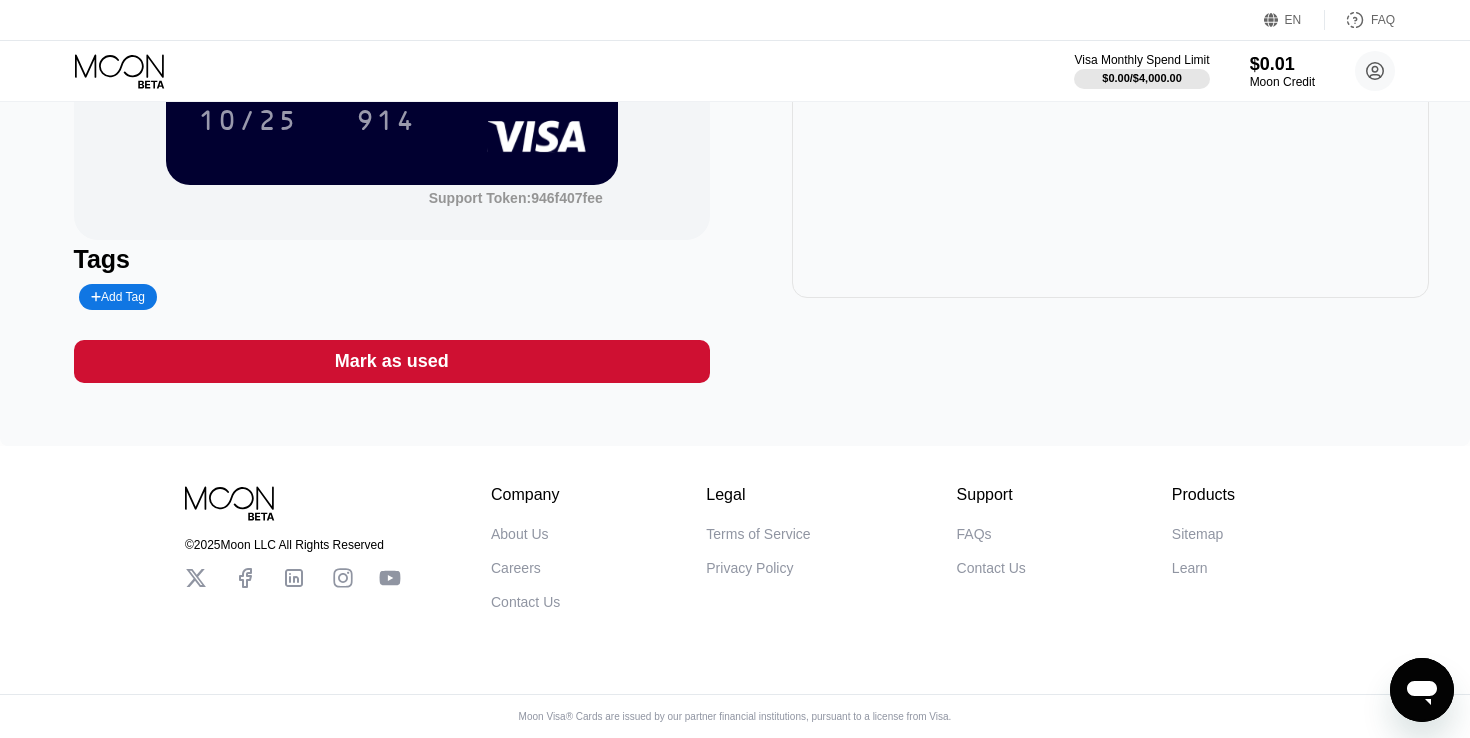 scroll, scrollTop: 0, scrollLeft: 0, axis: both 